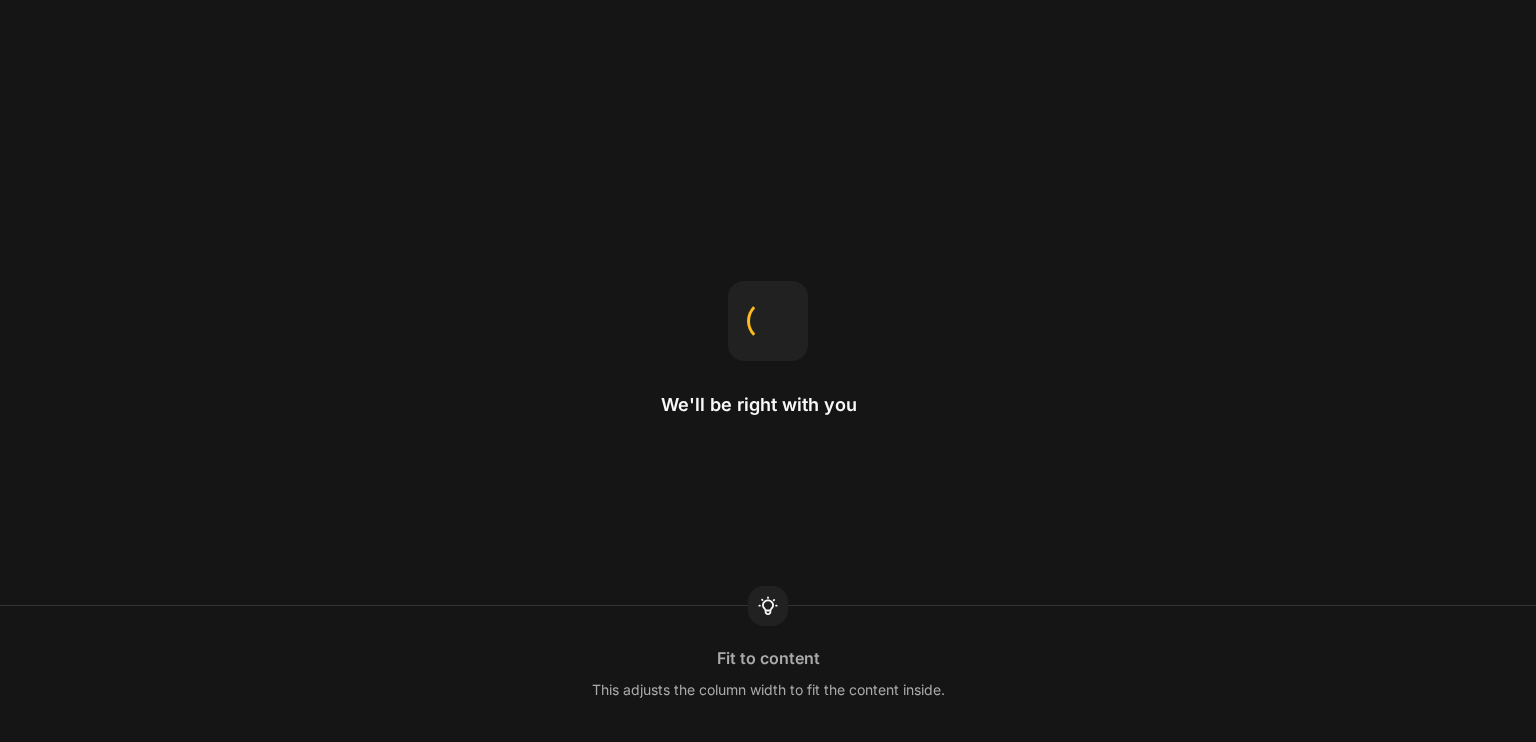 scroll, scrollTop: 0, scrollLeft: 0, axis: both 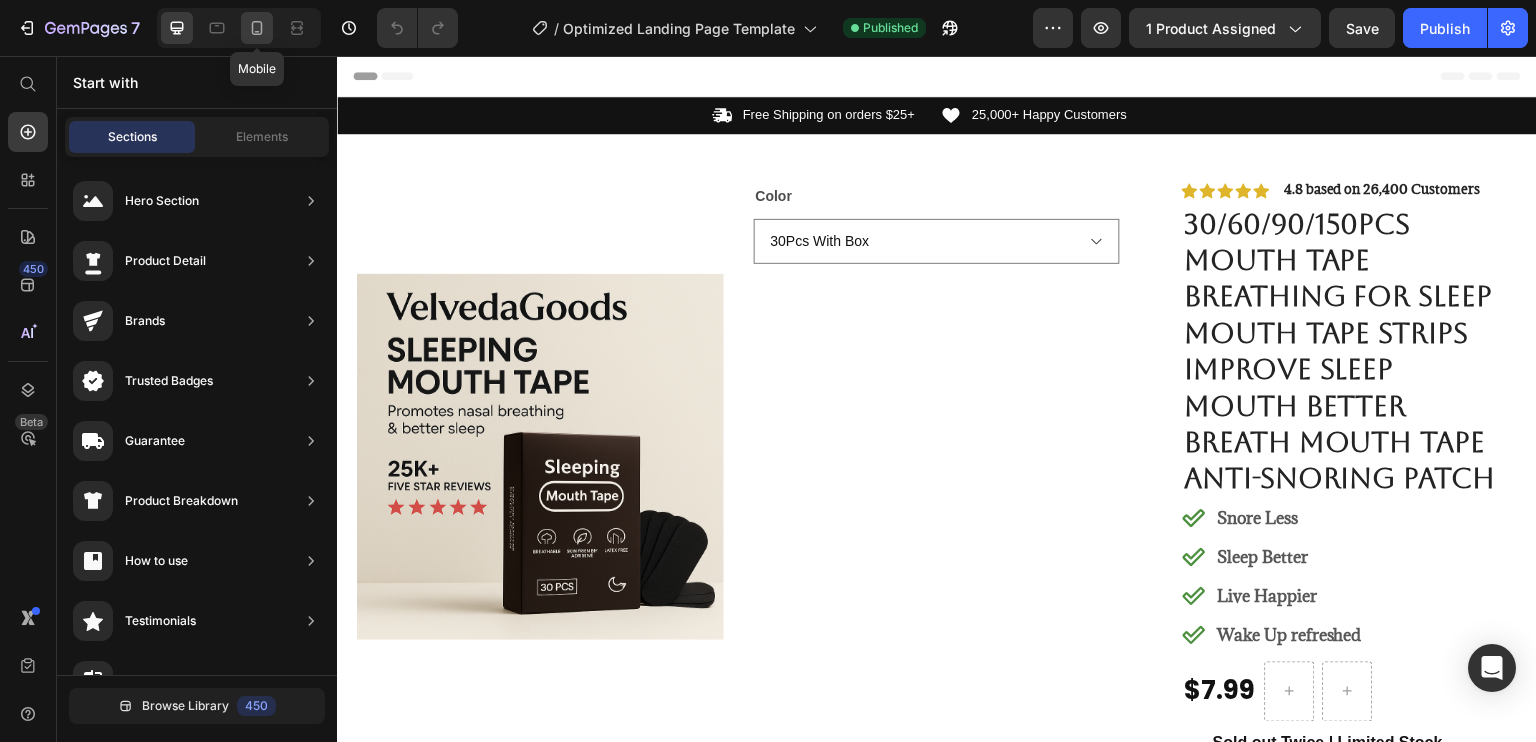 click 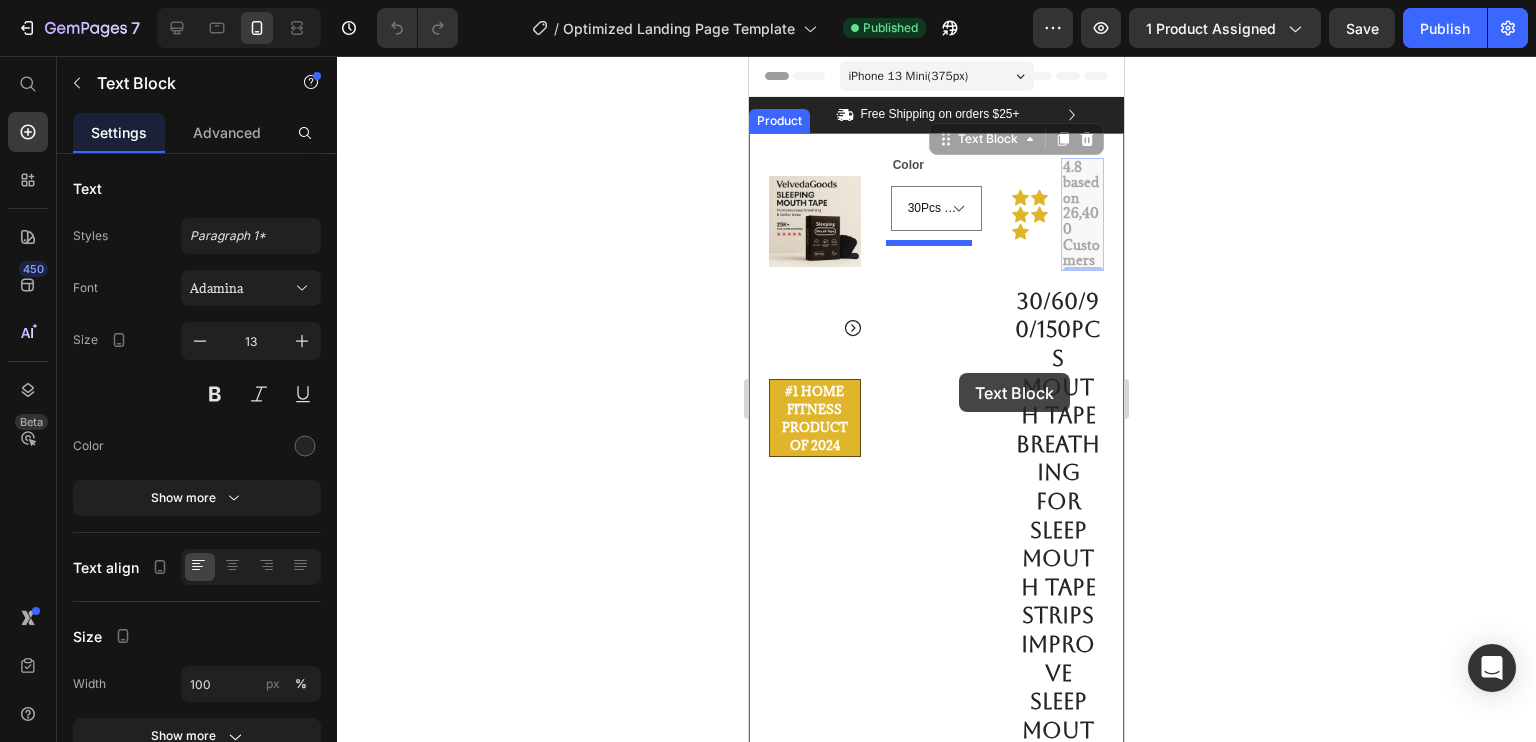 drag, startPoint x: 1059, startPoint y: 207, endPoint x: 956, endPoint y: 373, distance: 195.35864 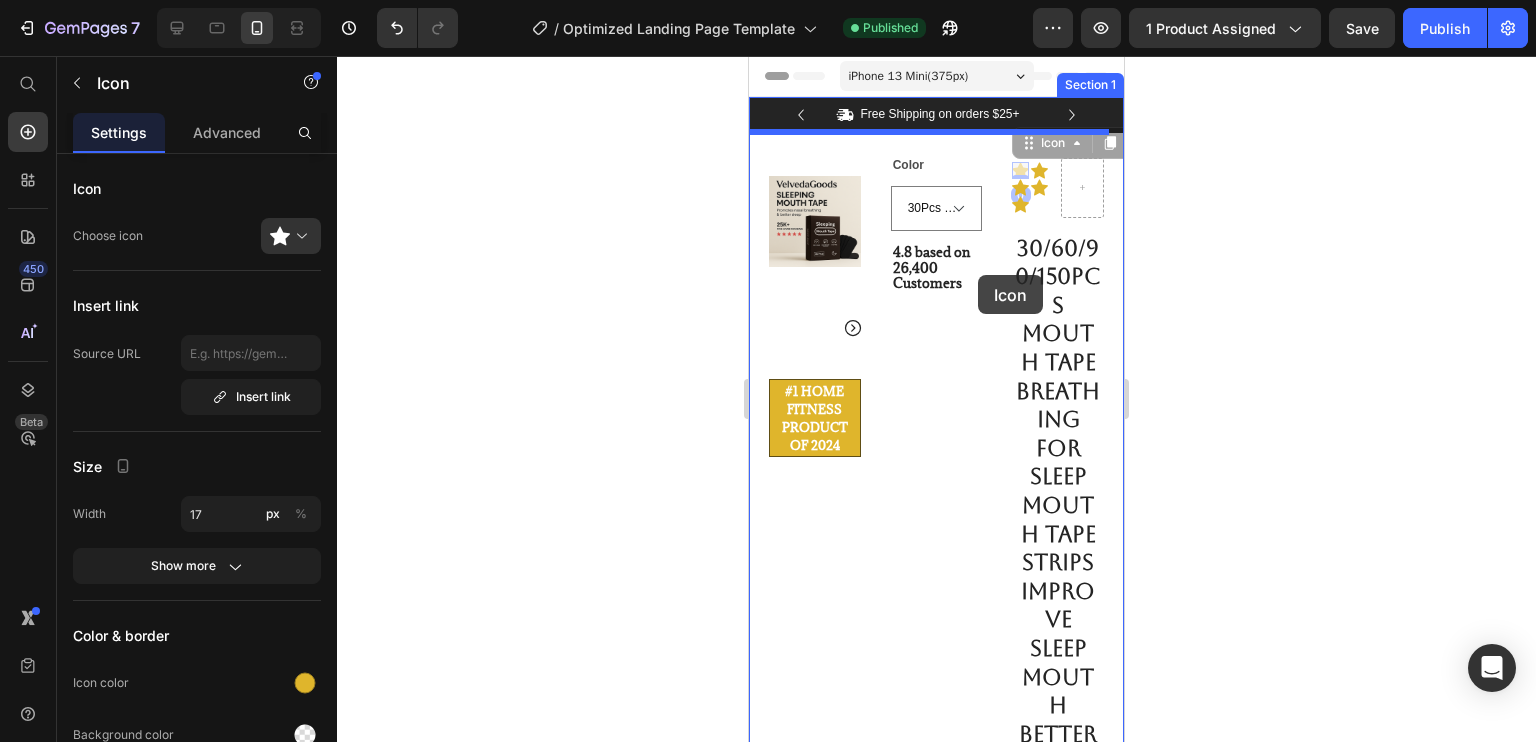 drag, startPoint x: 1017, startPoint y: 176, endPoint x: 978, endPoint y: 275, distance: 106.404884 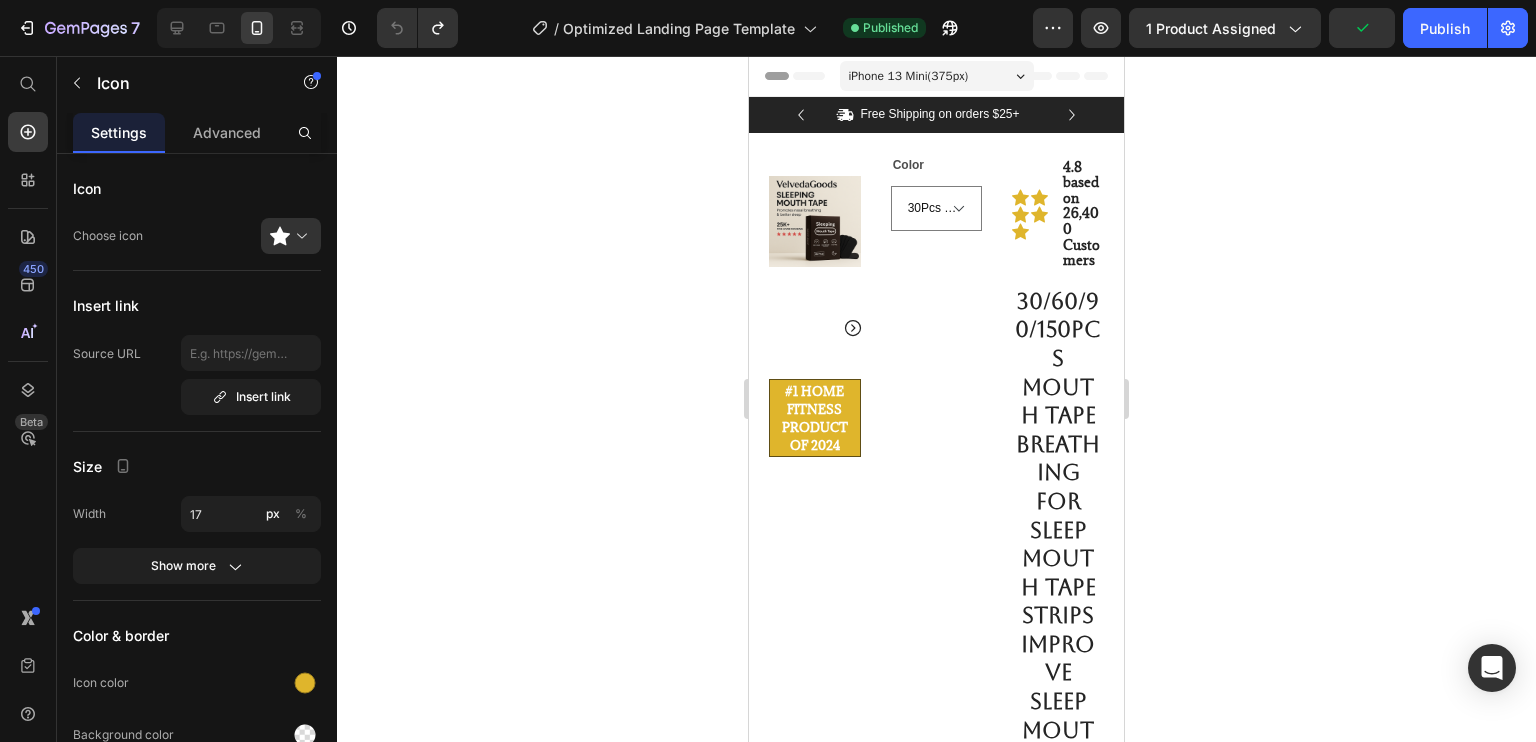 click on "iPhone 13 Mini  ( 375 px)" at bounding box center [937, 76] 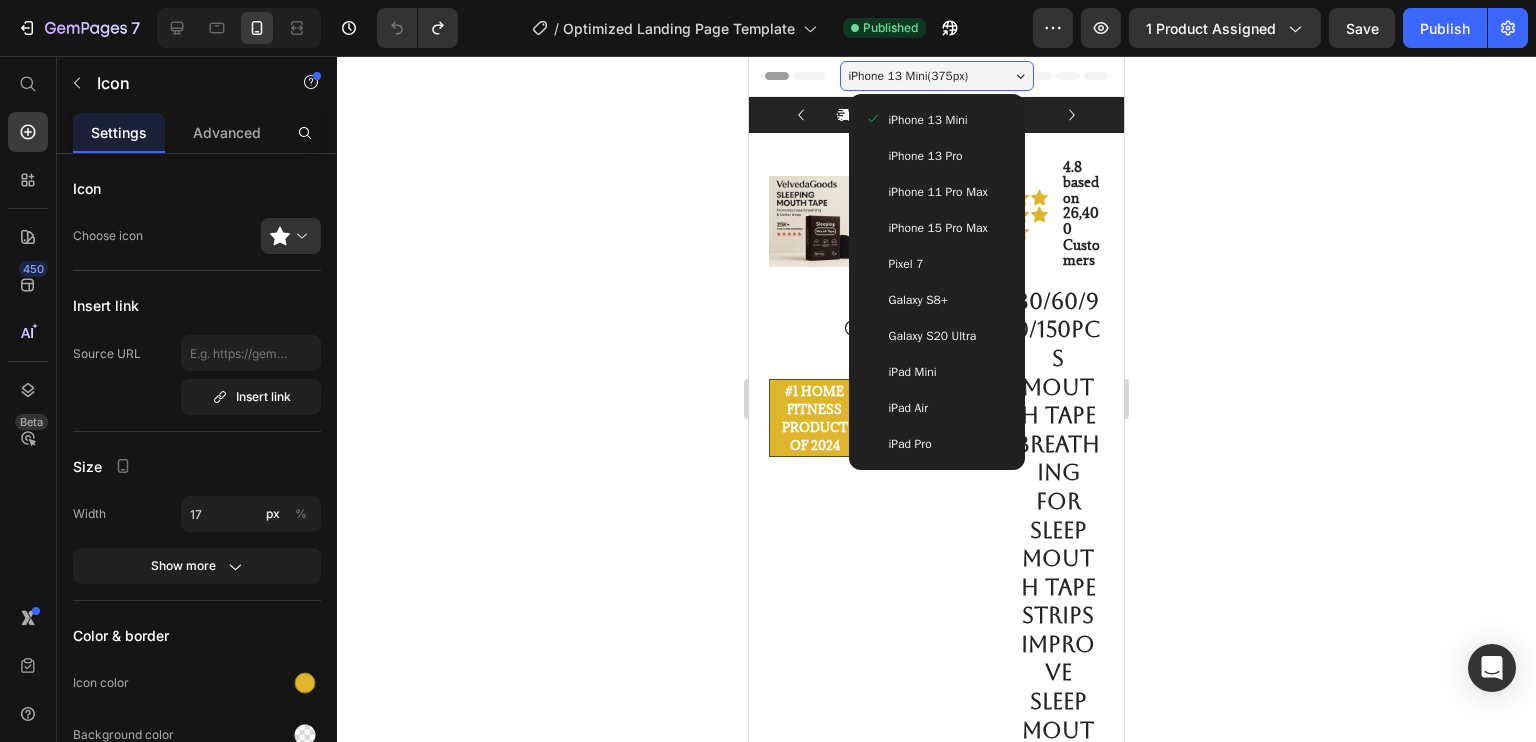 click on "iPhone 15 Pro Max" at bounding box center (938, 228) 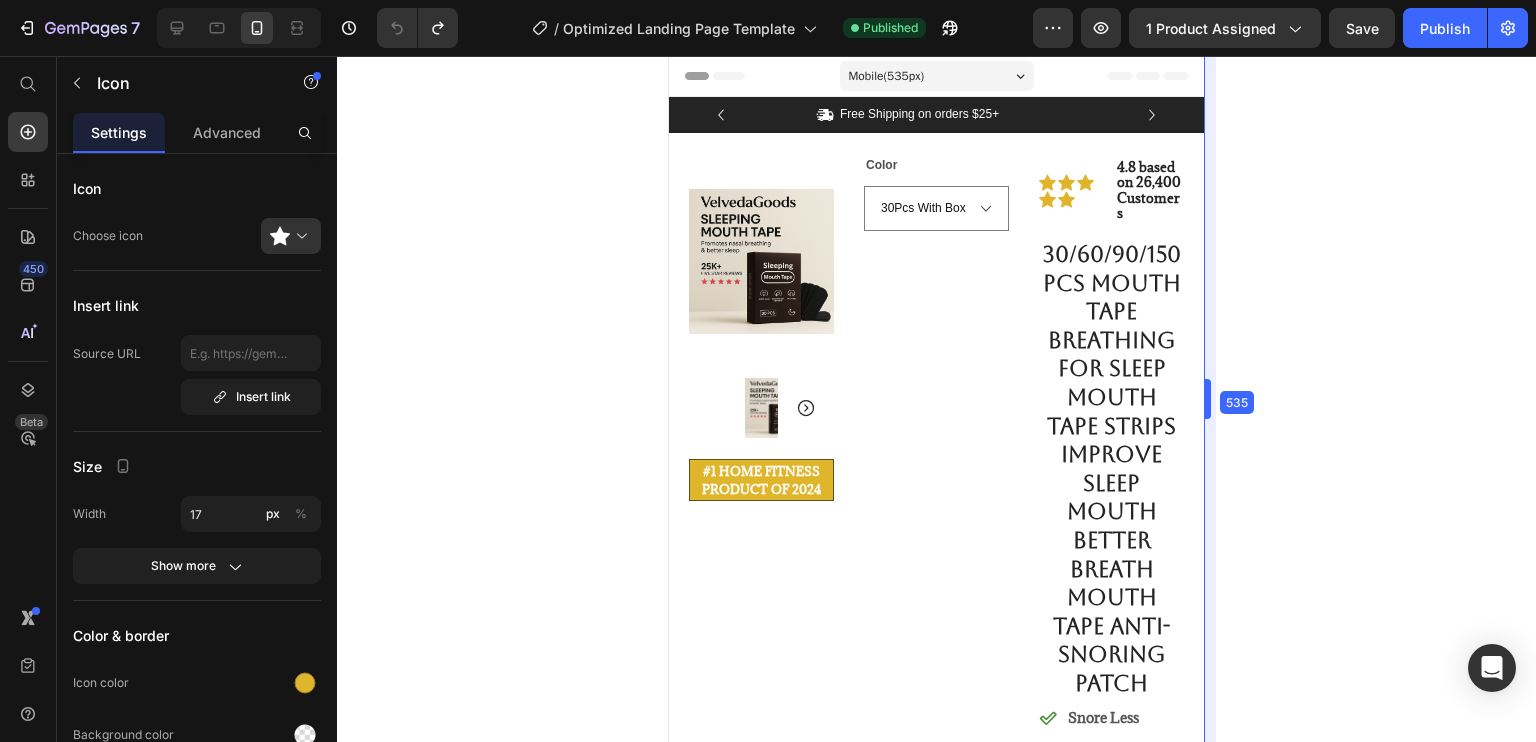 drag, startPoint x: 1156, startPoint y: 397, endPoint x: 1338, endPoint y: 427, distance: 184.45596 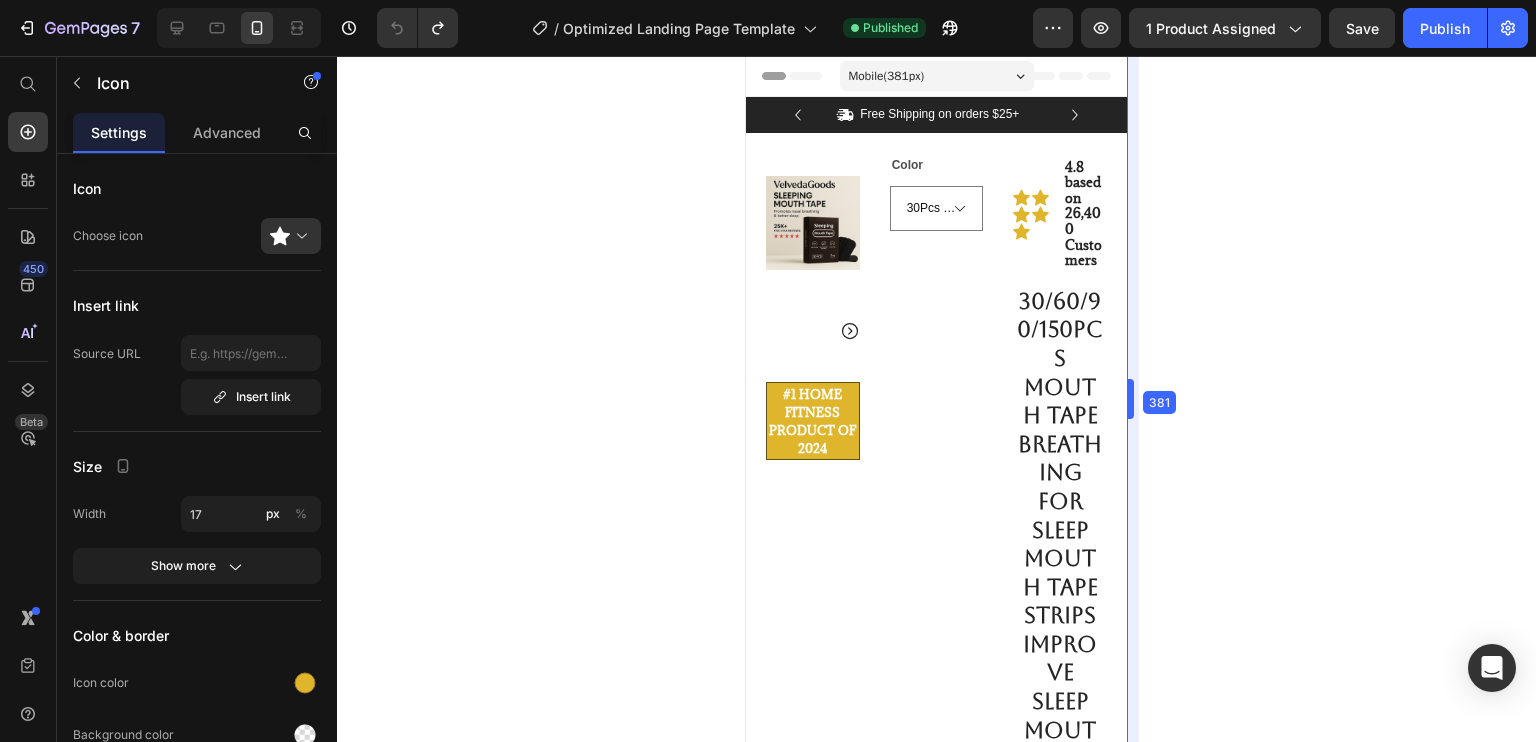 drag, startPoint x: 1211, startPoint y: 395, endPoint x: 310, endPoint y: 351, distance: 902.0737 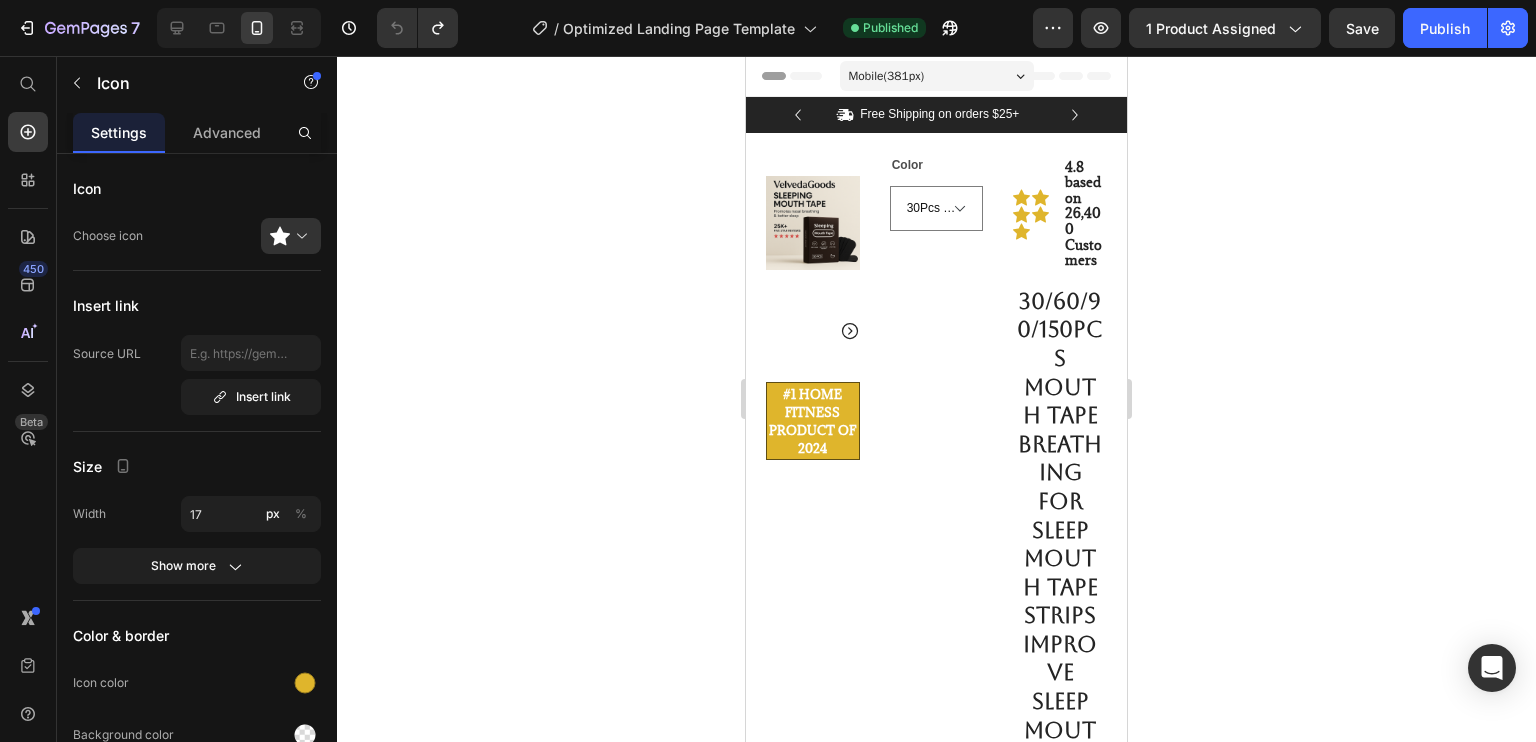 click on "Mobile  ( 381 px)" at bounding box center (937, 76) 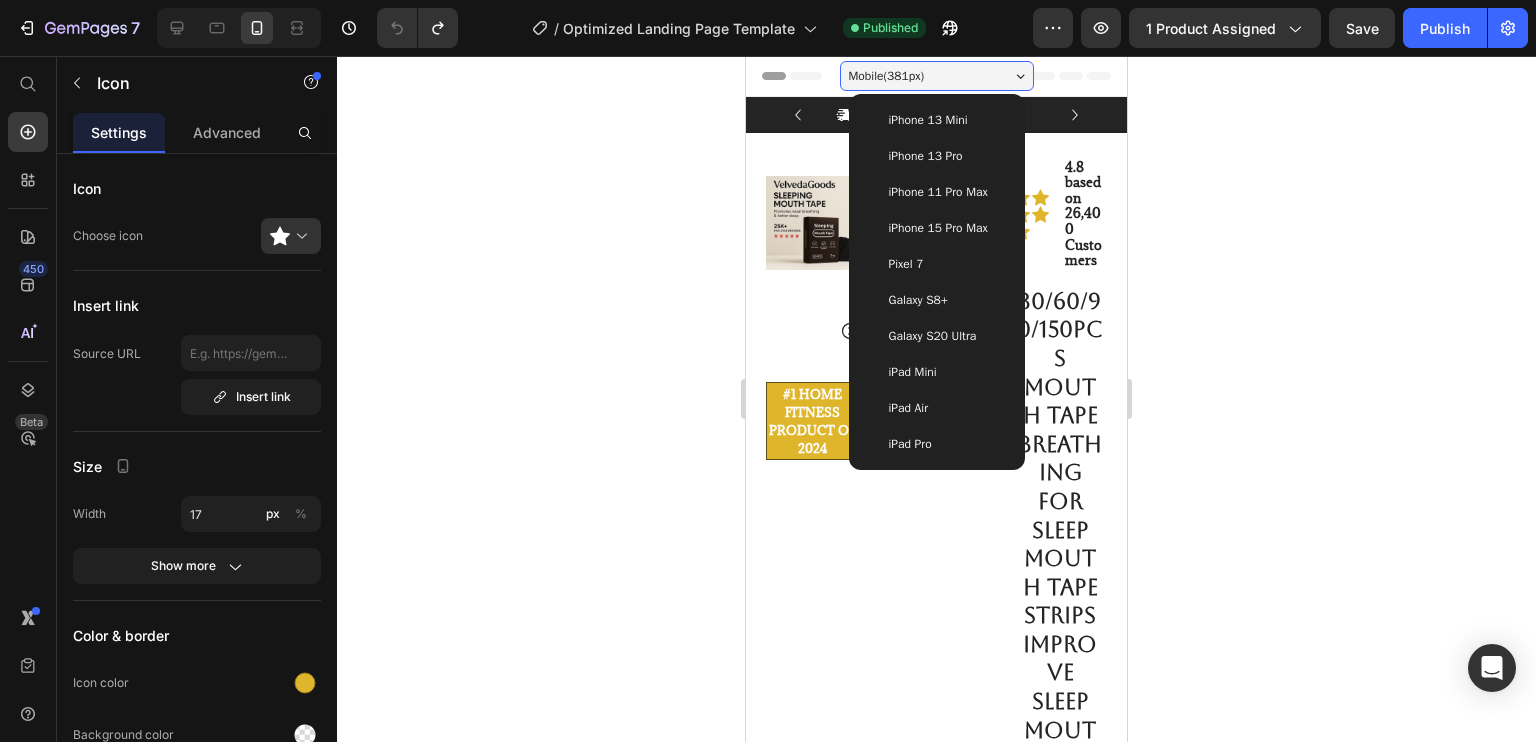 click on "iPhone 13 Mini" at bounding box center (928, 120) 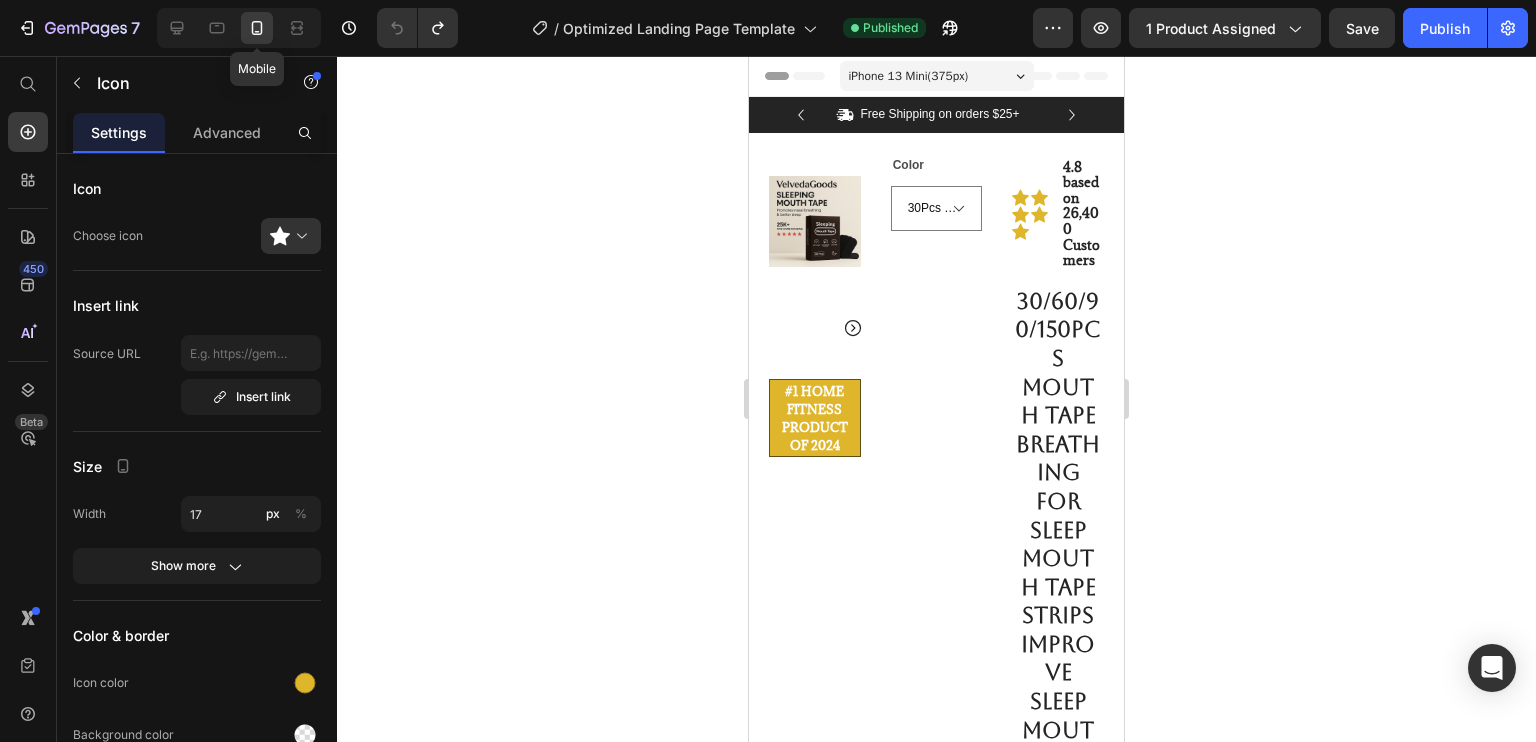 click 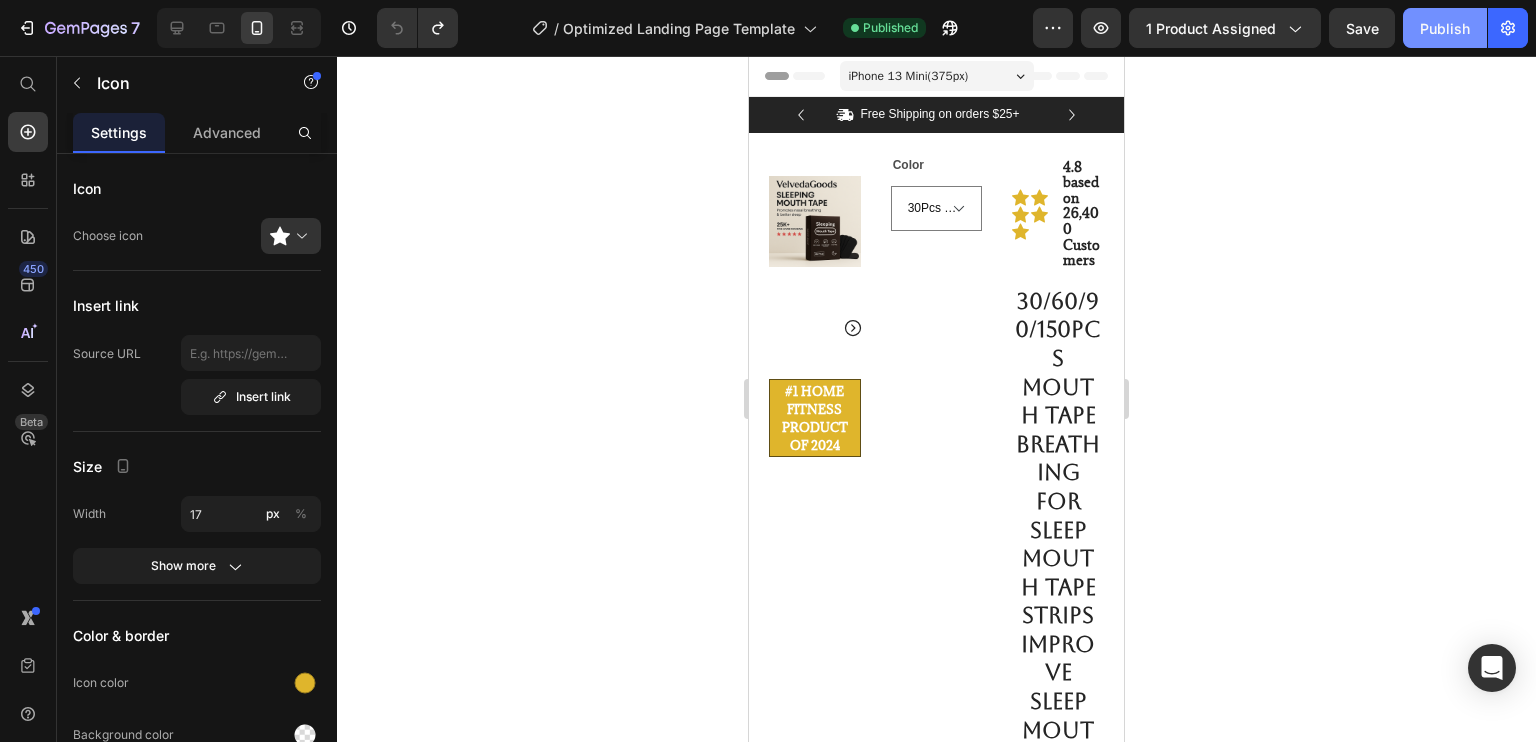 click on "Publish" at bounding box center [1445, 28] 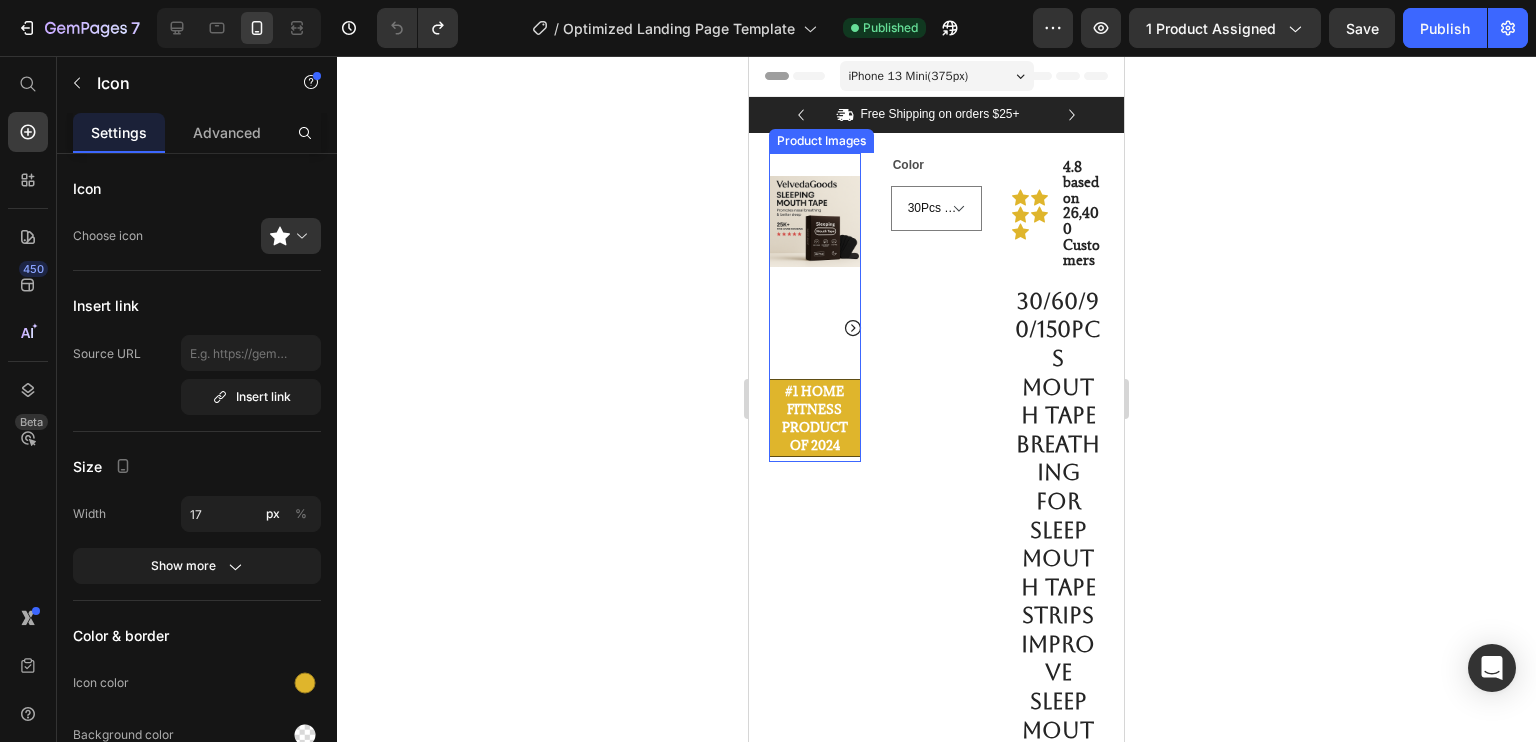 click at bounding box center (815, 221) 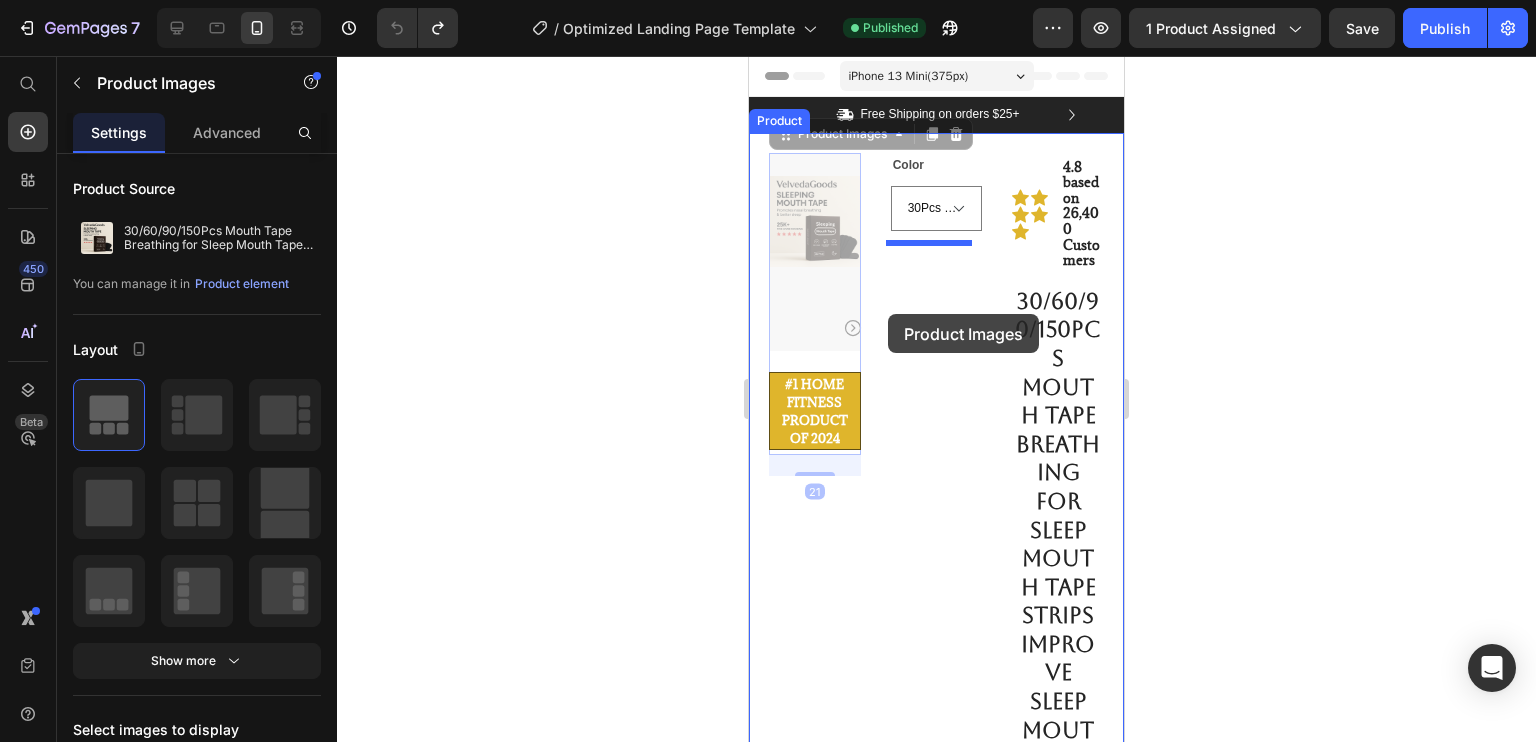 drag, startPoint x: 854, startPoint y: 314, endPoint x: 888, endPoint y: 314, distance: 34 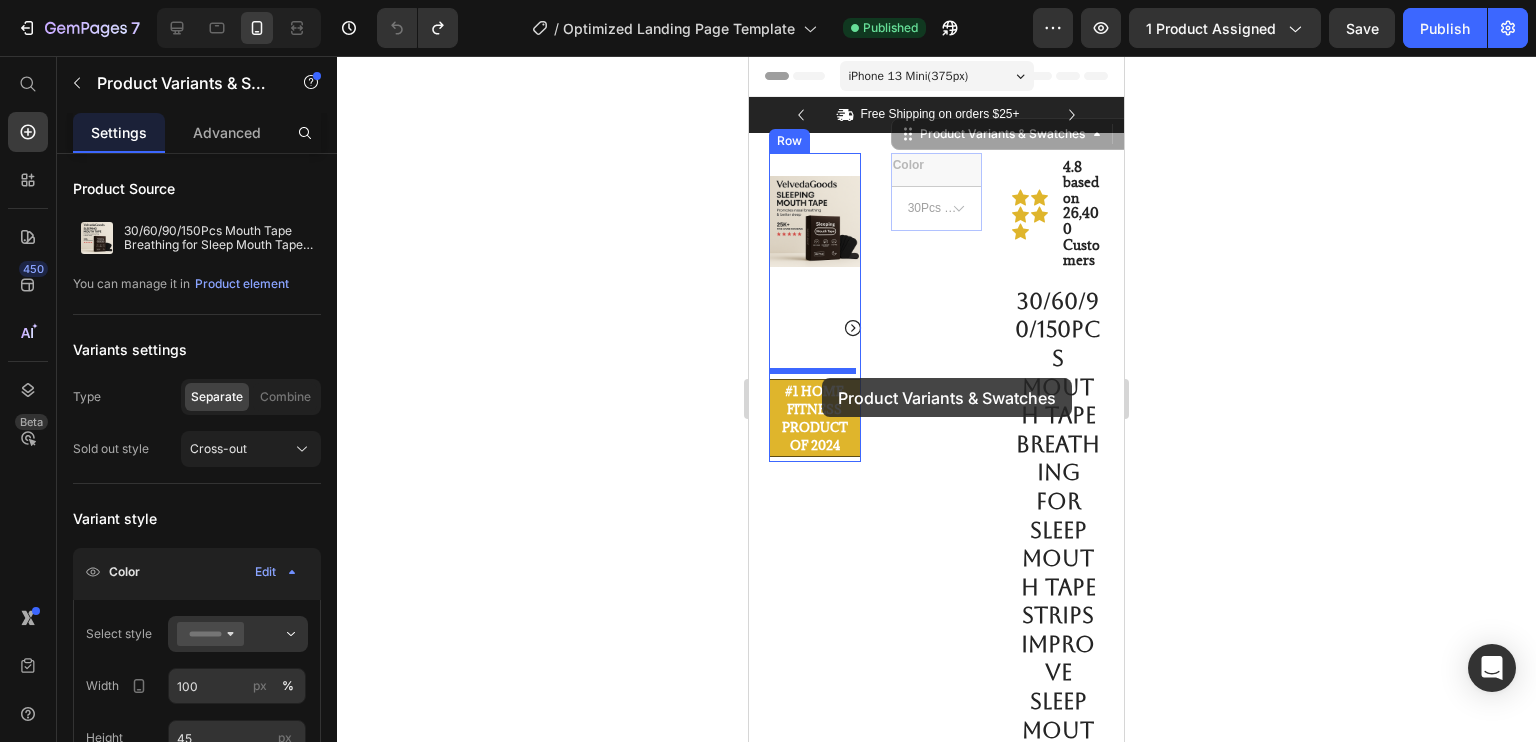 drag, startPoint x: 930, startPoint y: 201, endPoint x: 822, endPoint y: 378, distance: 207.34753 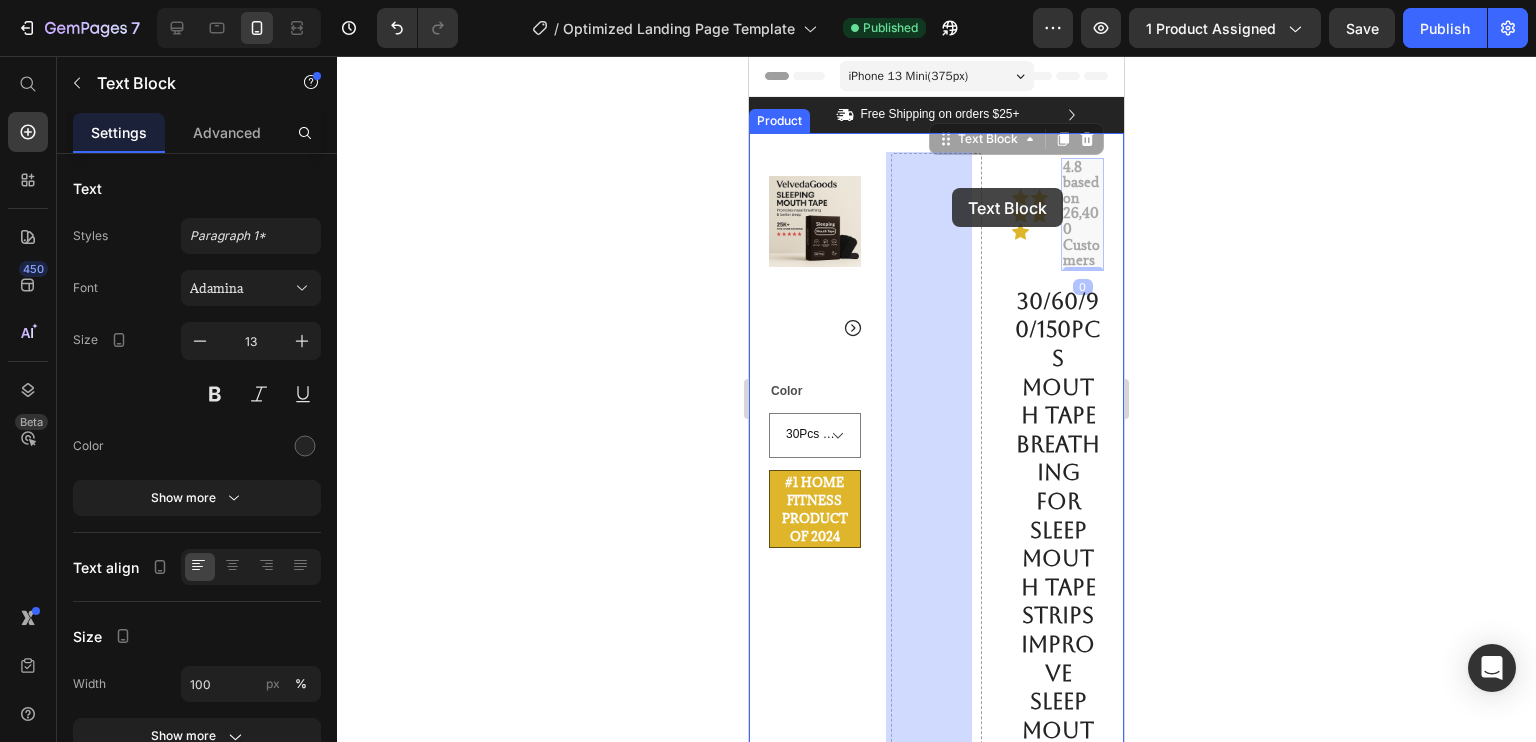 drag, startPoint x: 1075, startPoint y: 196, endPoint x: 943, endPoint y: 191, distance: 132.09467 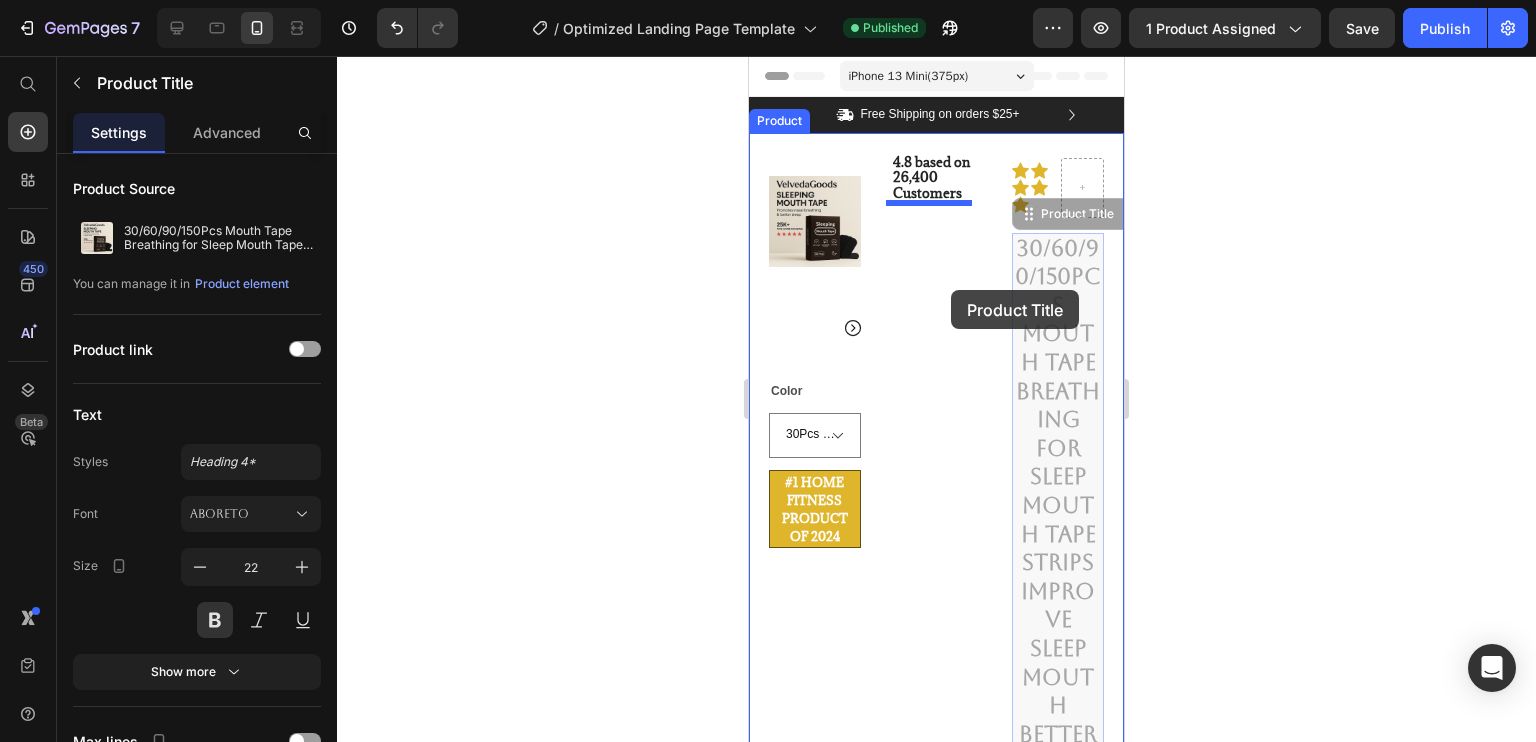 drag, startPoint x: 1052, startPoint y: 325, endPoint x: 949, endPoint y: 289, distance: 109.11004 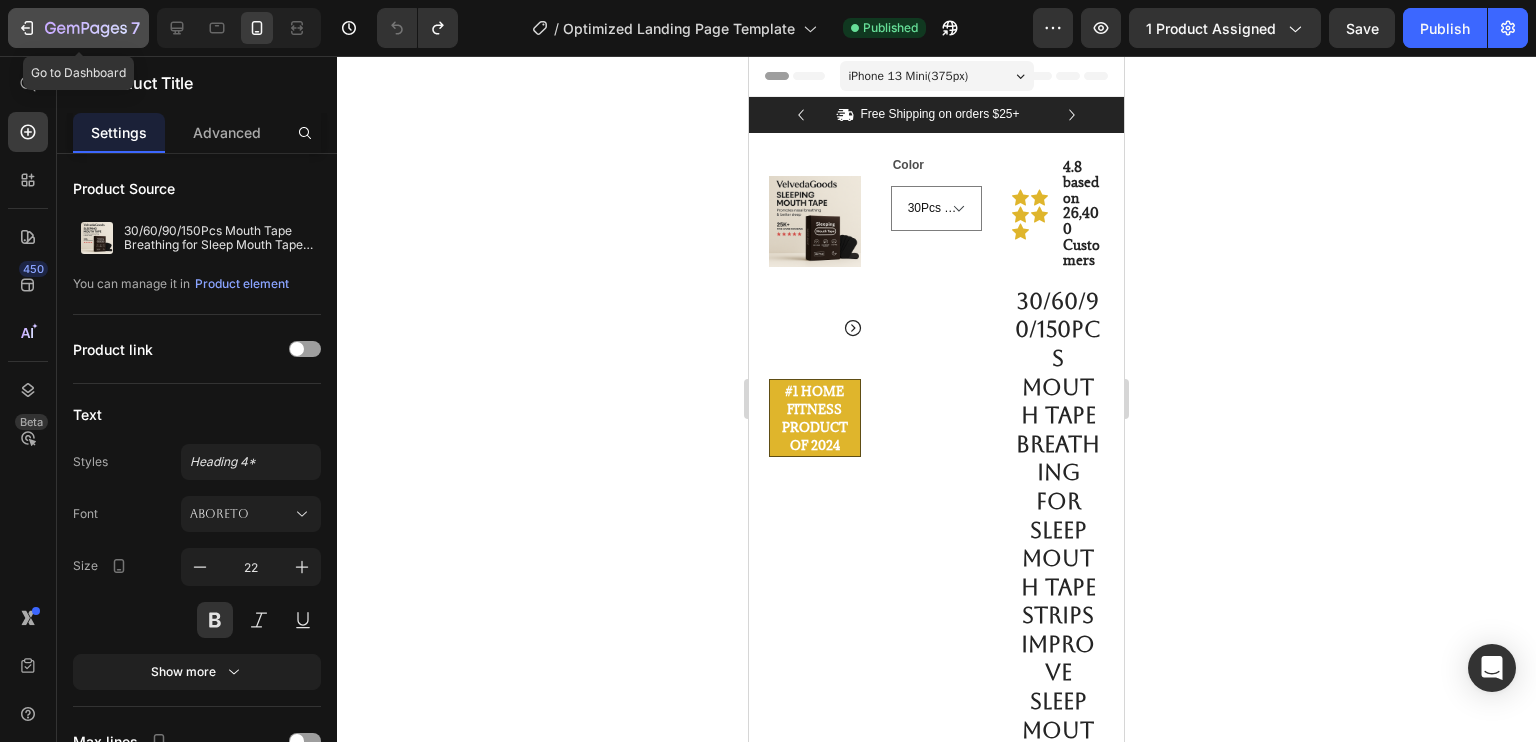 click on "7" at bounding box center (78, 28) 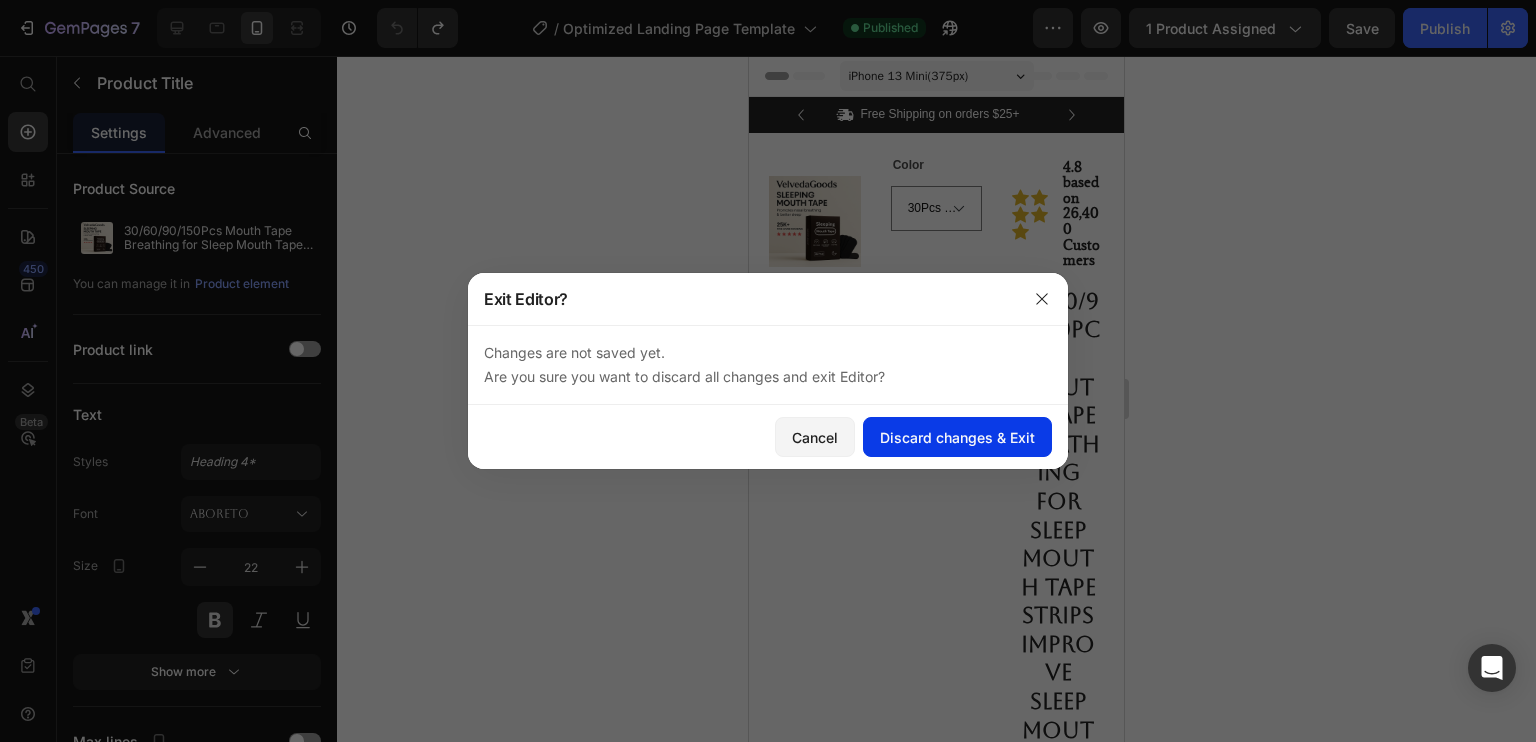 click on "Discard changes & Exit" 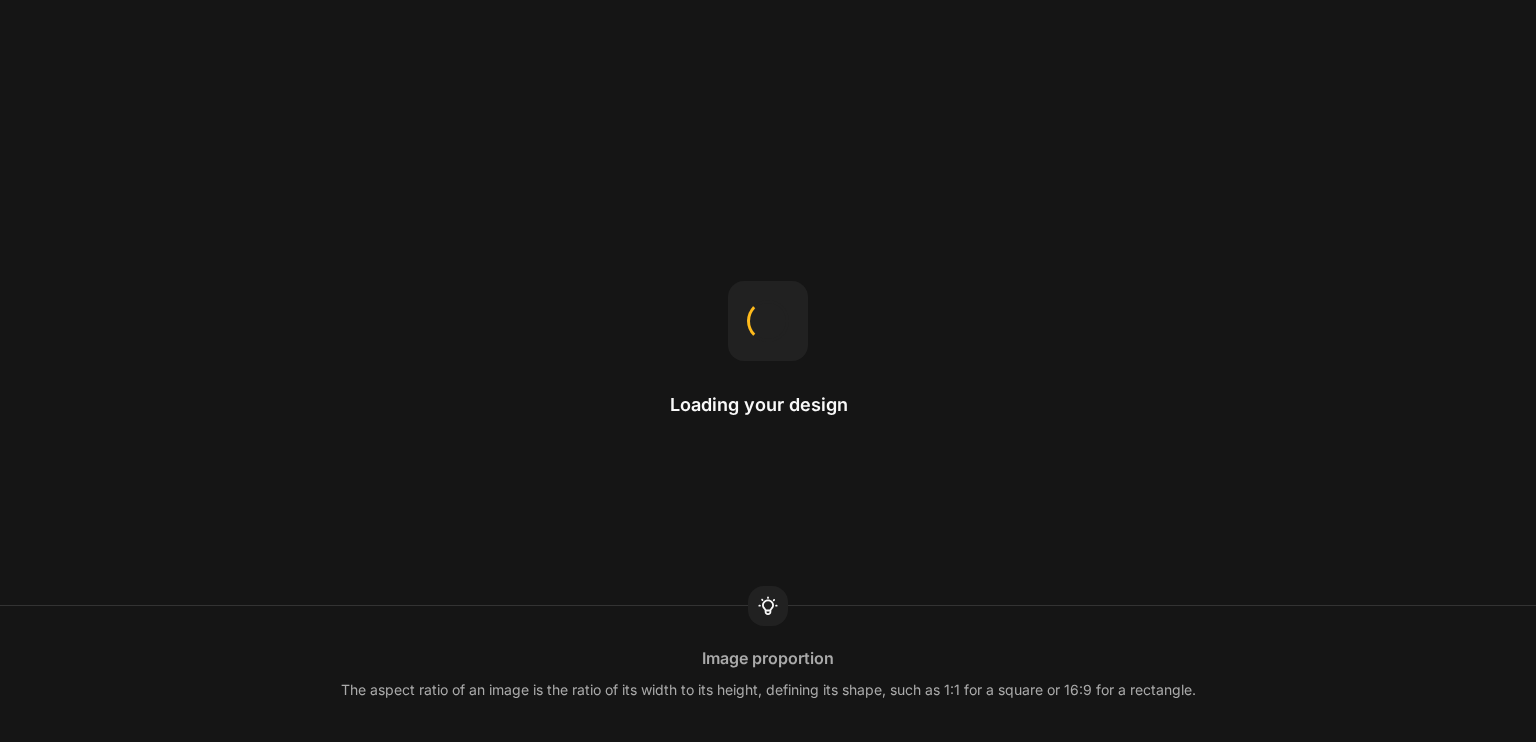 scroll, scrollTop: 0, scrollLeft: 0, axis: both 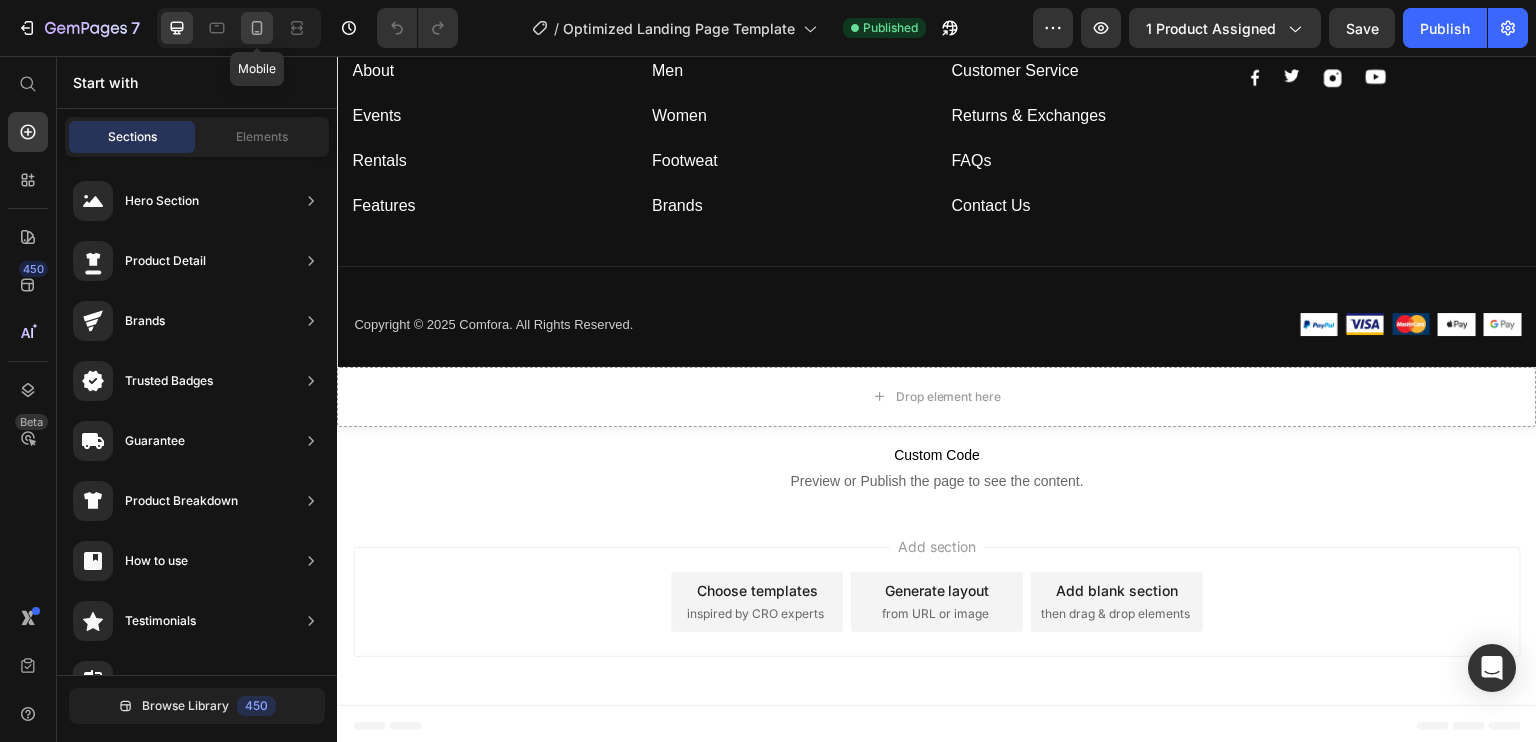 click 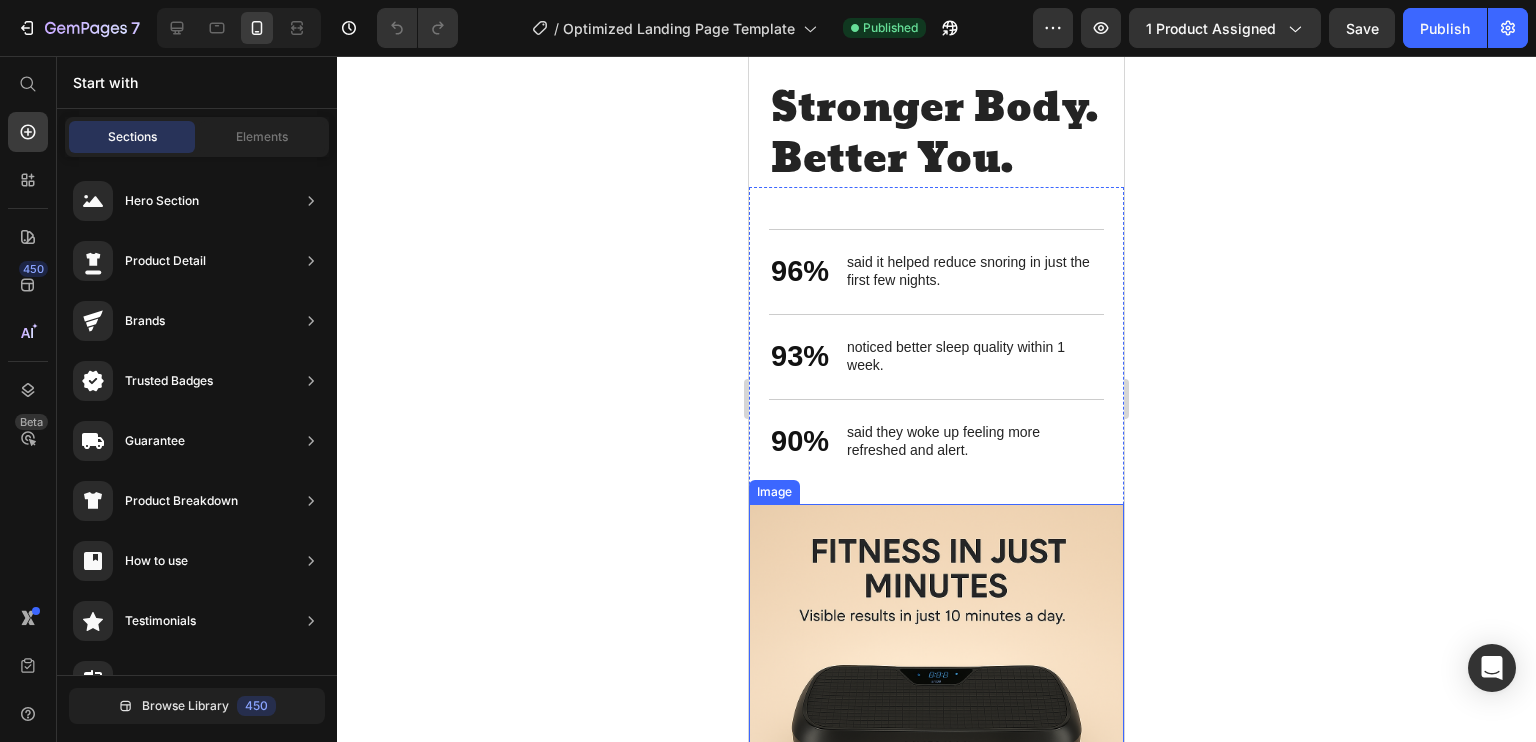scroll, scrollTop: 2190, scrollLeft: 0, axis: vertical 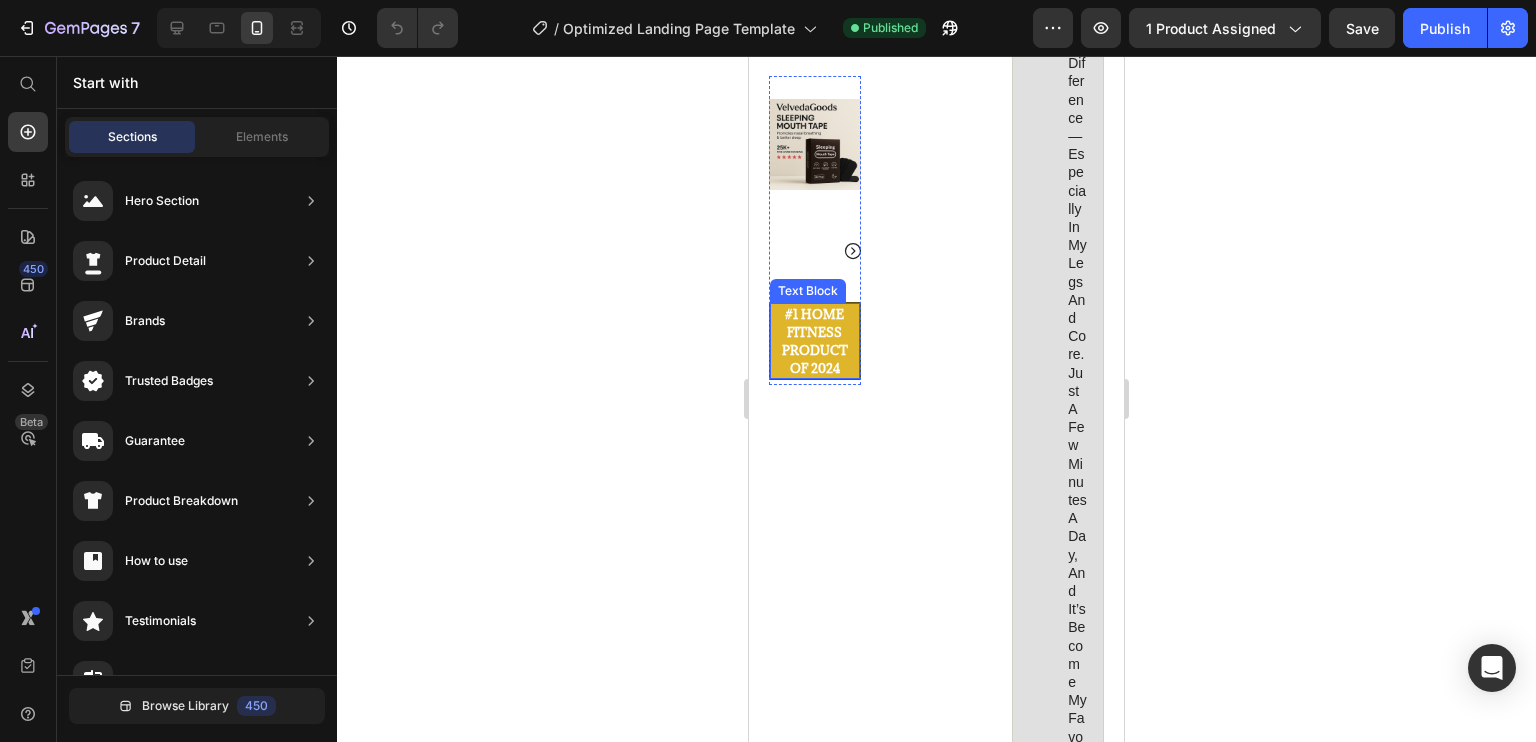 click on "#1 Home fitness Product of 2024" at bounding box center (815, 341) 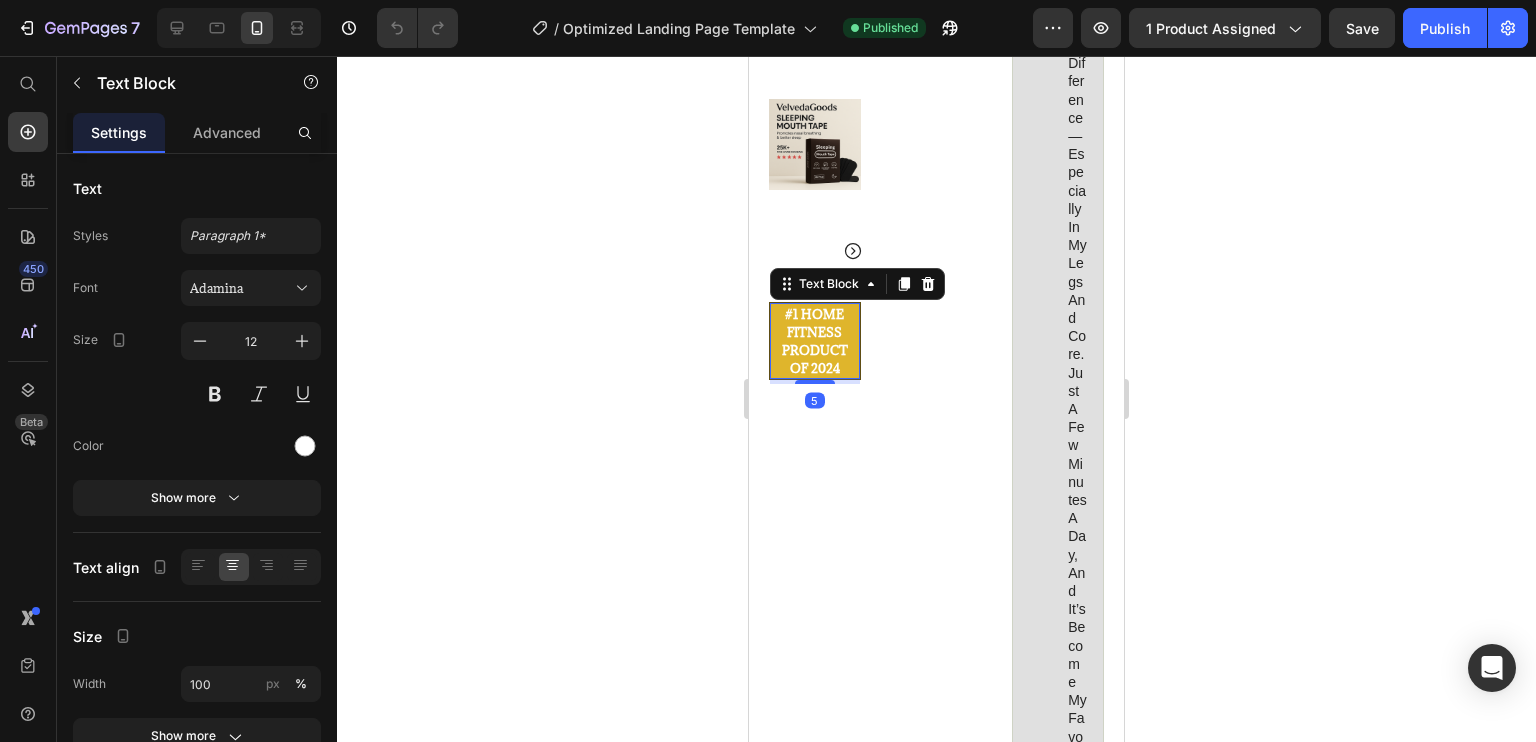 scroll, scrollTop: 3641, scrollLeft: 0, axis: vertical 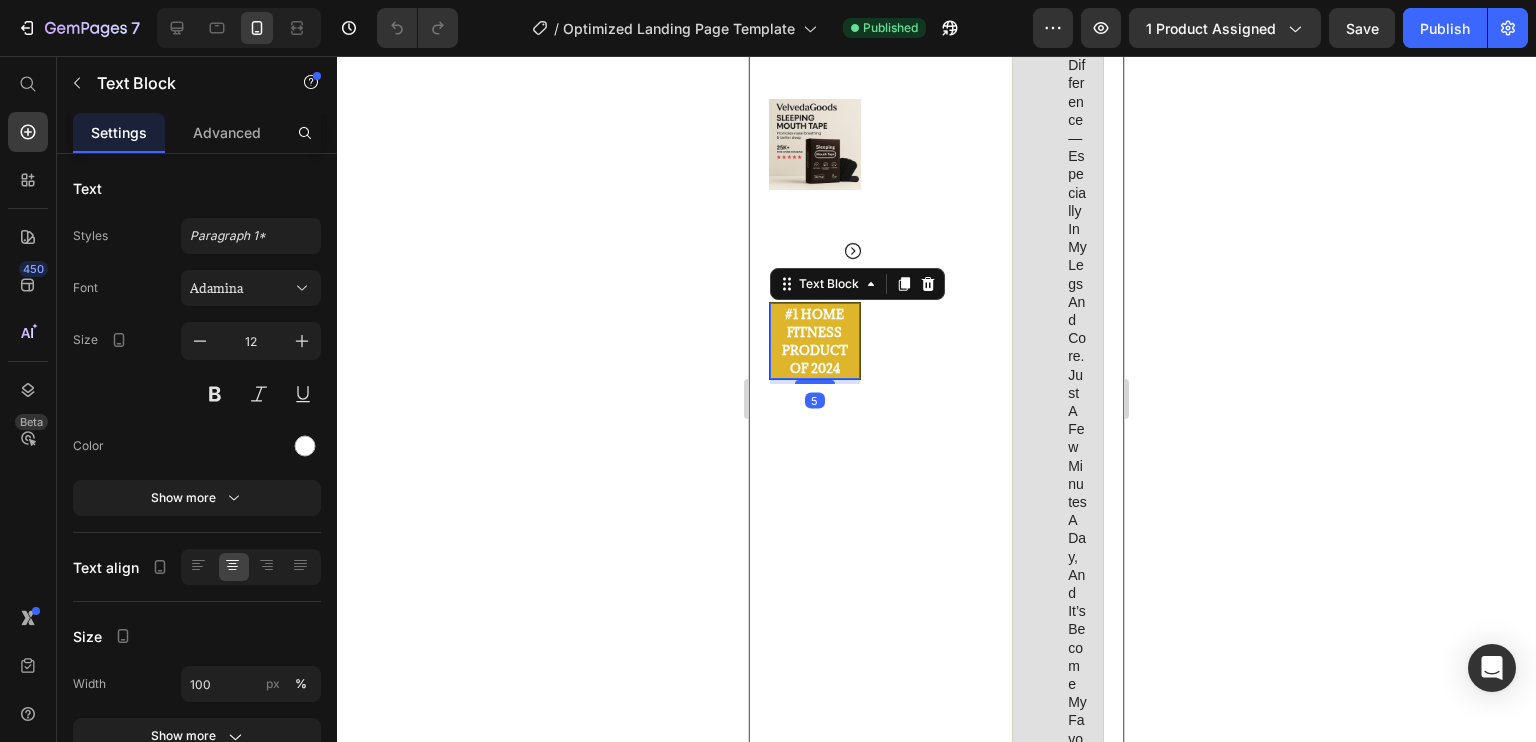 click on "Color 30Pcs With Box 60Pcs With Box 90Pcs With Box 150Pcs With Box Product Variants & Swatches" at bounding box center (937, -957) 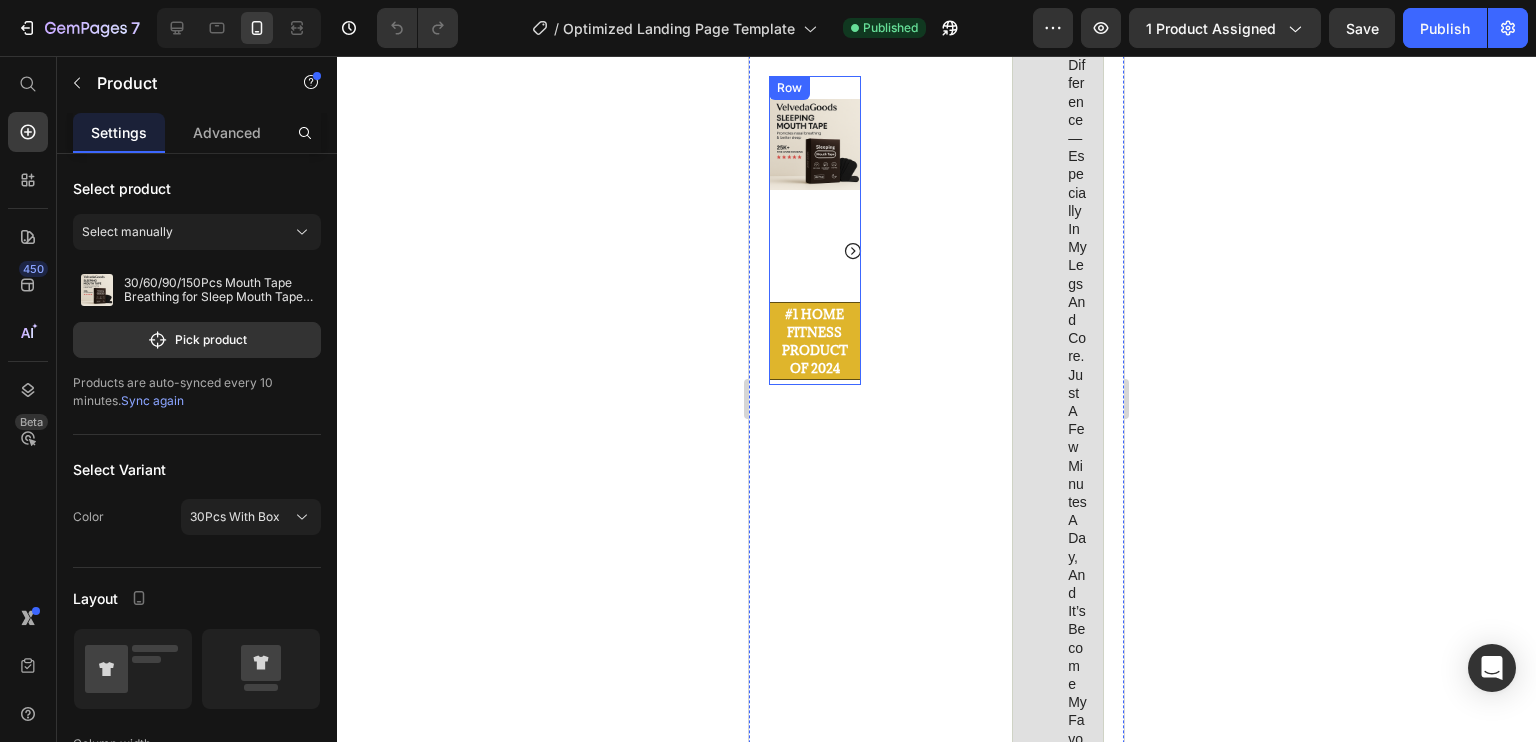 click on "#1 Home fitness Product of 2024" at bounding box center (815, 341) 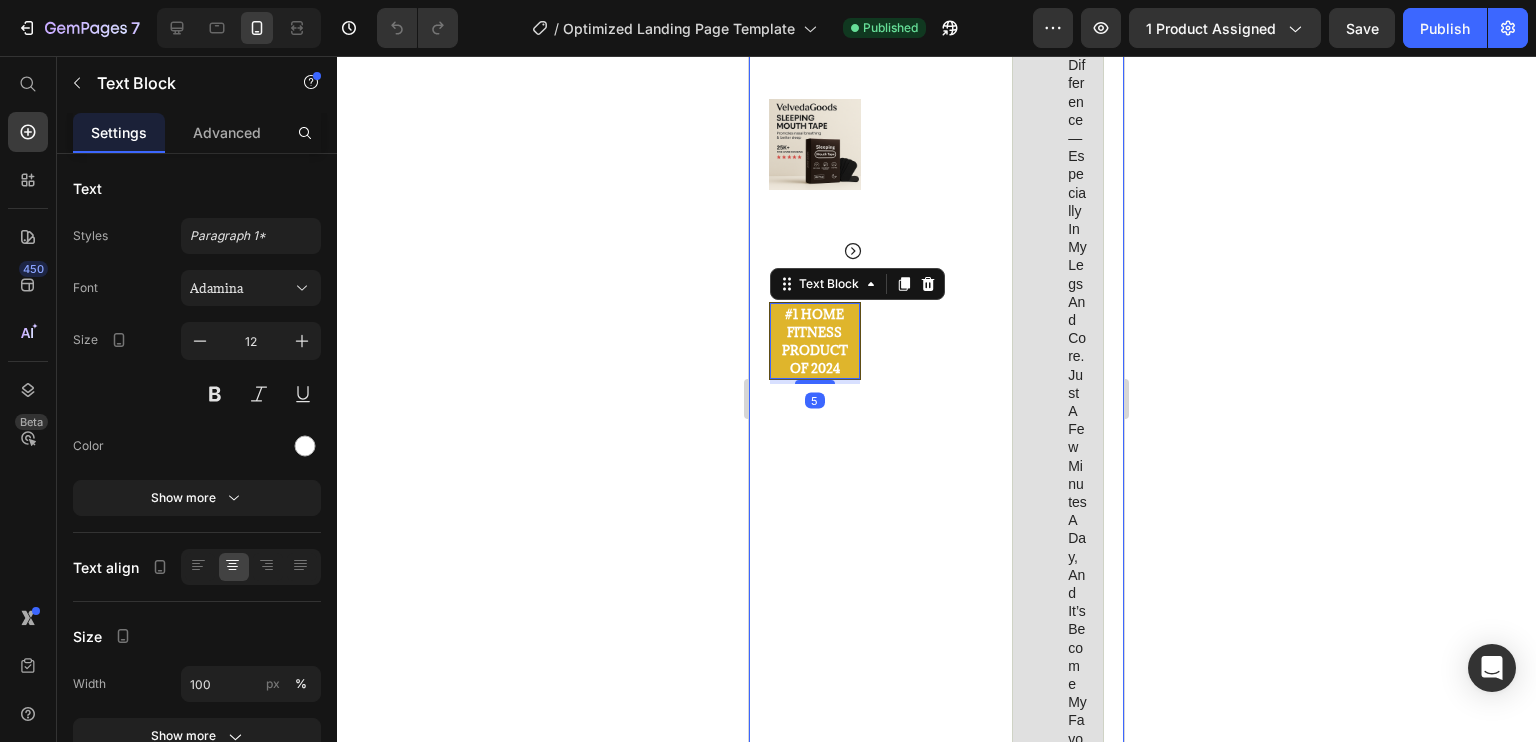 click on "Color 30Pcs With Box 60Pcs With Box 90Pcs With Box 150Pcs With Box Product Variants & Swatches" at bounding box center [937, -957] 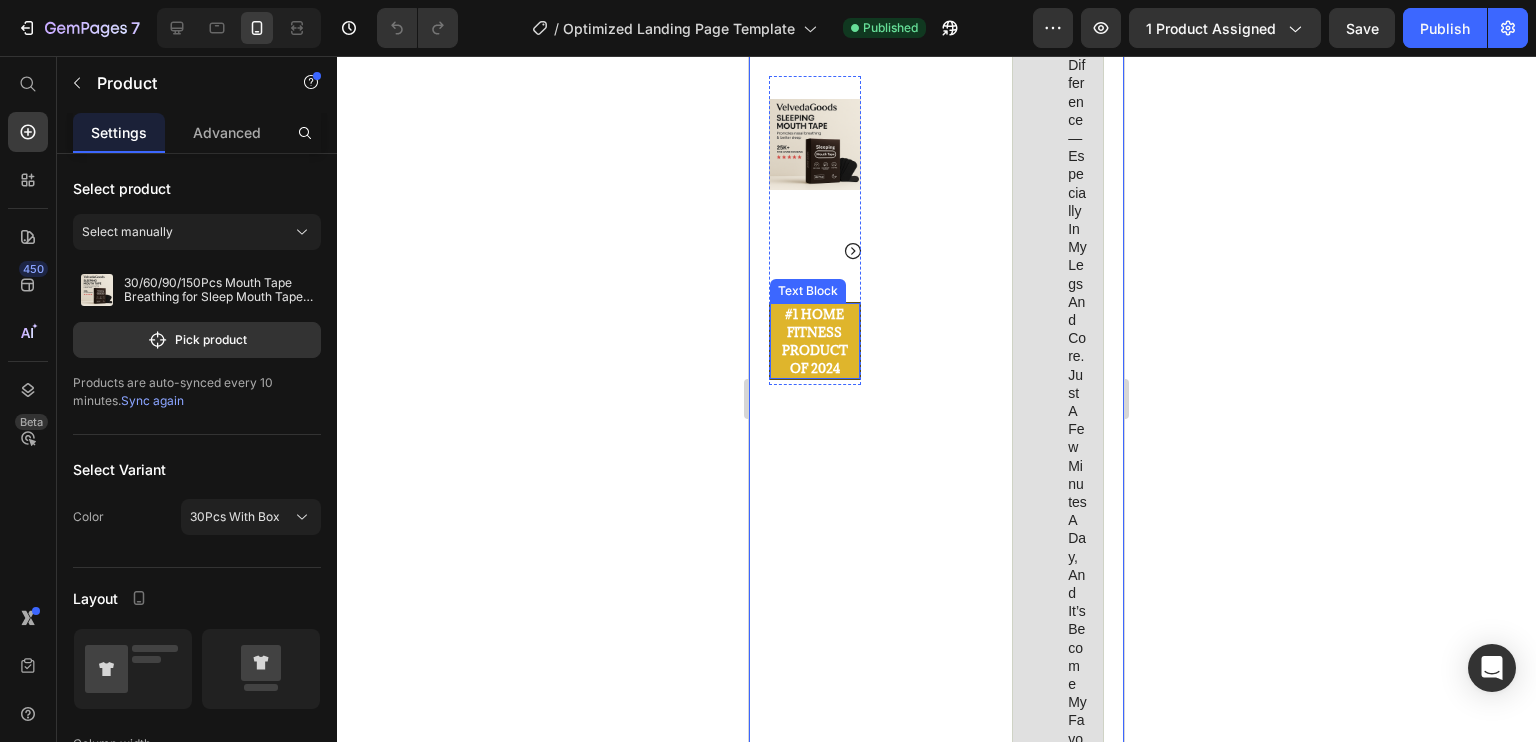 click on "#1 Home fitness Product of 2024" at bounding box center (815, 341) 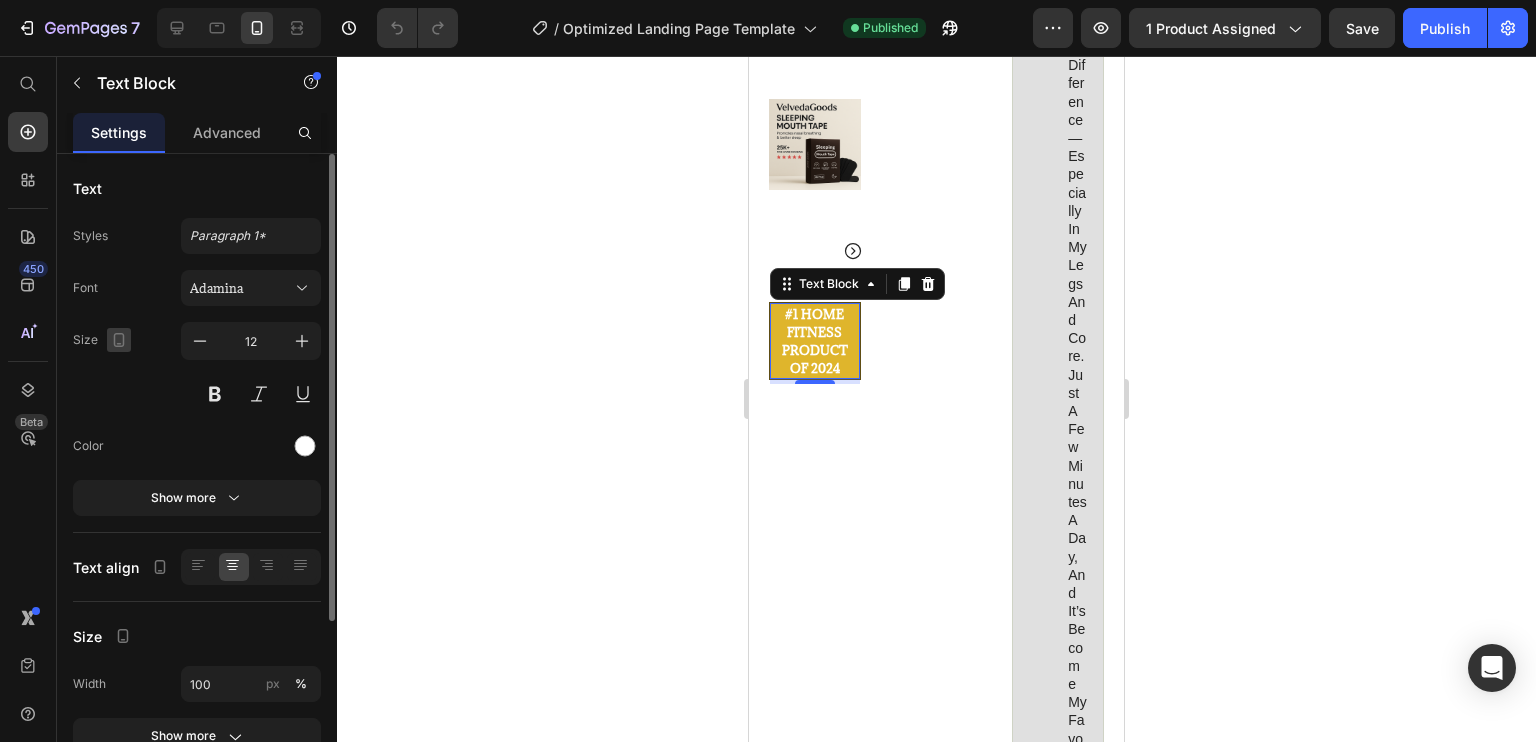 click 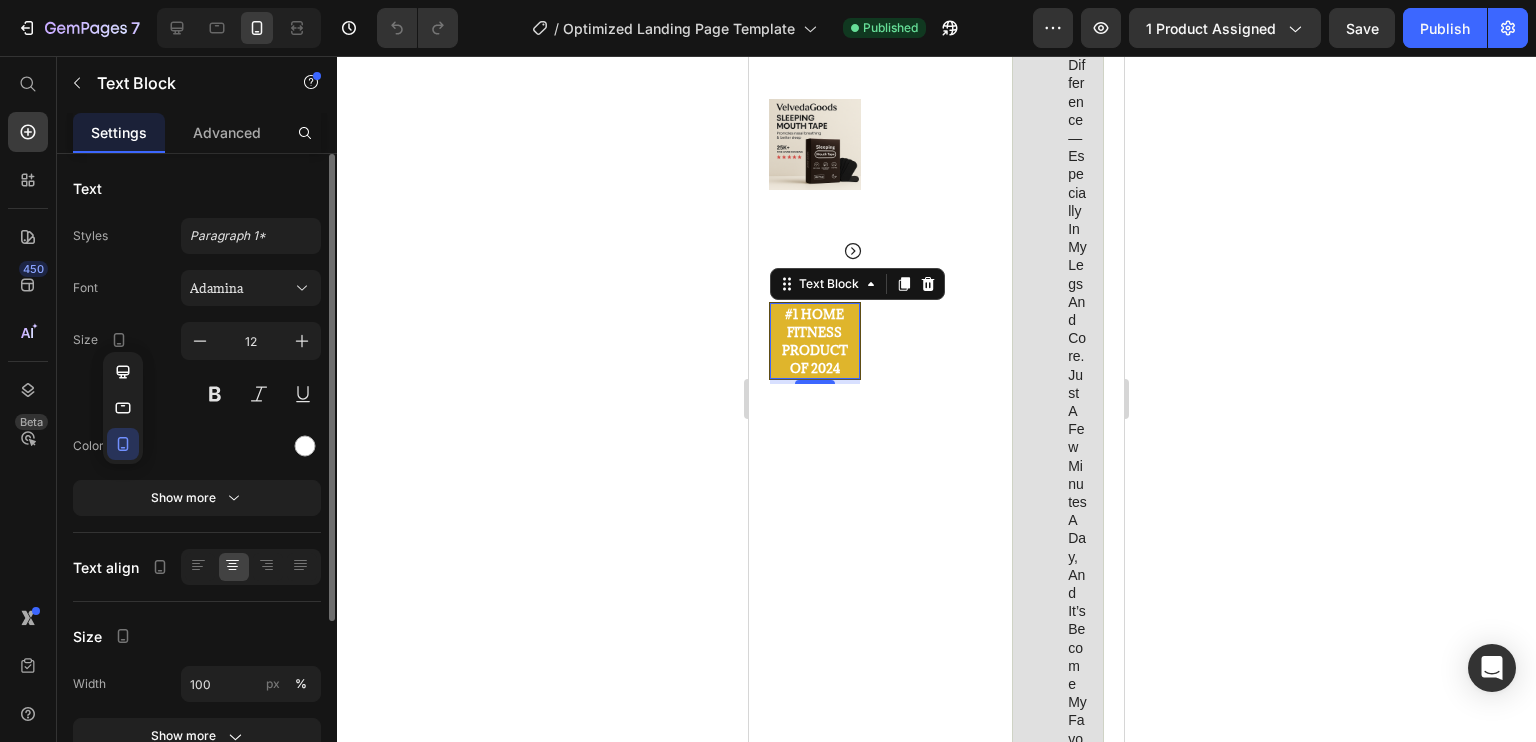 click at bounding box center (251, 446) 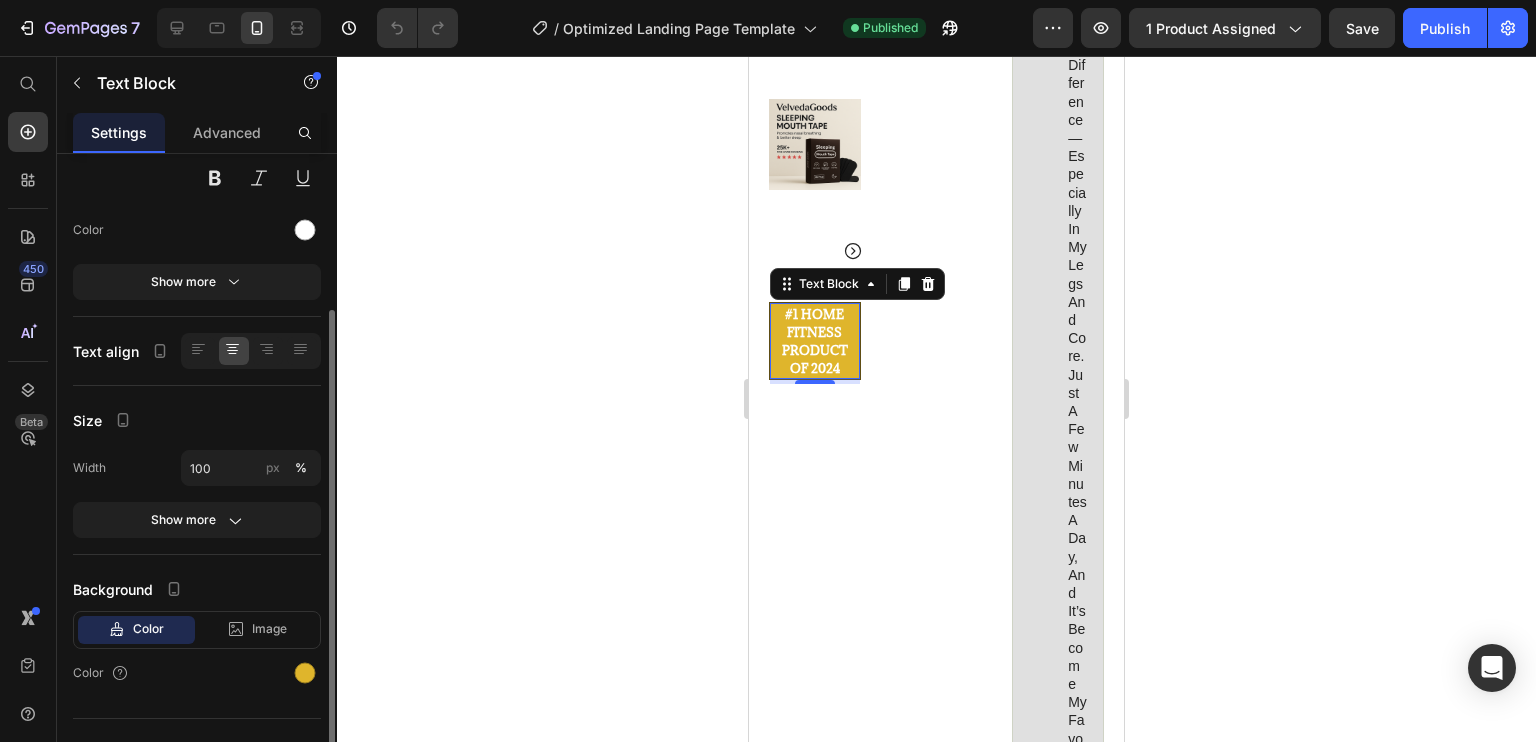 scroll, scrollTop: 247, scrollLeft: 0, axis: vertical 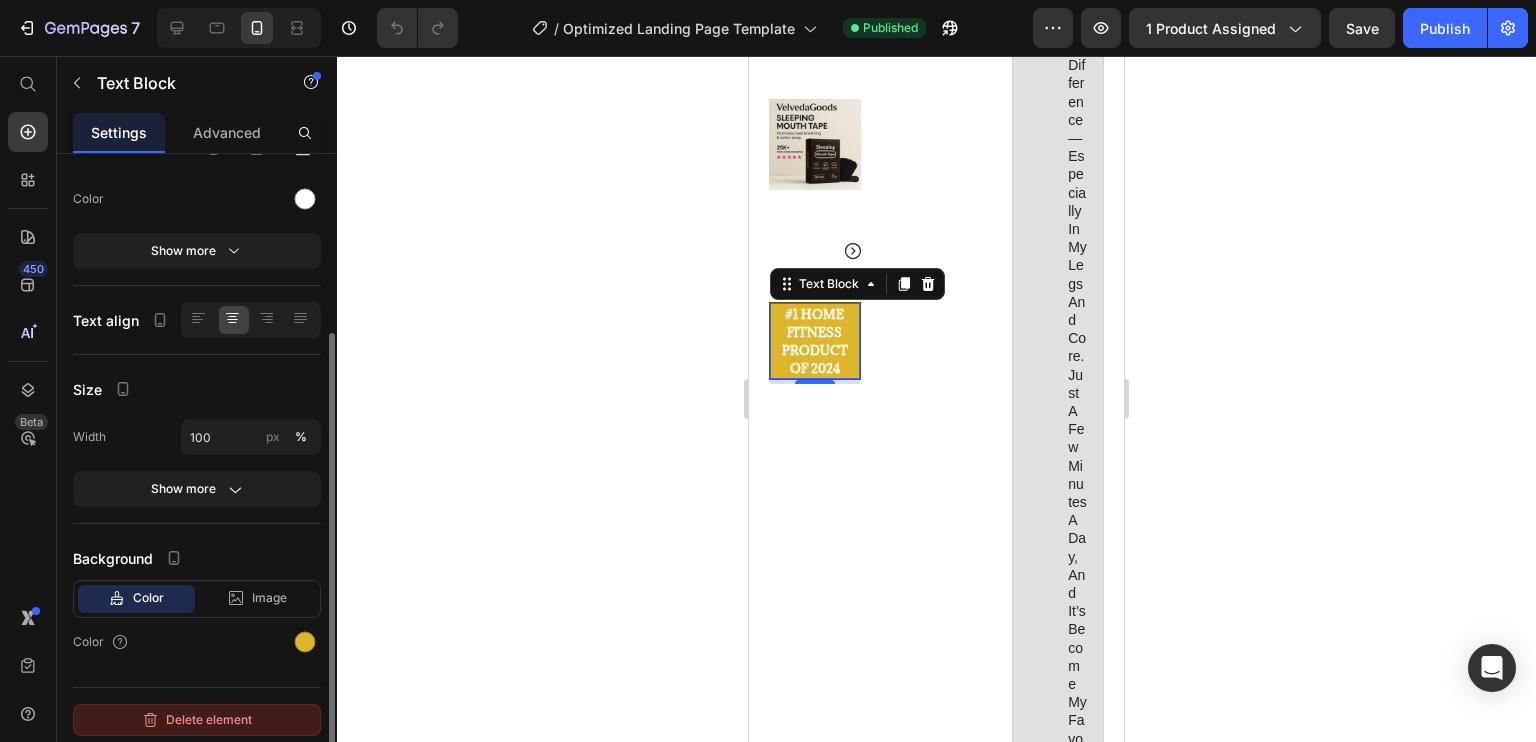 click on "Delete element" at bounding box center (197, 720) 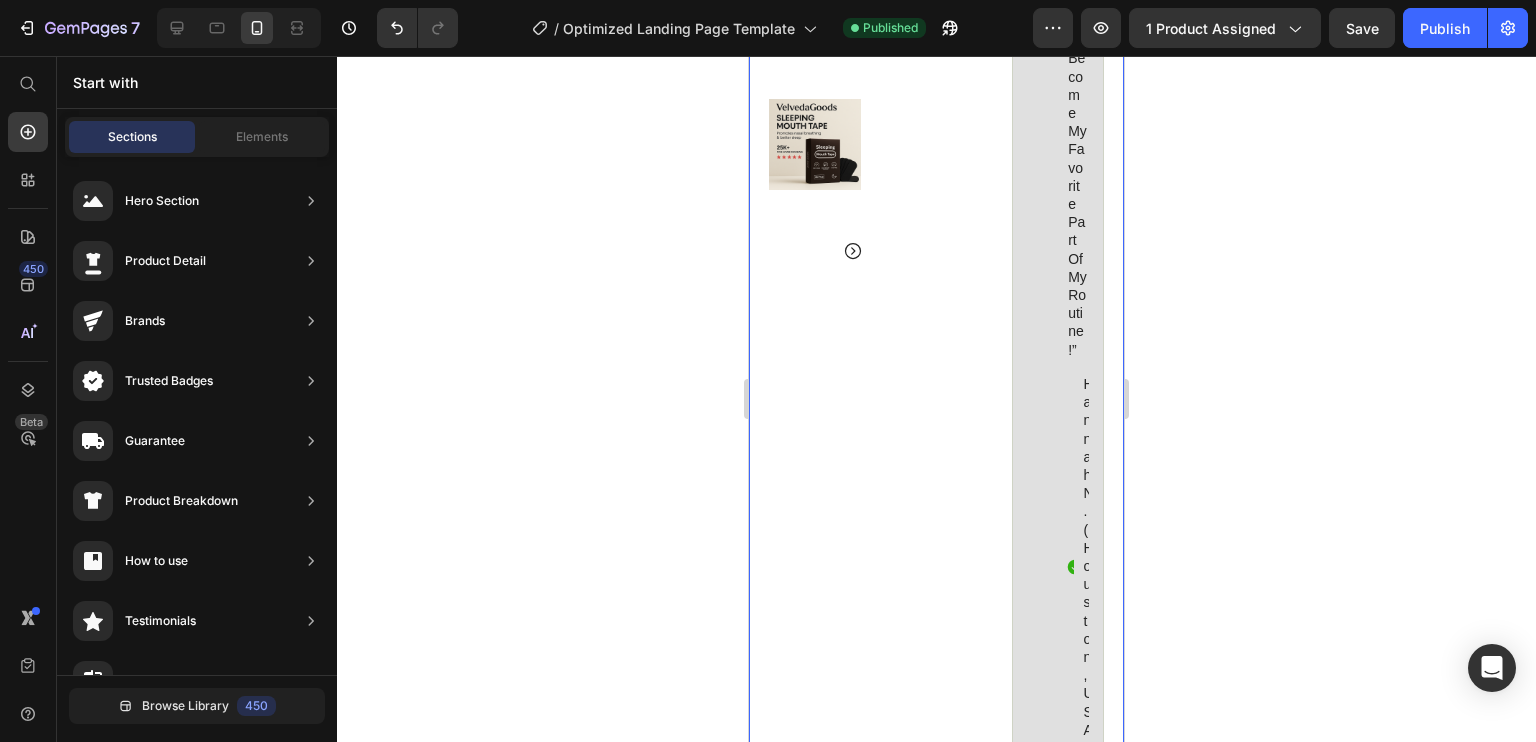 scroll, scrollTop: 4212, scrollLeft: 0, axis: vertical 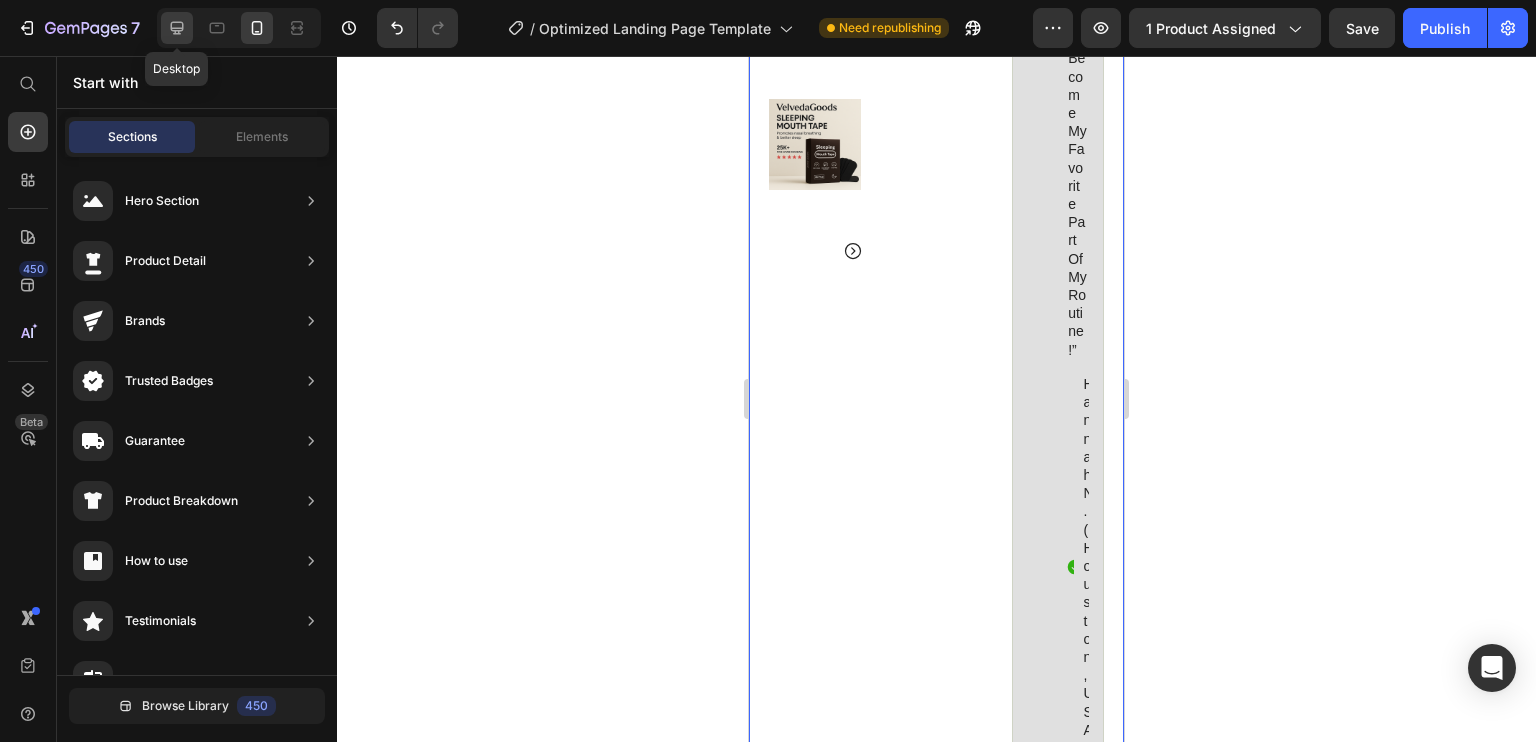 click 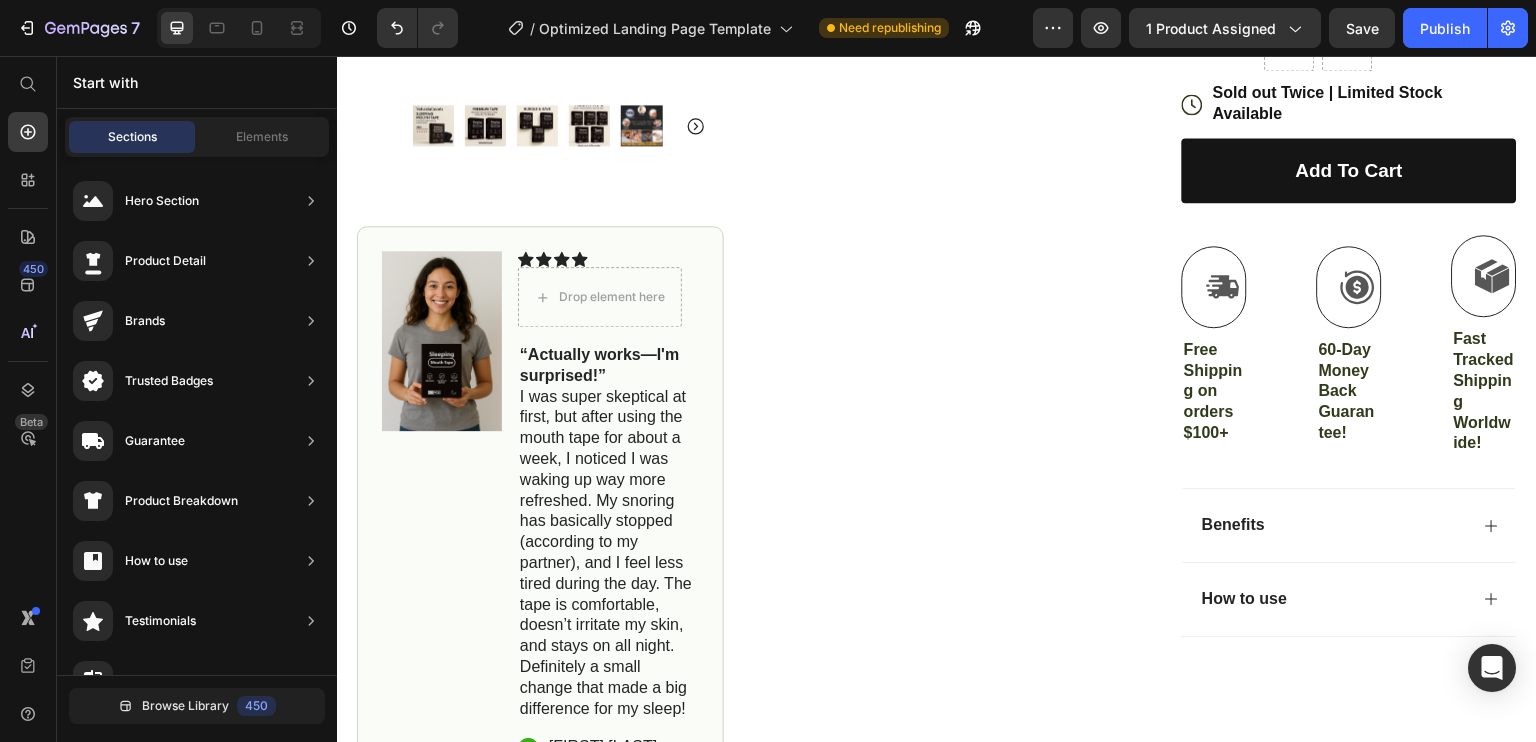 scroll, scrollTop: 0, scrollLeft: 0, axis: both 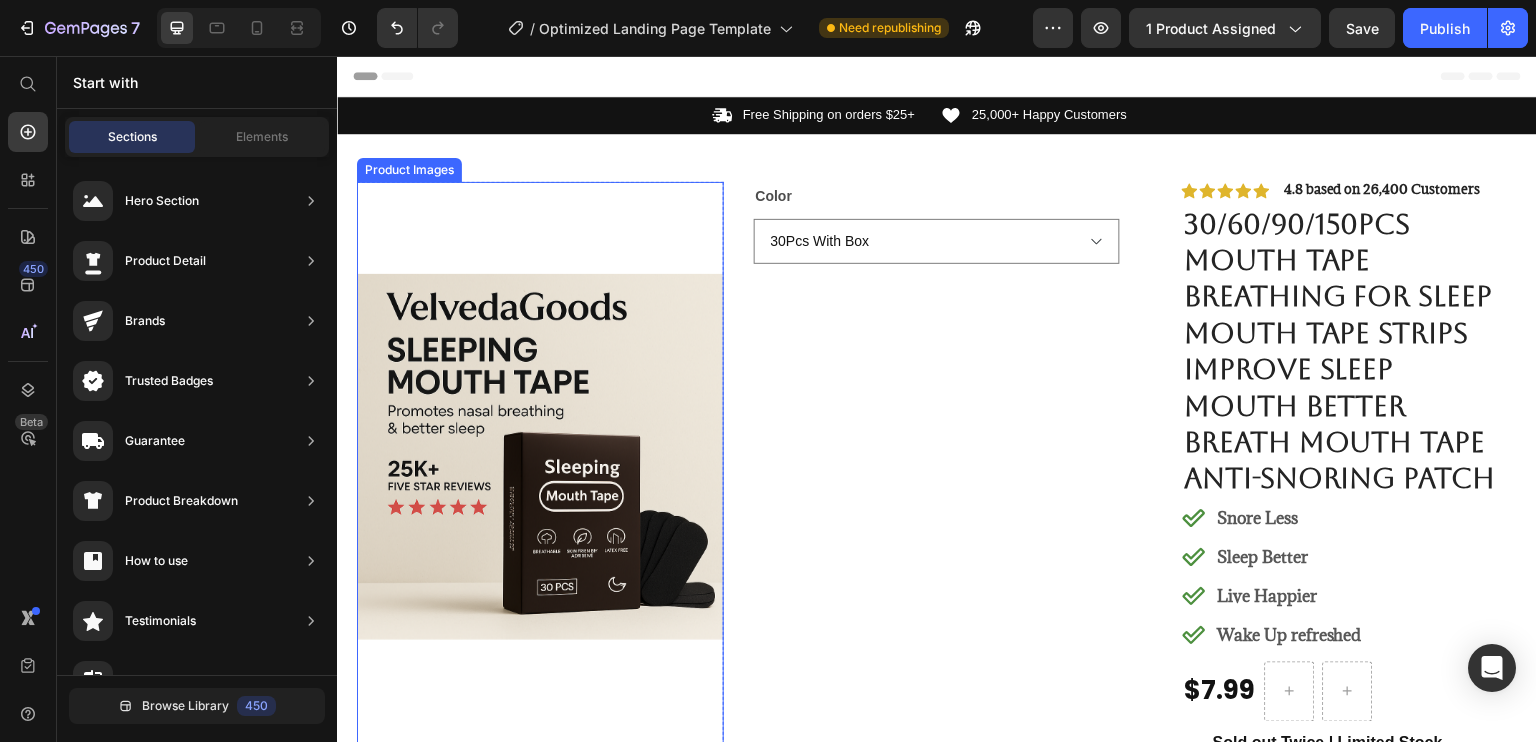 click at bounding box center [540, 457] 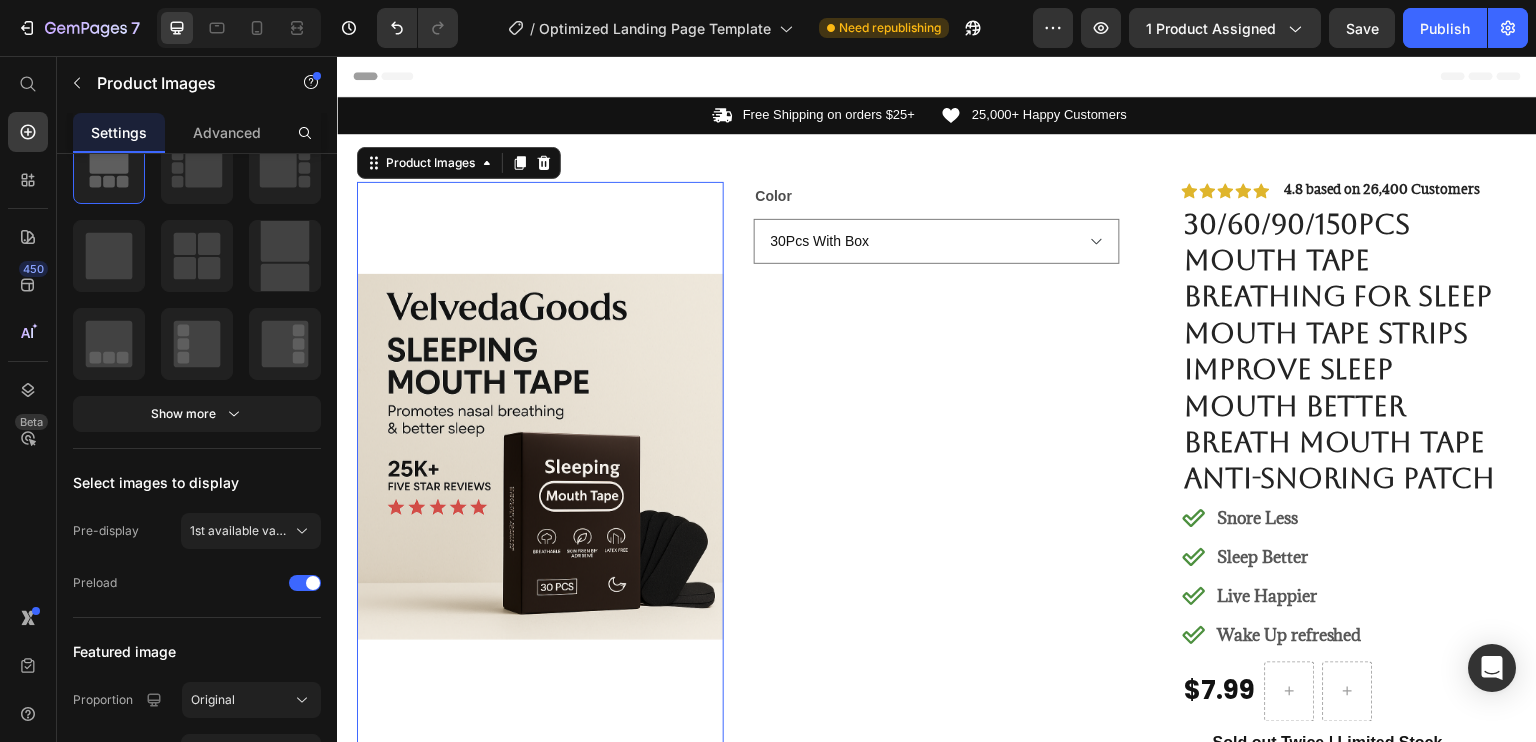 scroll, scrollTop: 0, scrollLeft: 0, axis: both 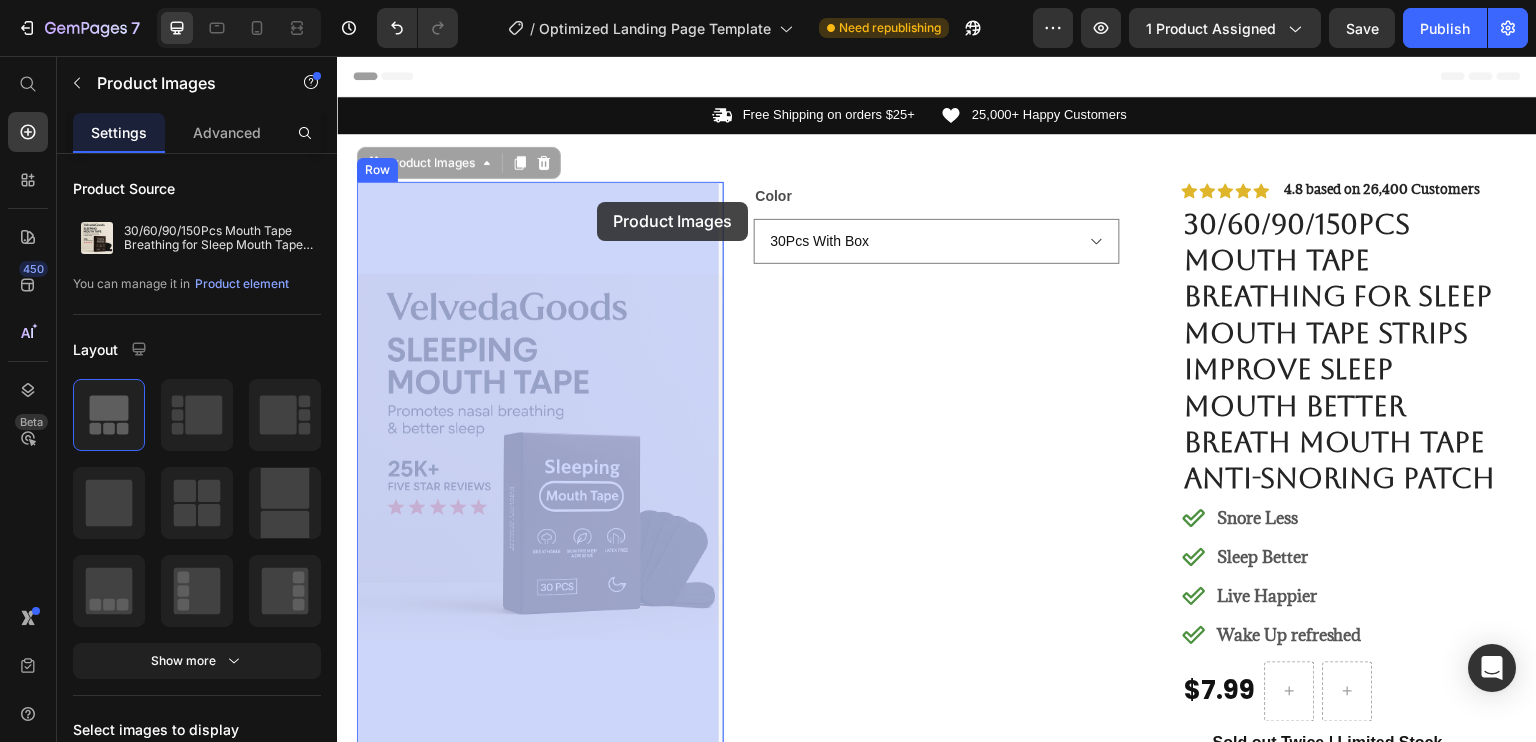 drag, startPoint x: 589, startPoint y: 330, endPoint x: 597, endPoint y: 199, distance: 131.24405 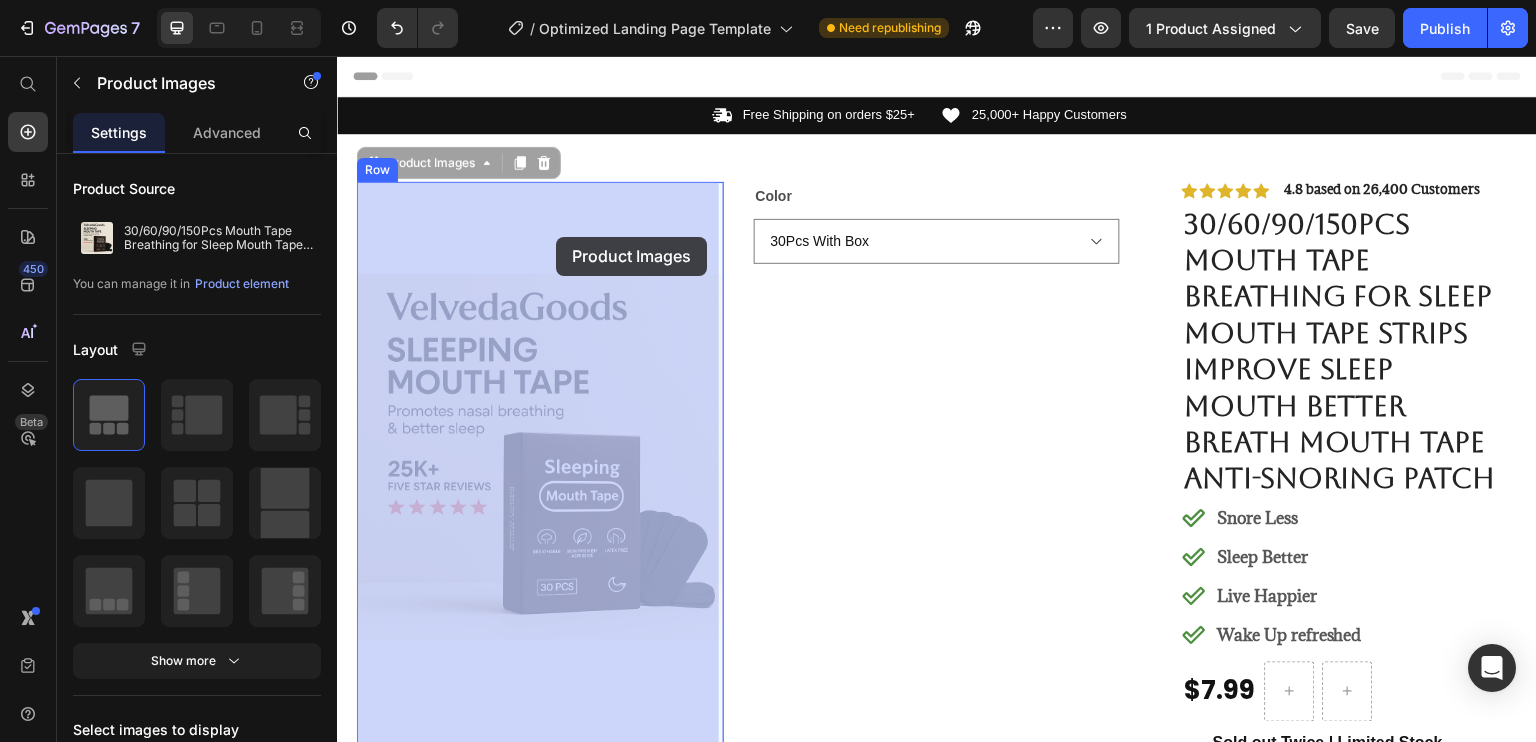 drag, startPoint x: 545, startPoint y: 329, endPoint x: 600, endPoint y: 267, distance: 82.87943 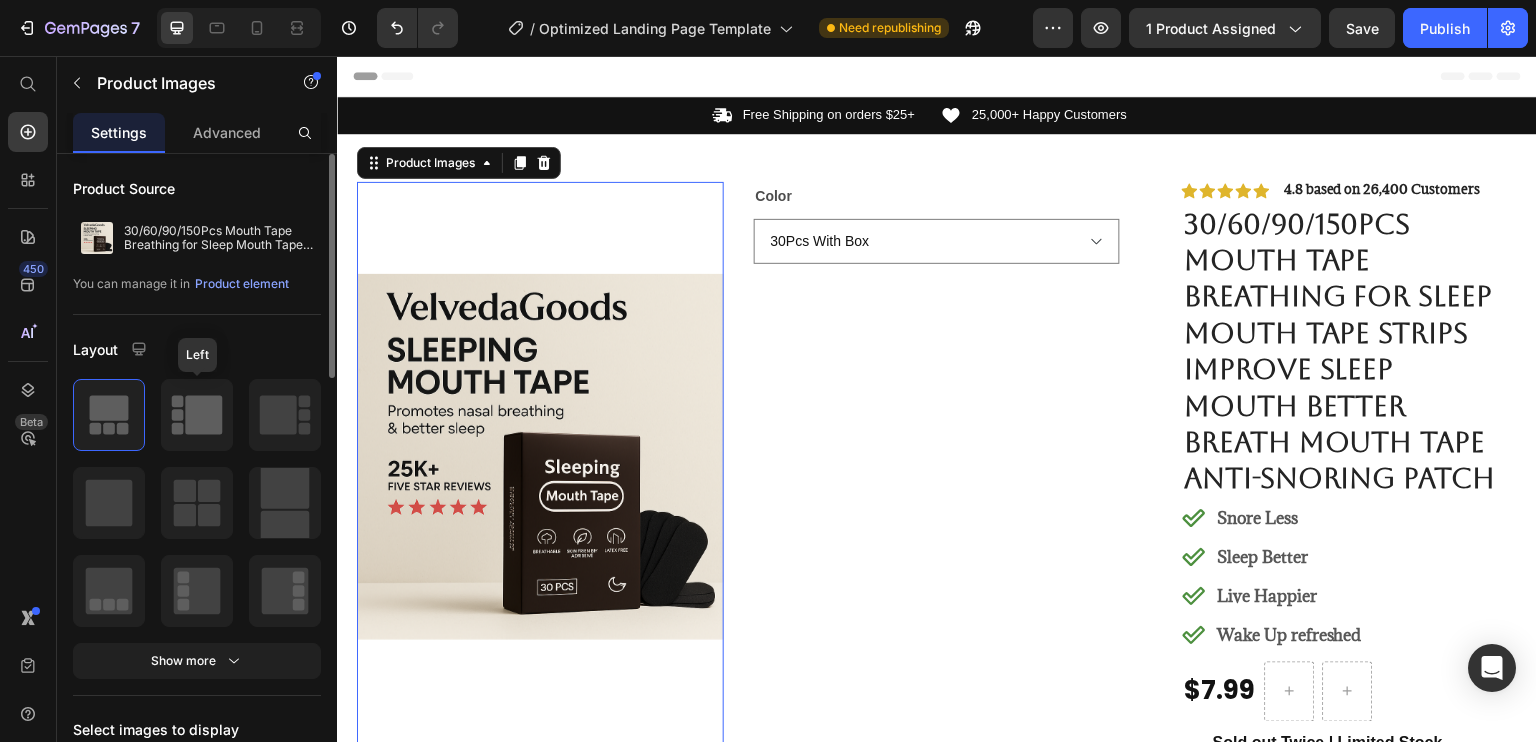 click 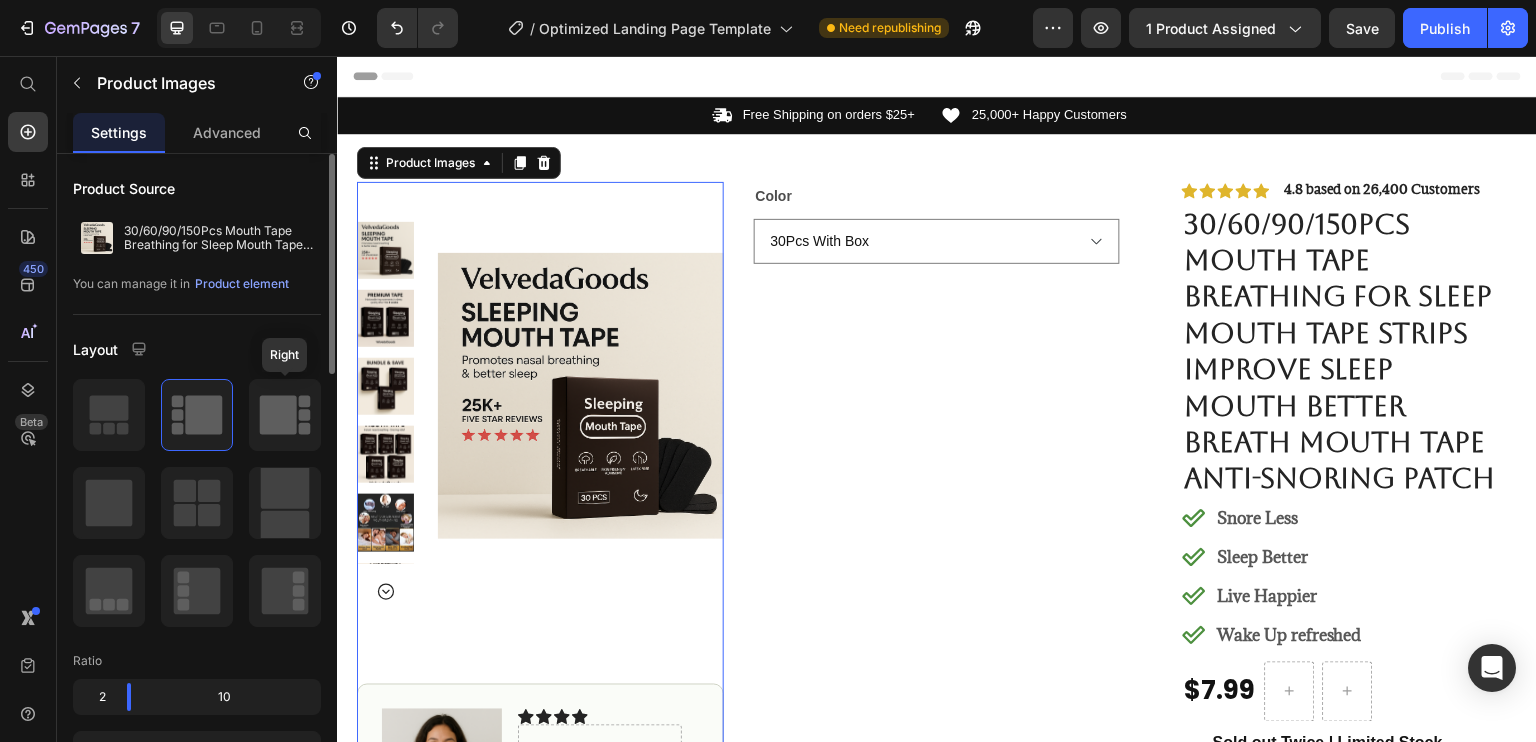 click 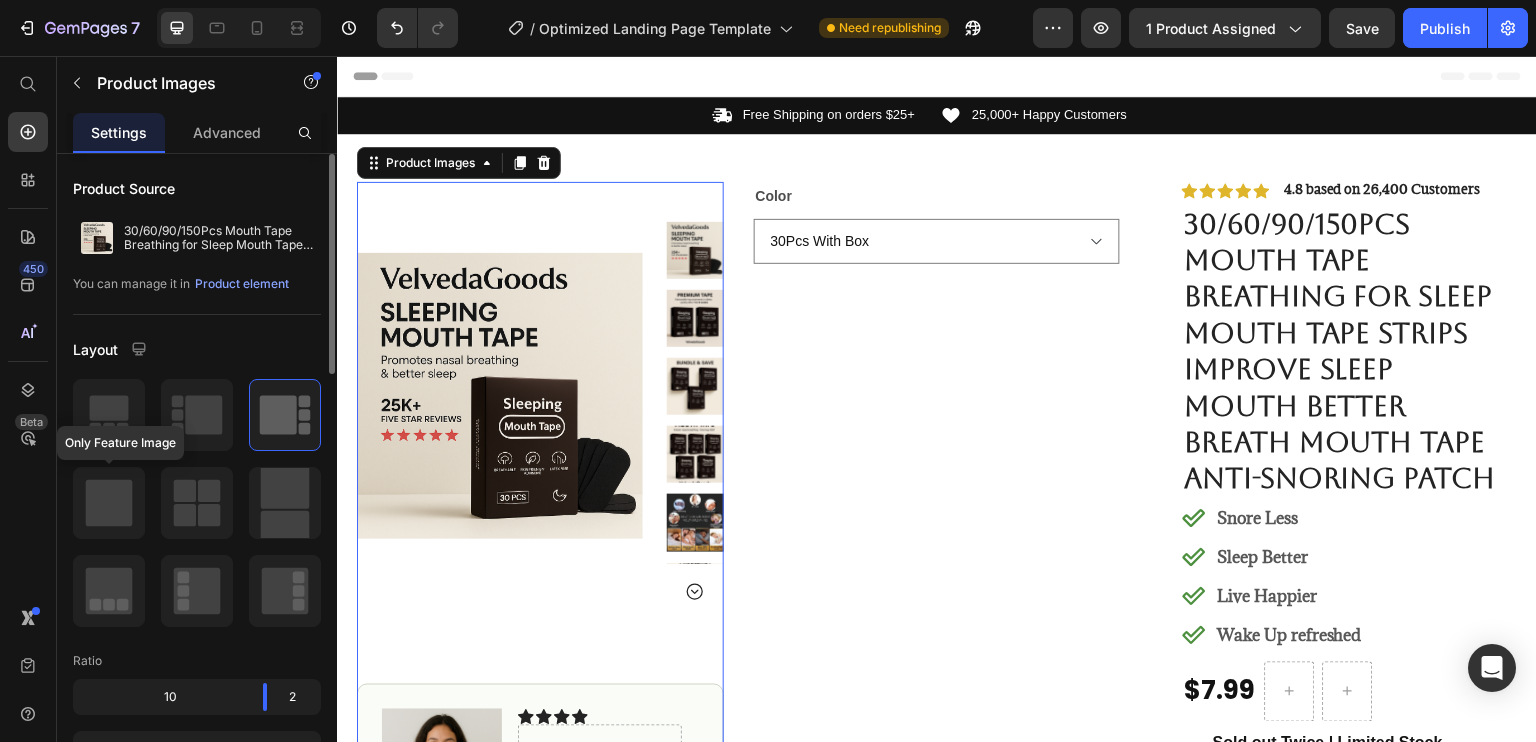 click 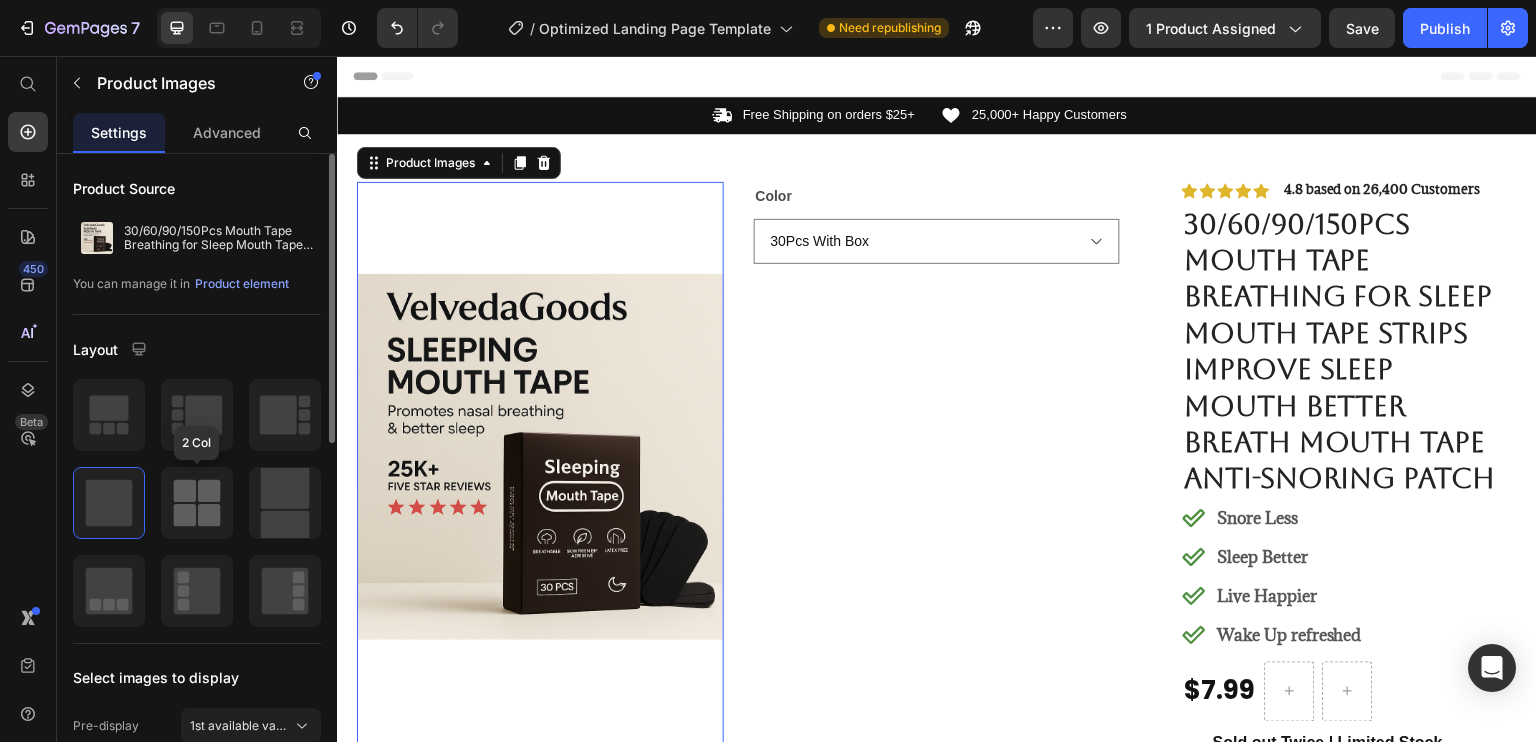 click 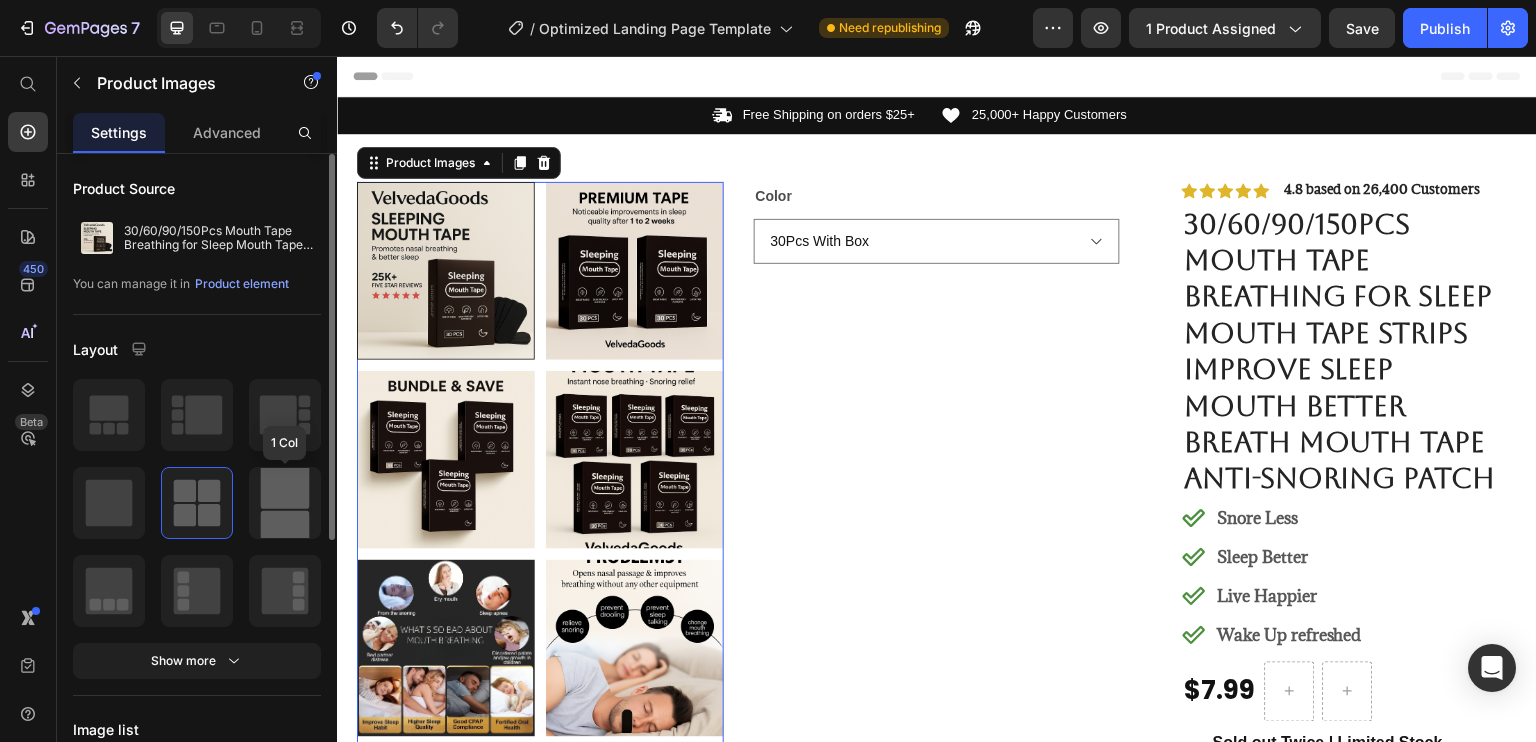 click 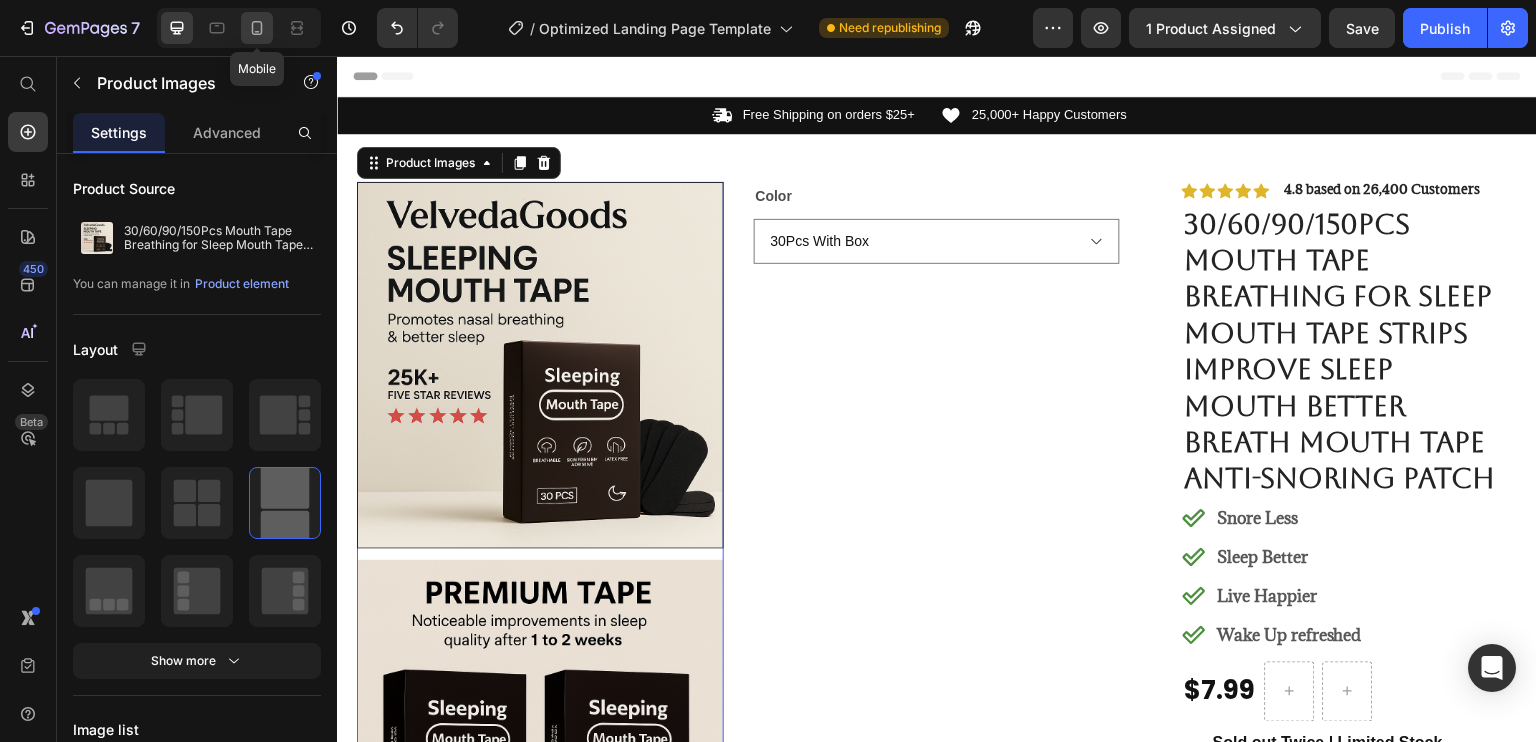 click 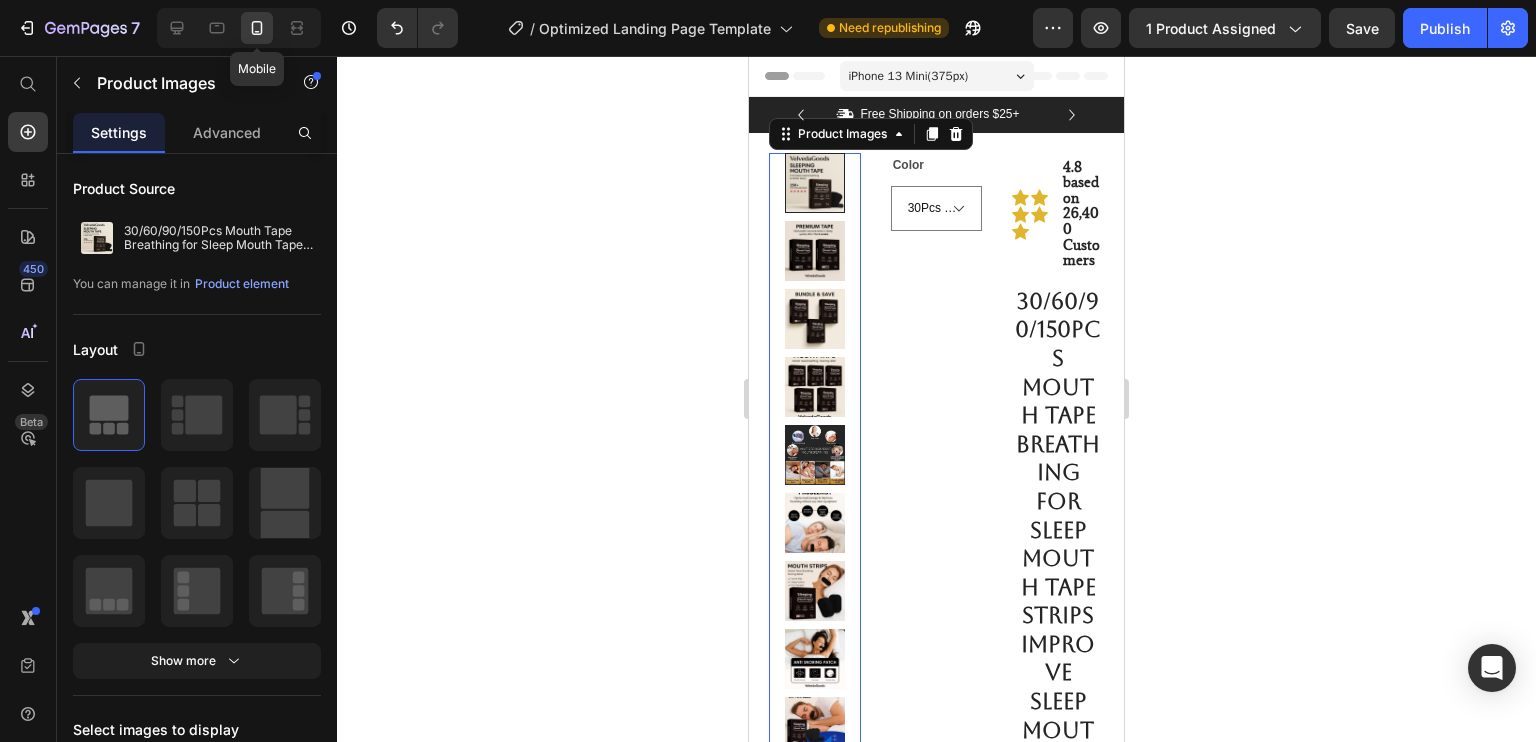 scroll, scrollTop: 26, scrollLeft: 0, axis: vertical 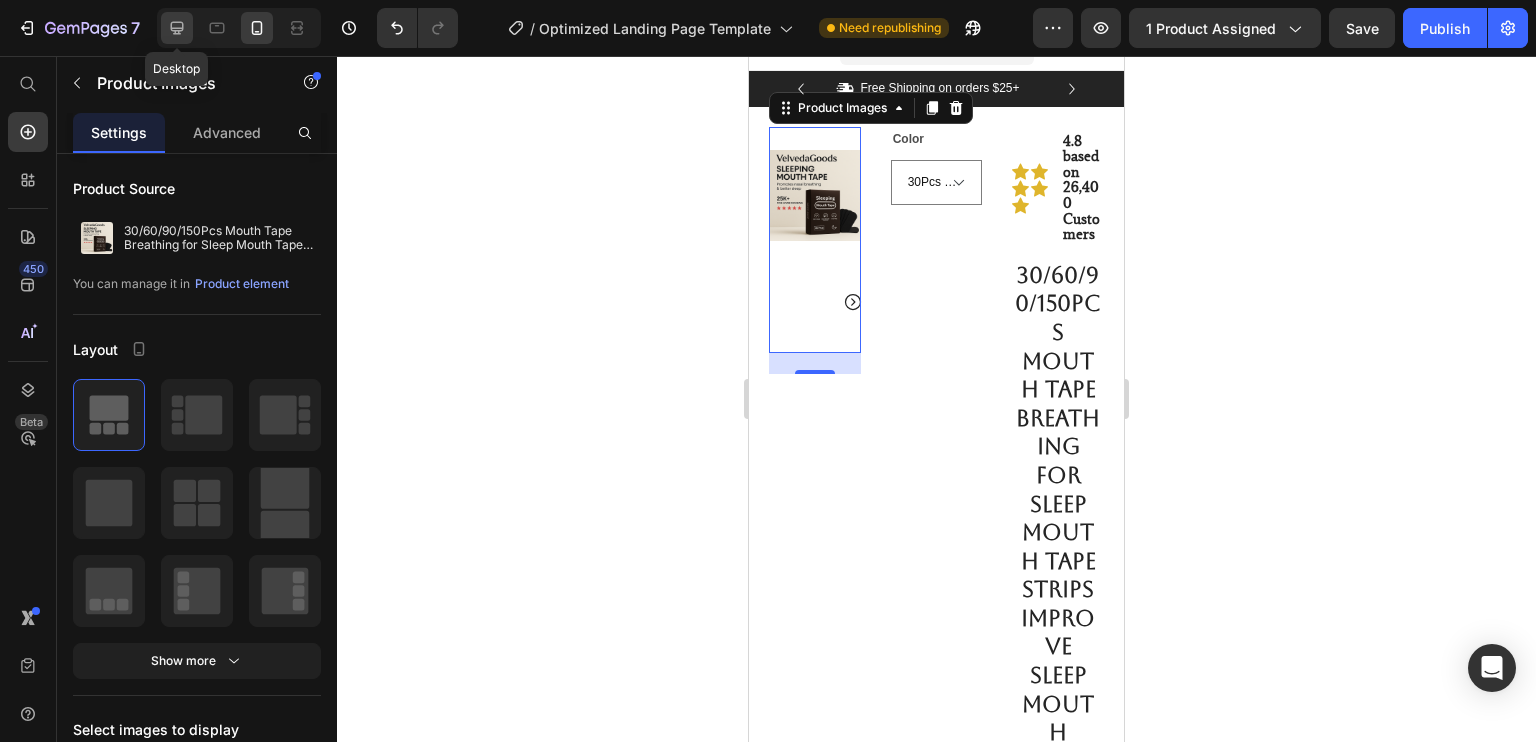 click 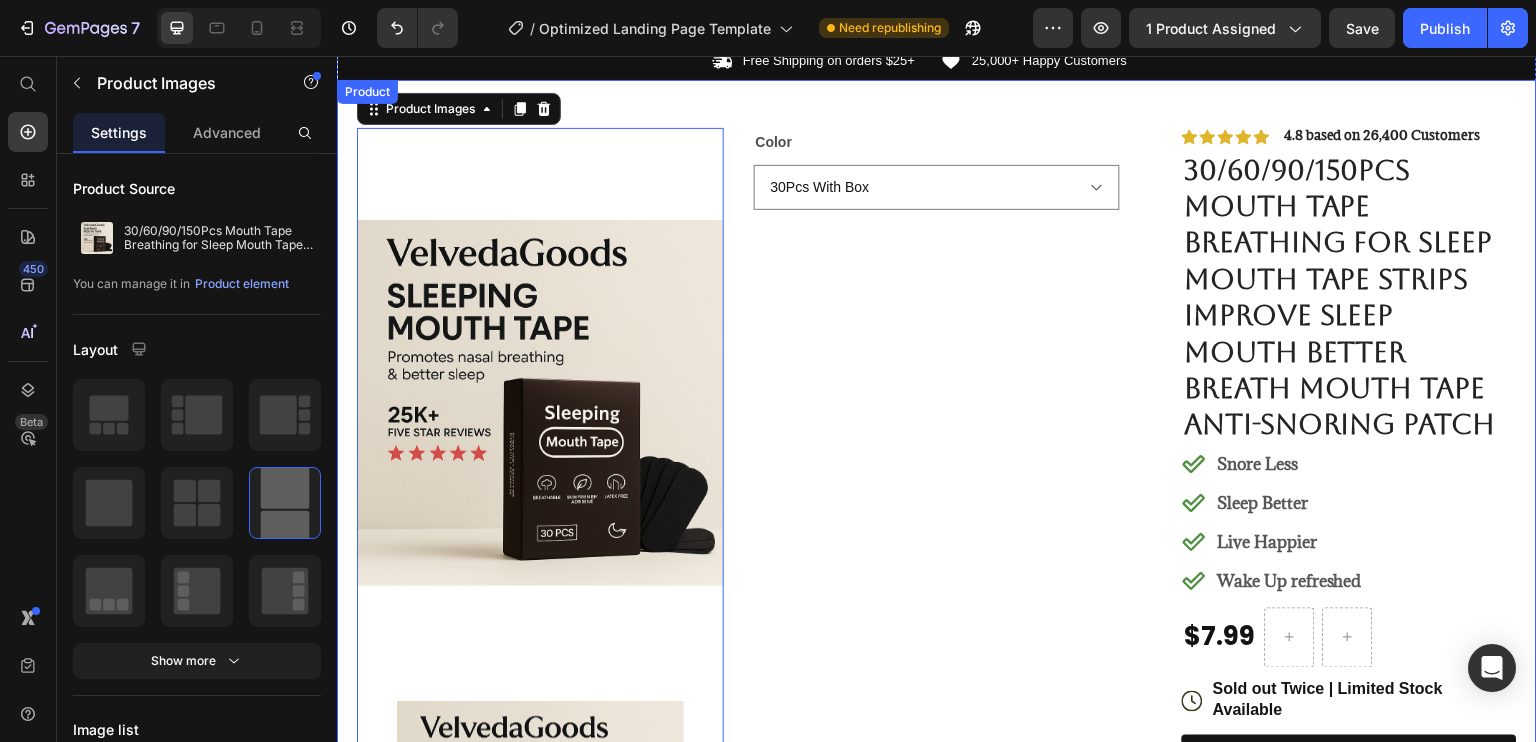 scroll, scrollTop: 56, scrollLeft: 0, axis: vertical 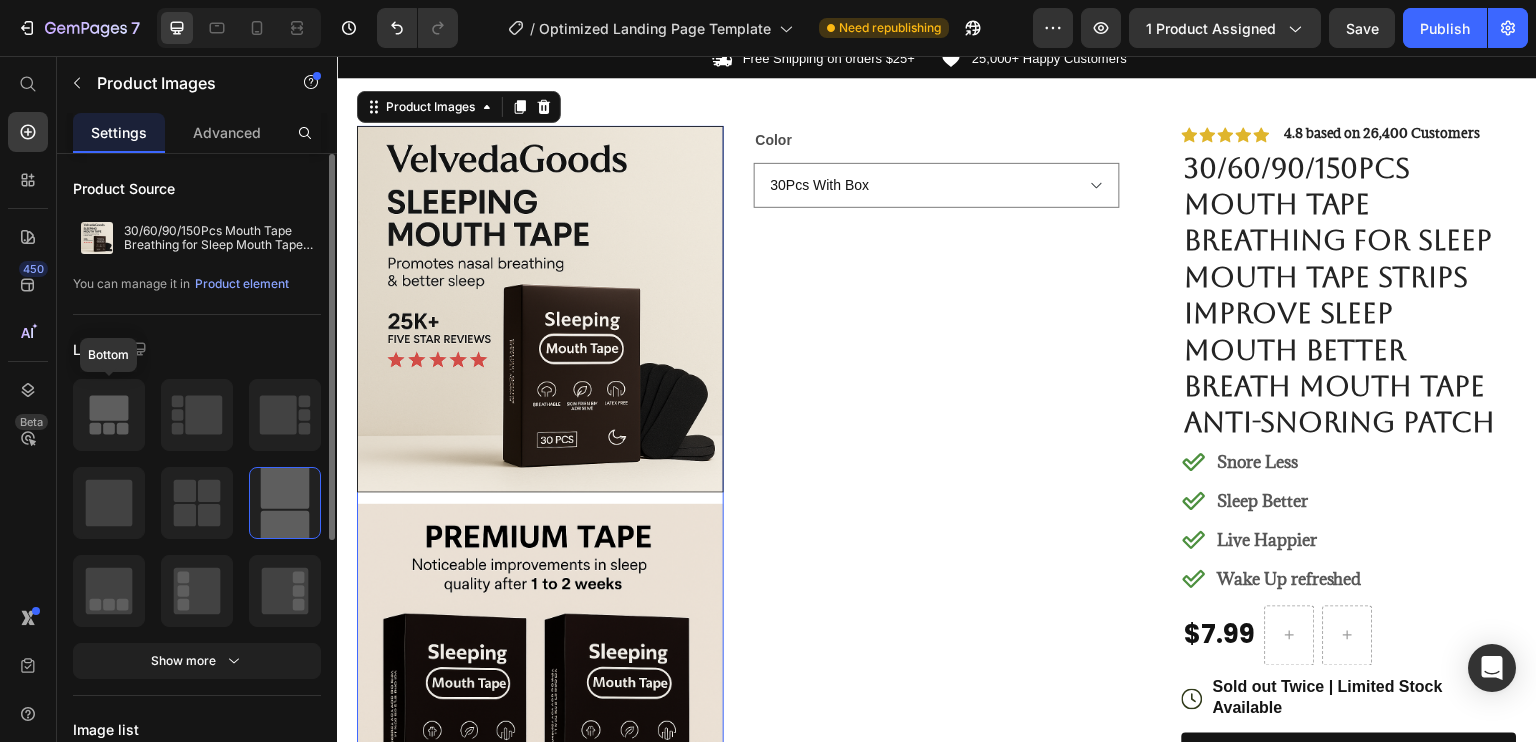 click 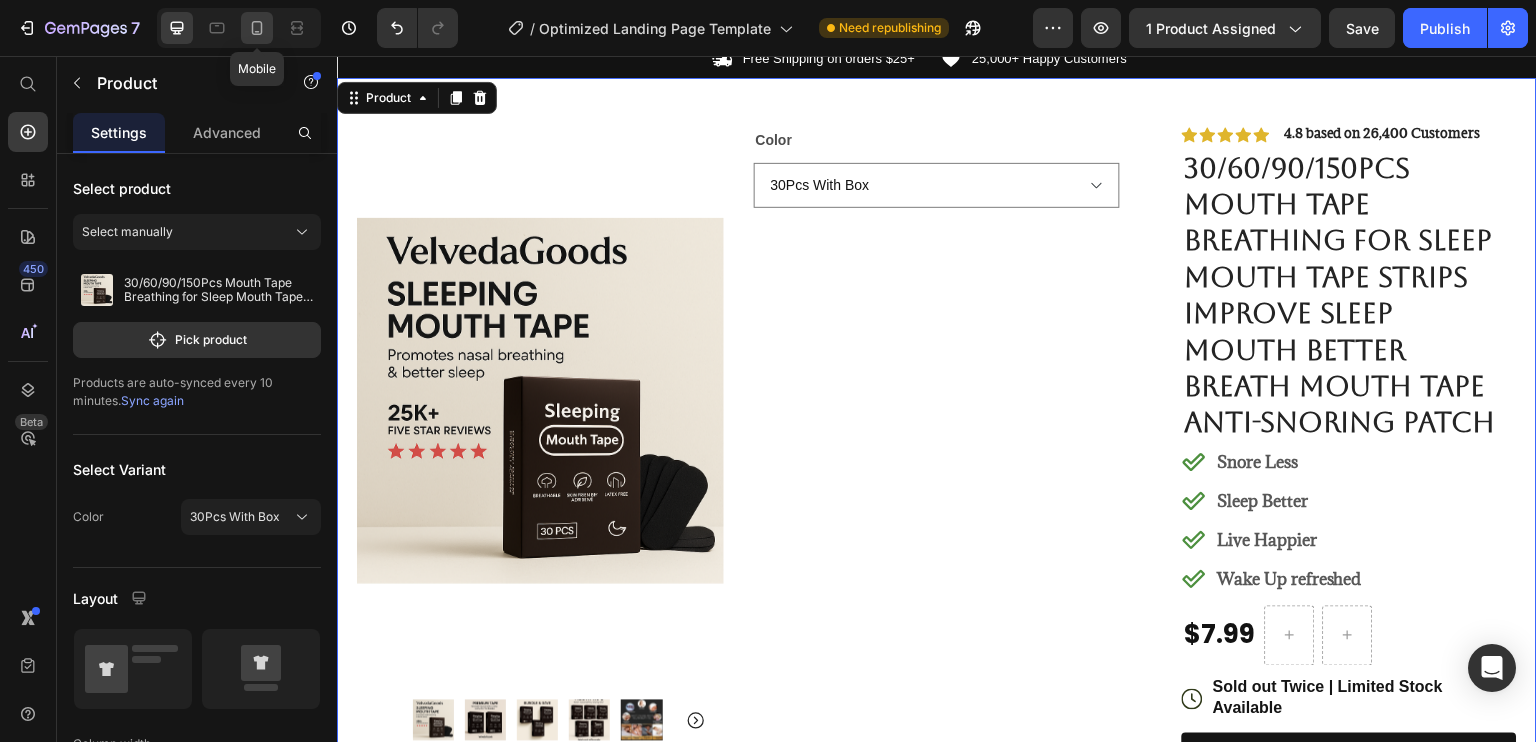 click 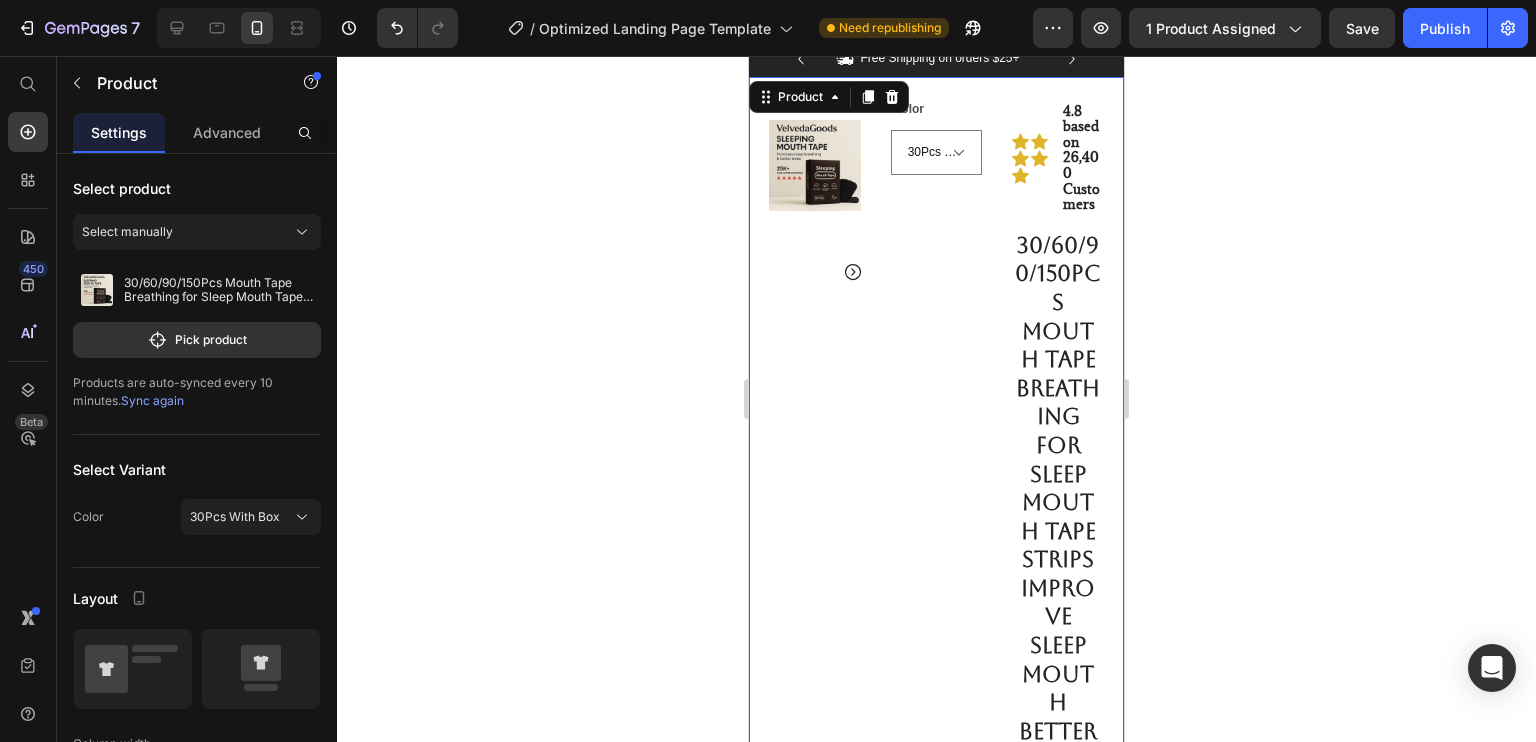 scroll, scrollTop: 6, scrollLeft: 0, axis: vertical 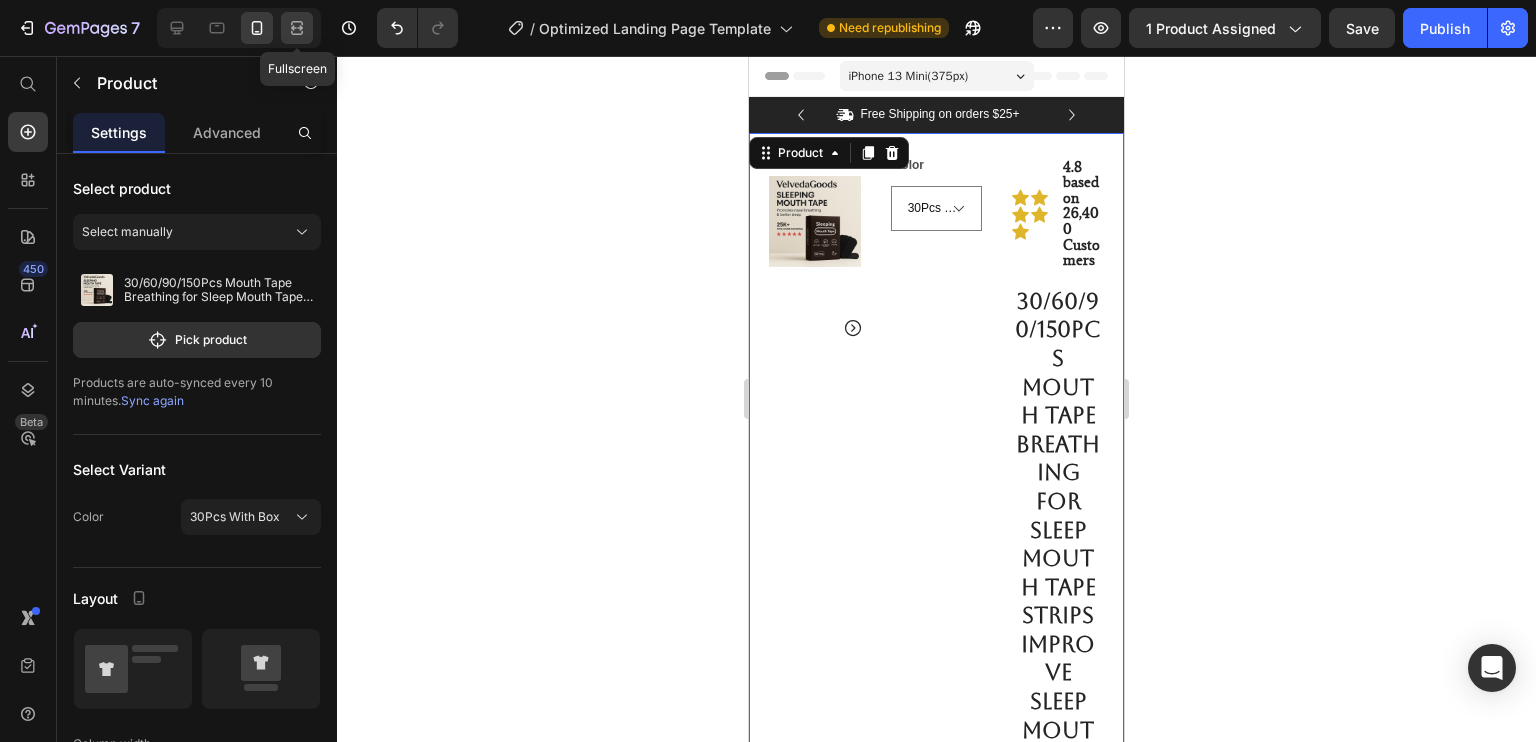 click 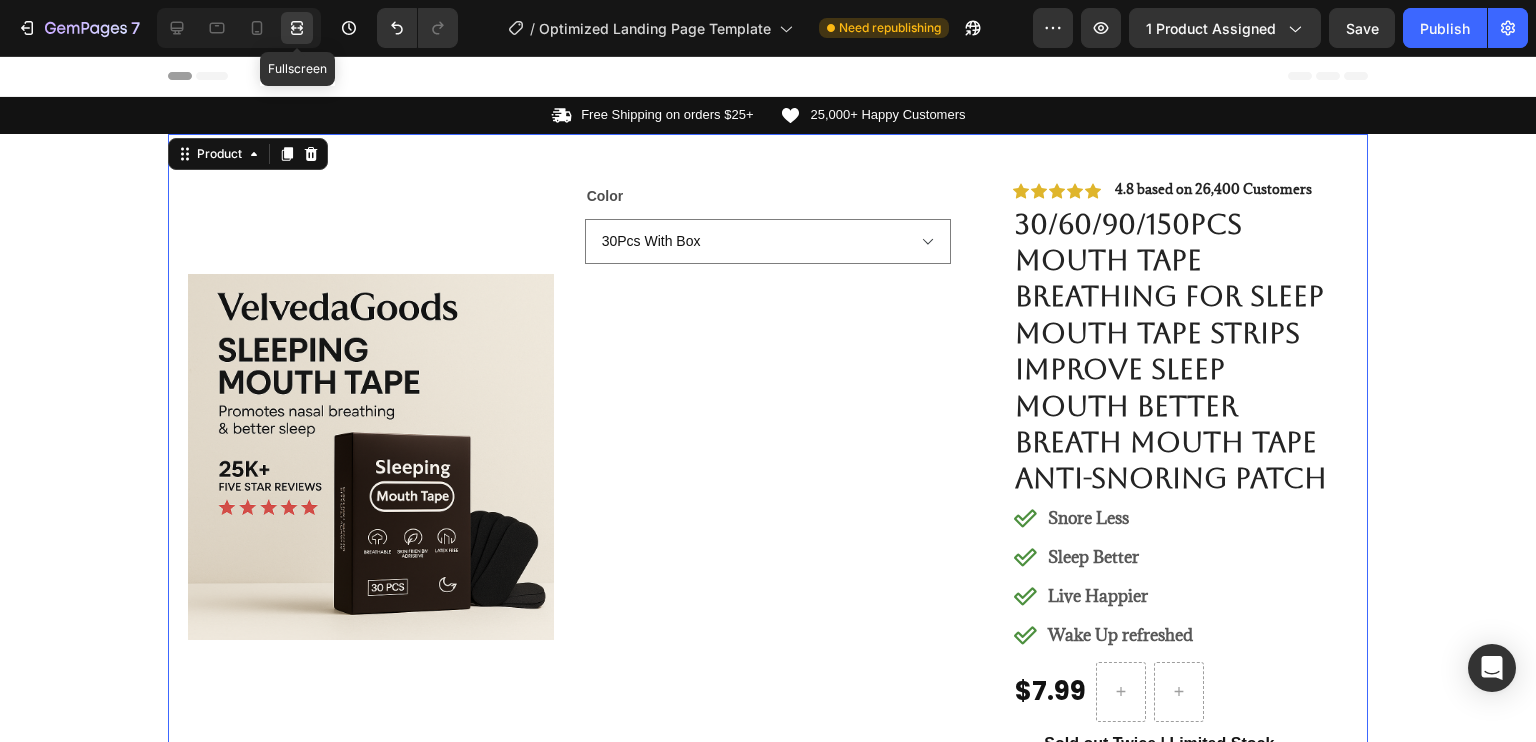 scroll, scrollTop: 8, scrollLeft: 0, axis: vertical 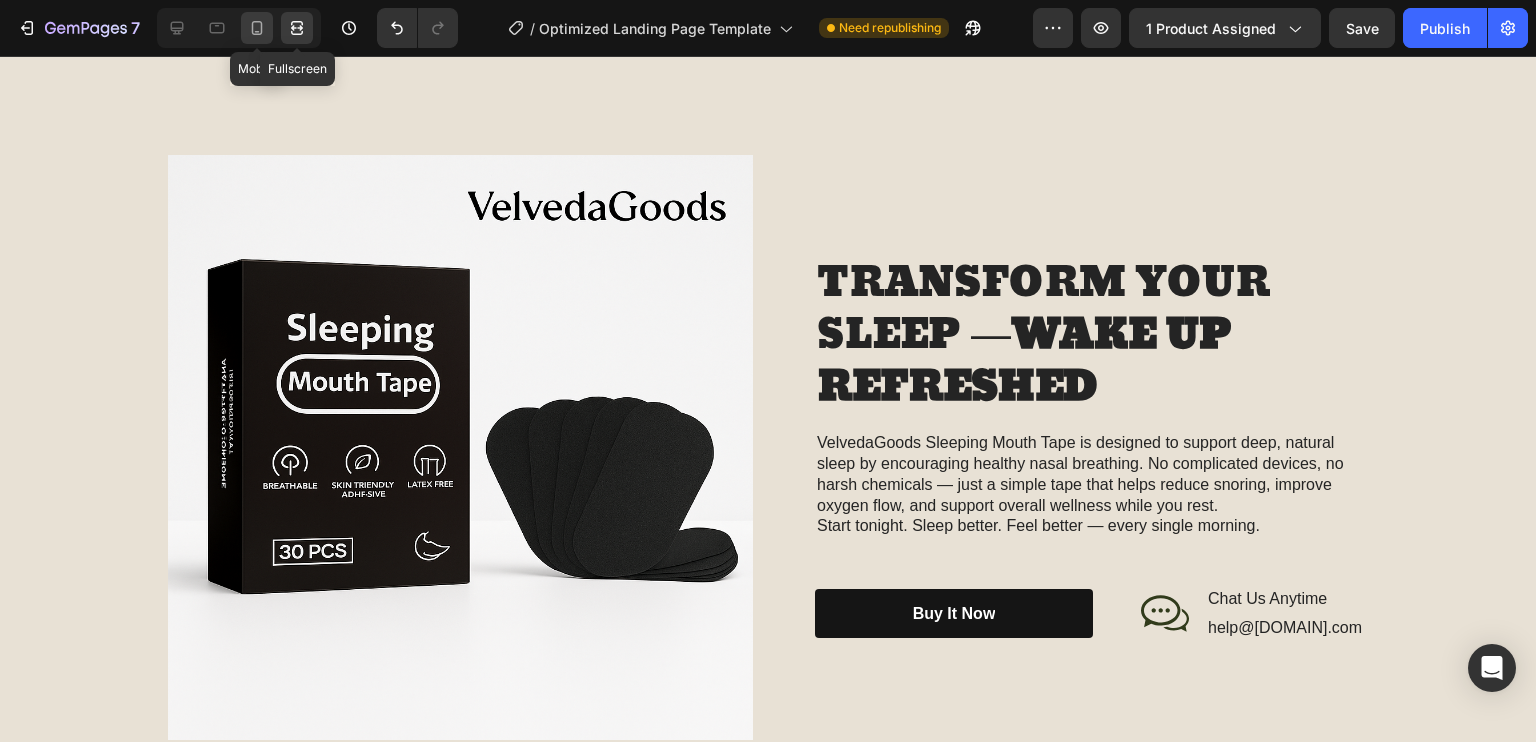 click 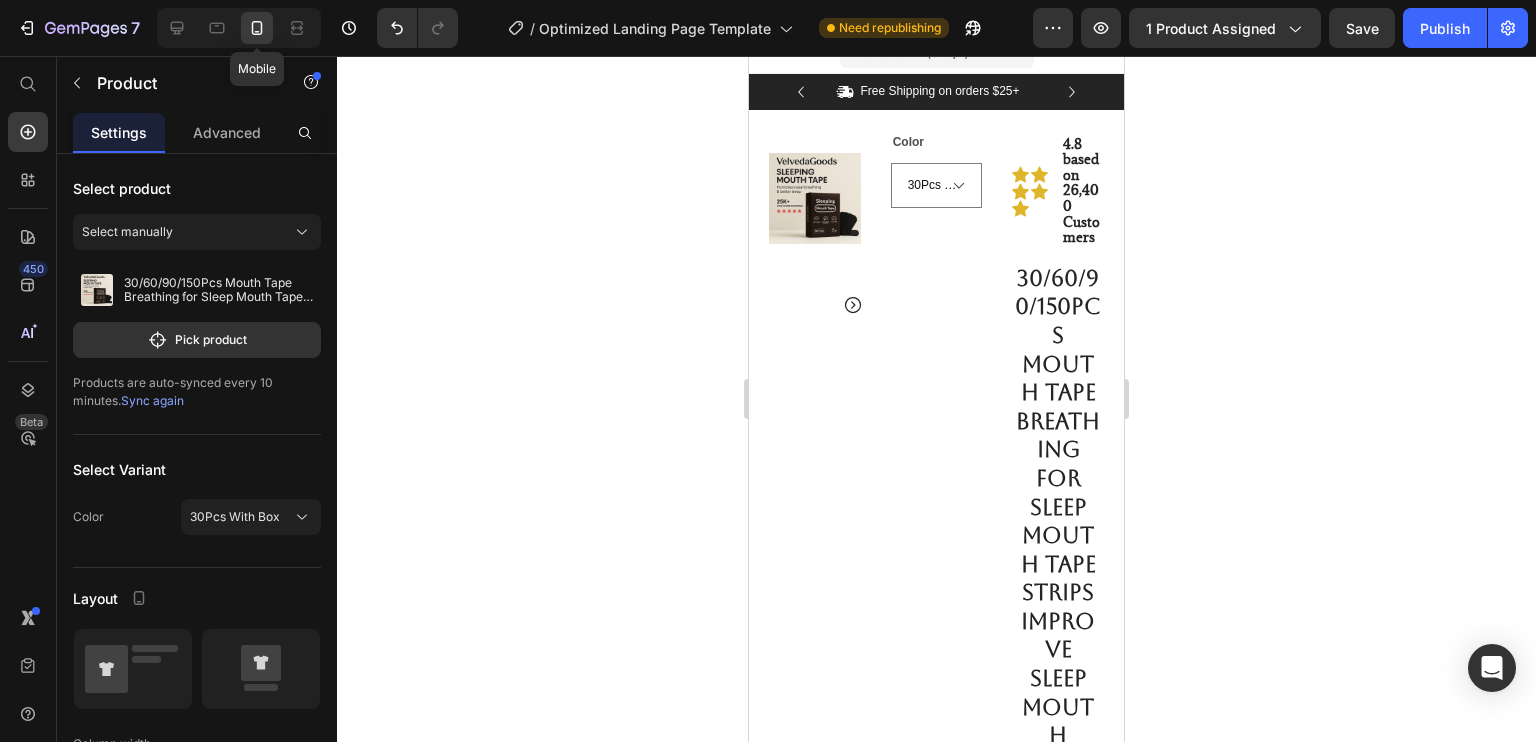 scroll, scrollTop: 6, scrollLeft: 0, axis: vertical 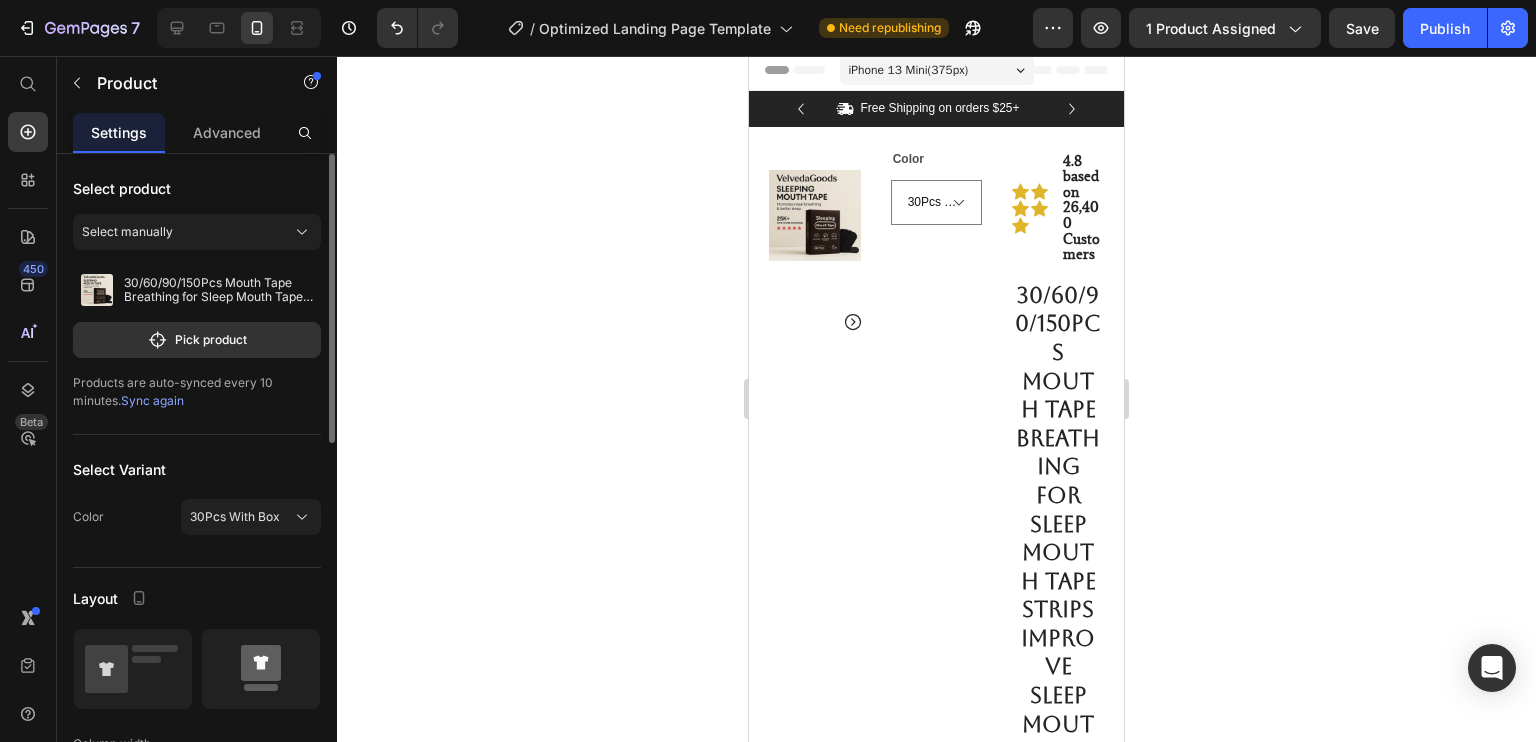 click 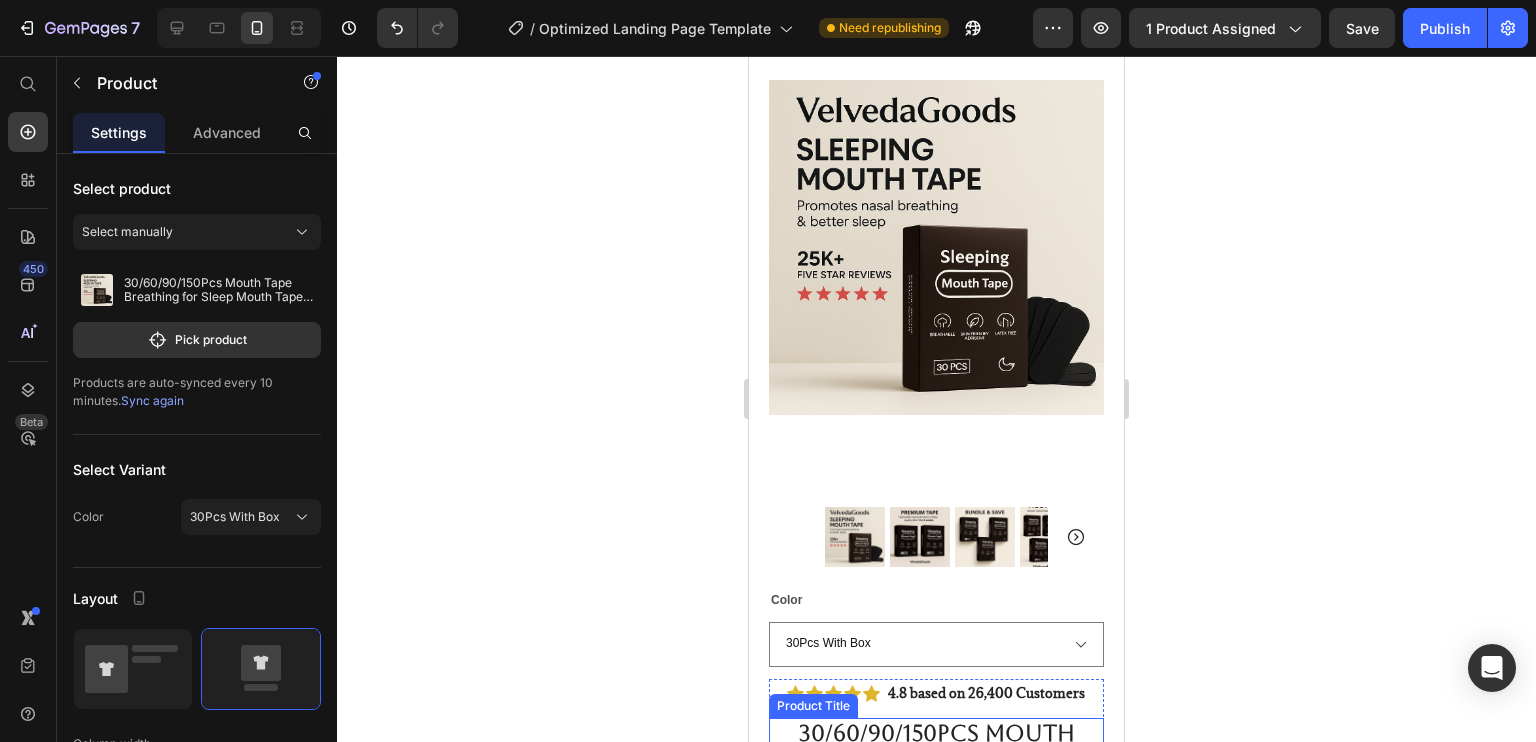 scroll, scrollTop: 154, scrollLeft: 0, axis: vertical 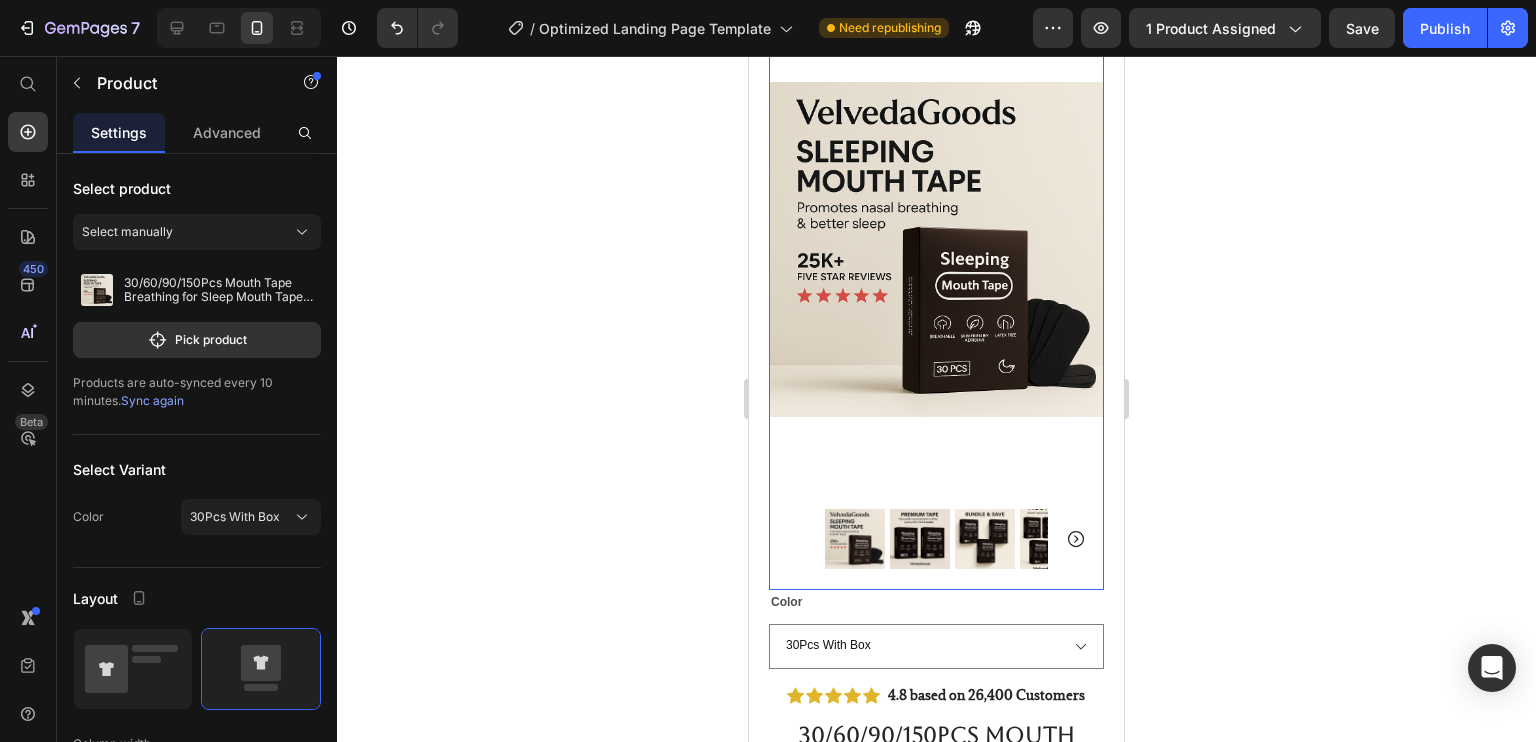click 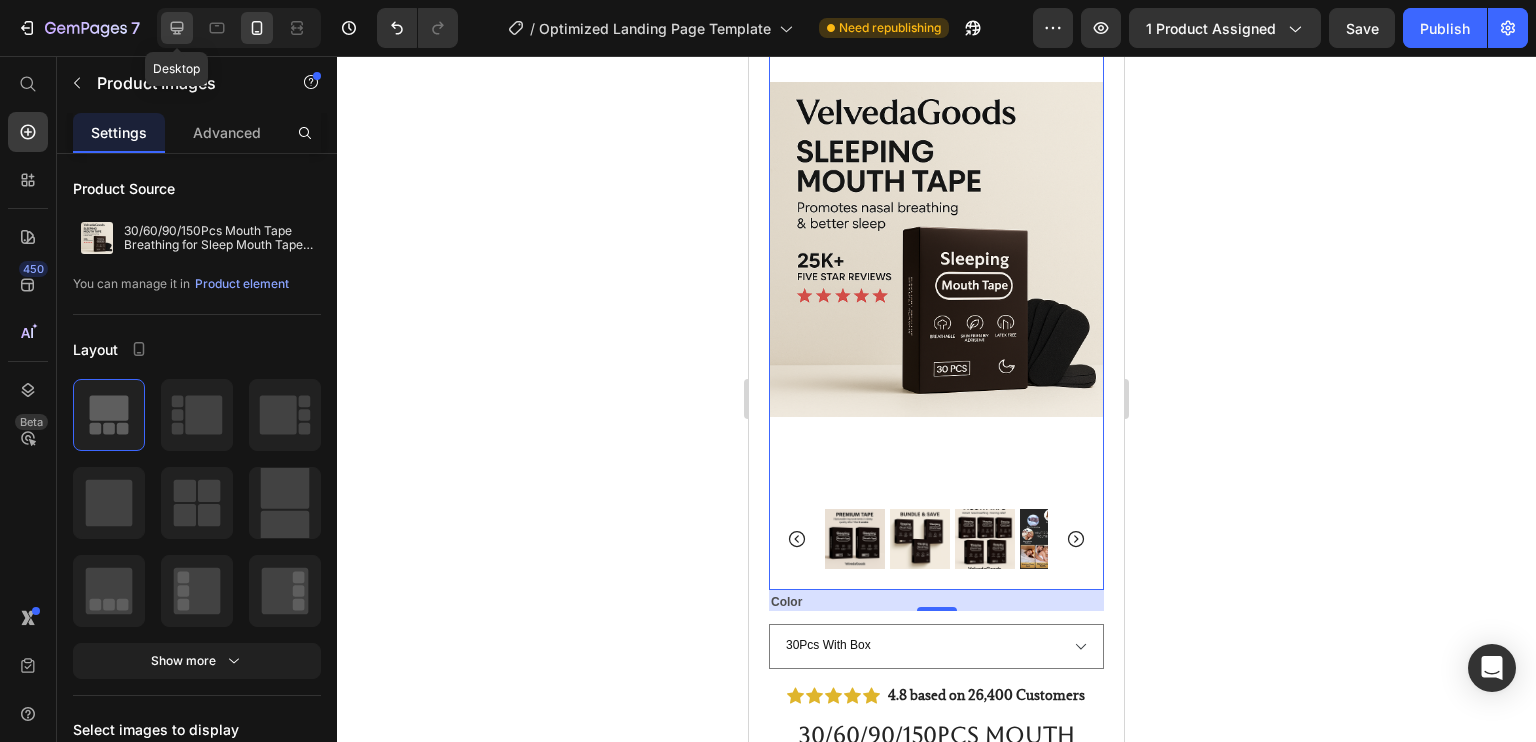click 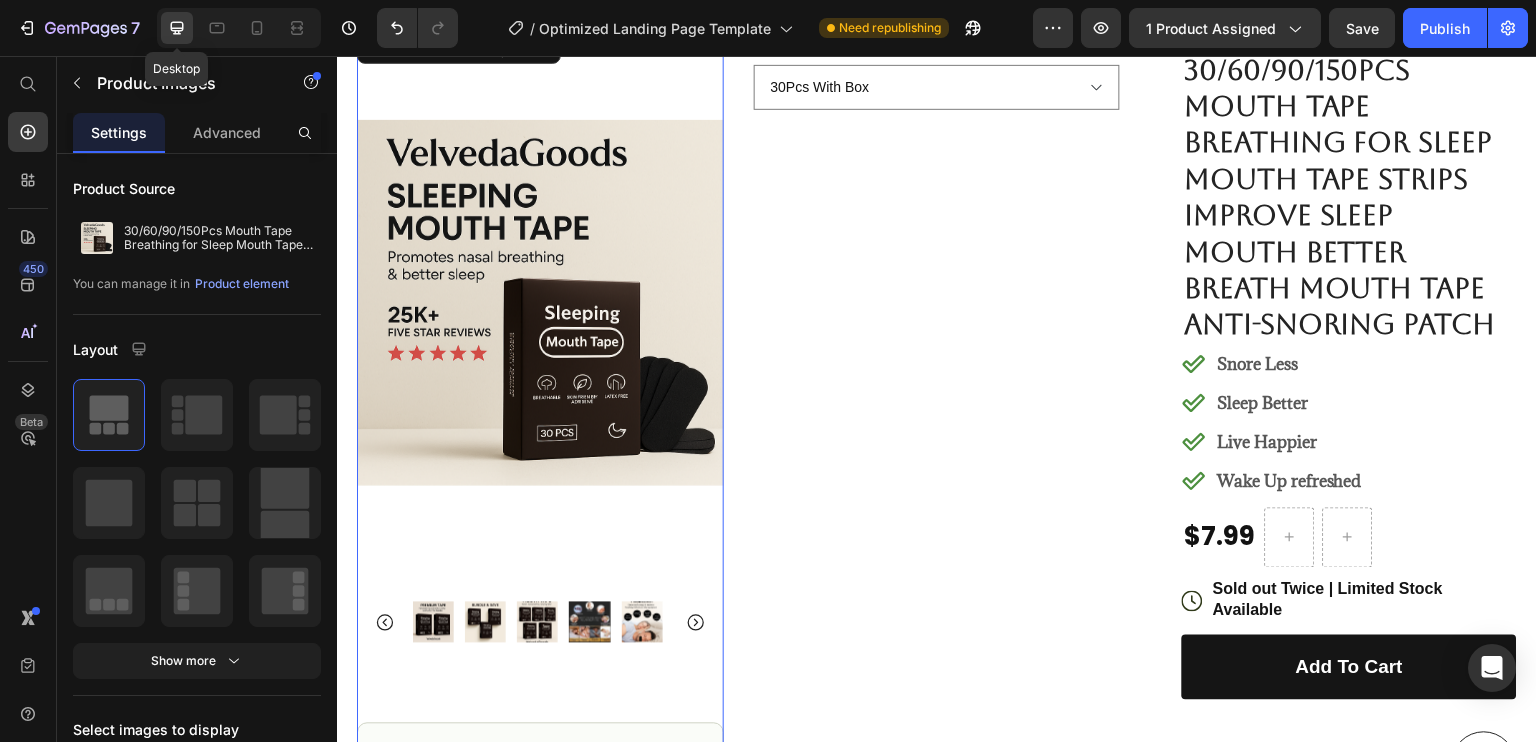 click 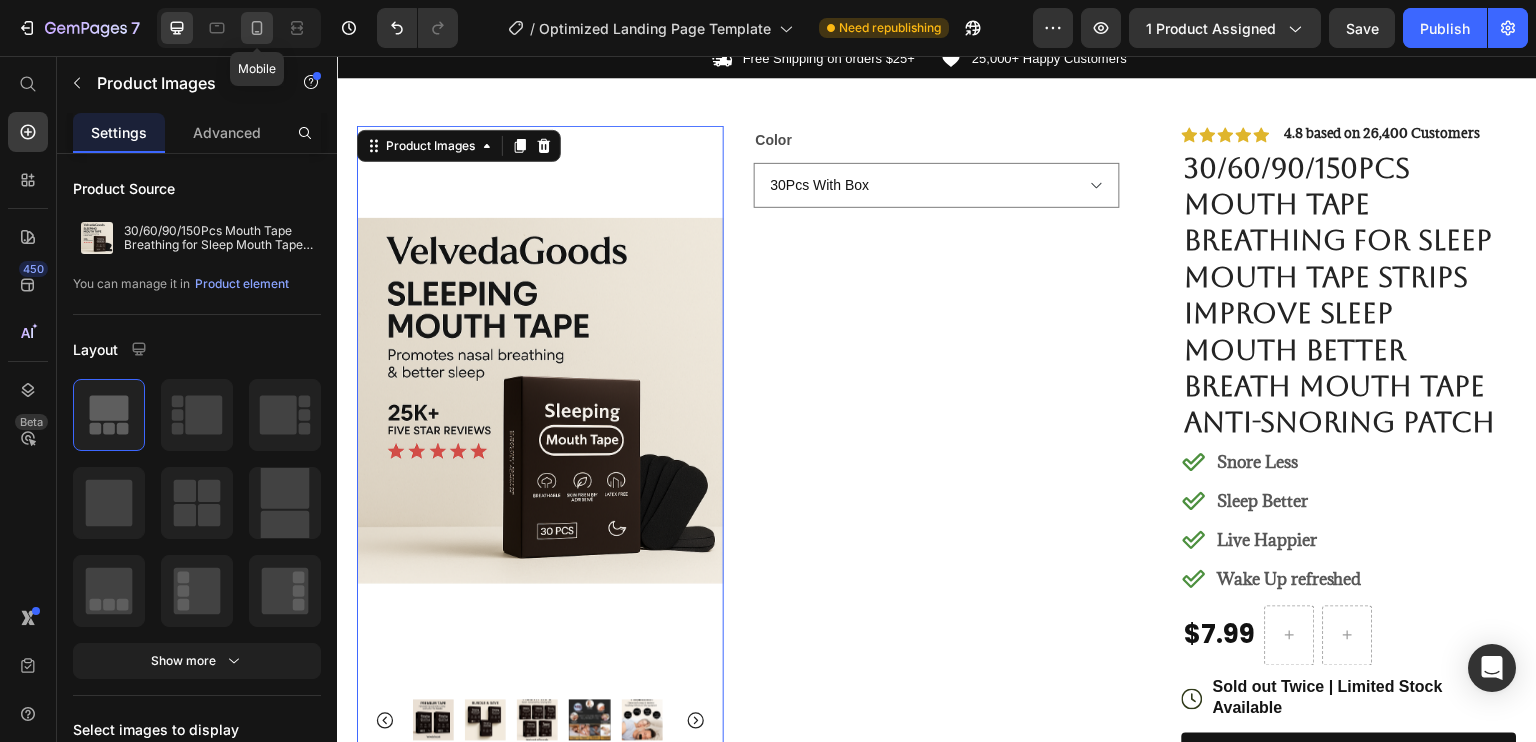click 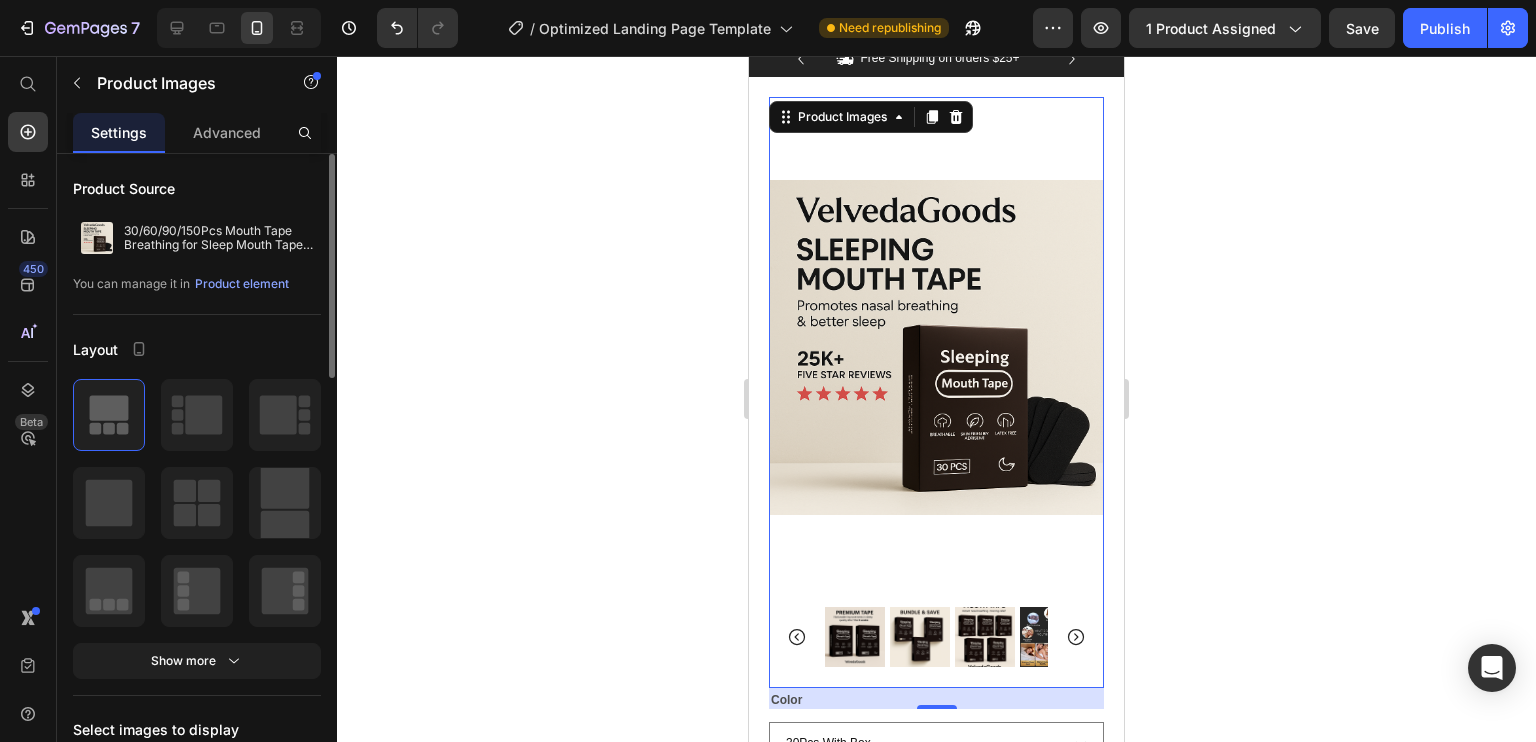 scroll, scrollTop: 26, scrollLeft: 0, axis: vertical 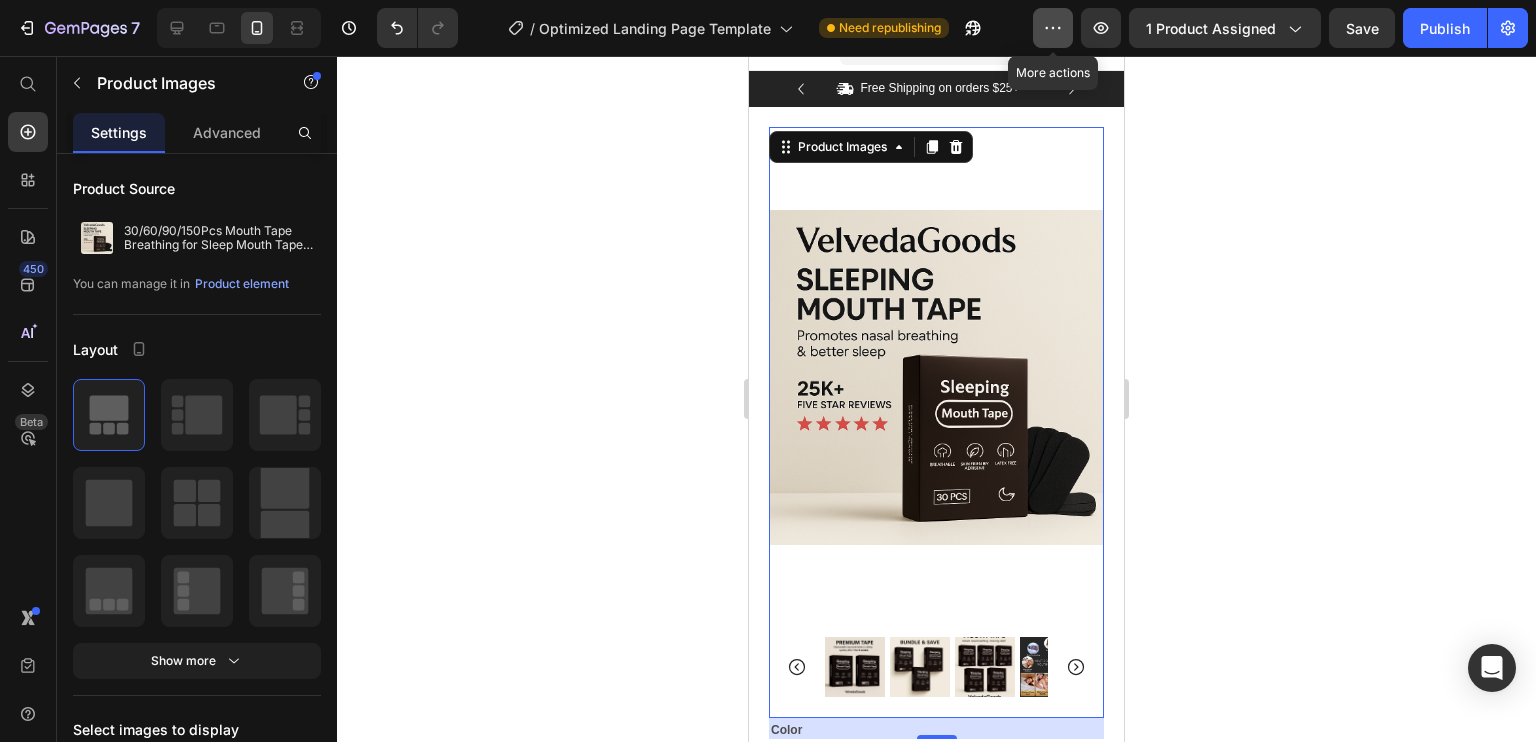 click 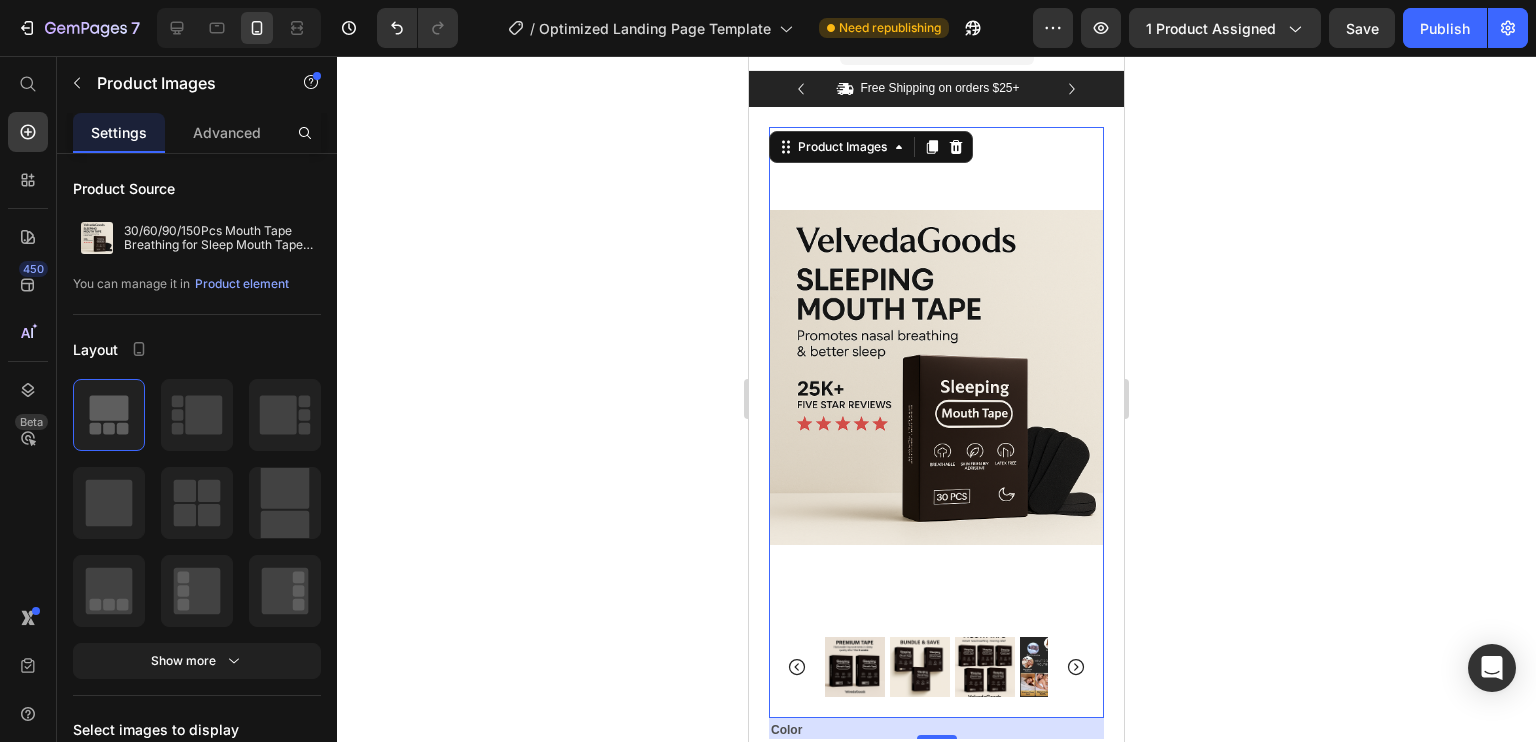 click 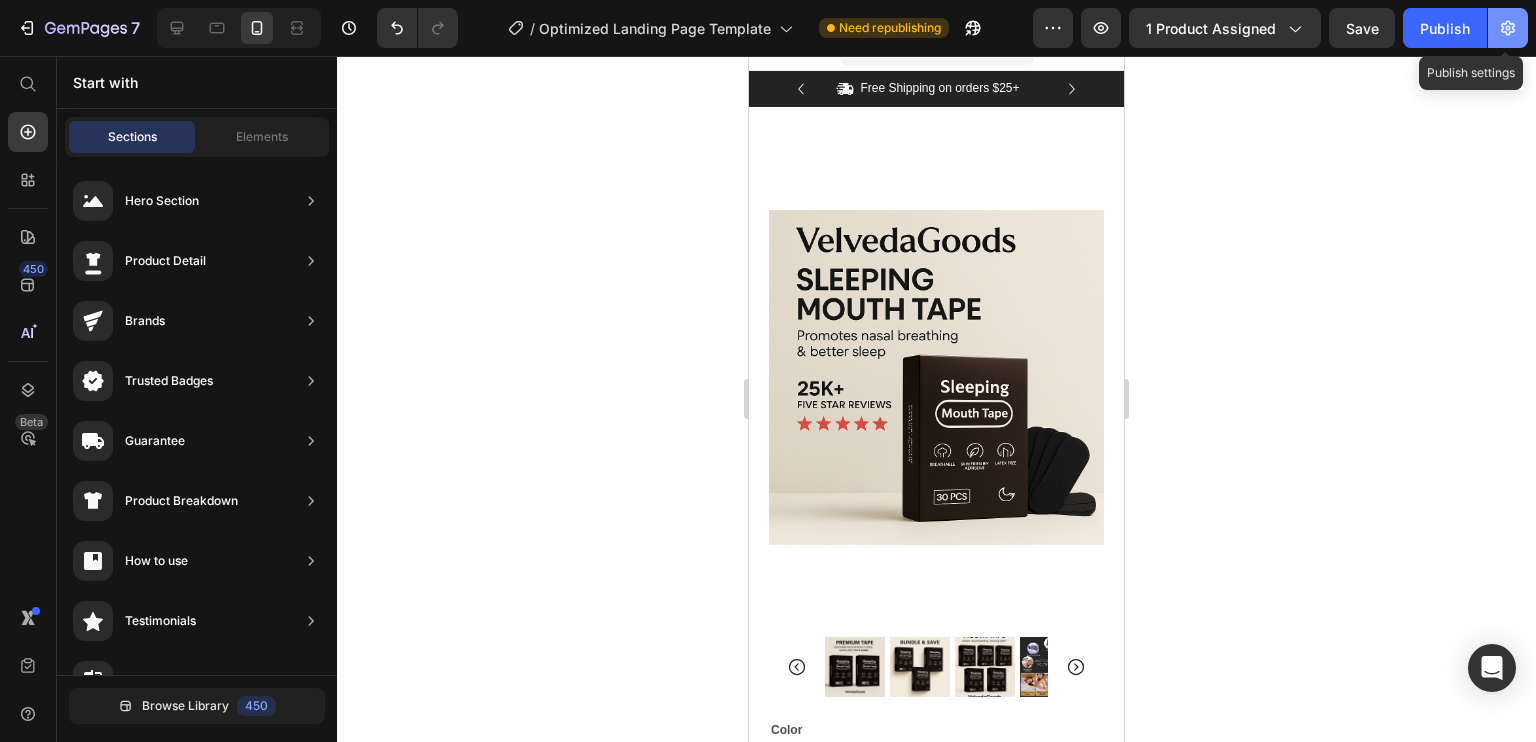 click 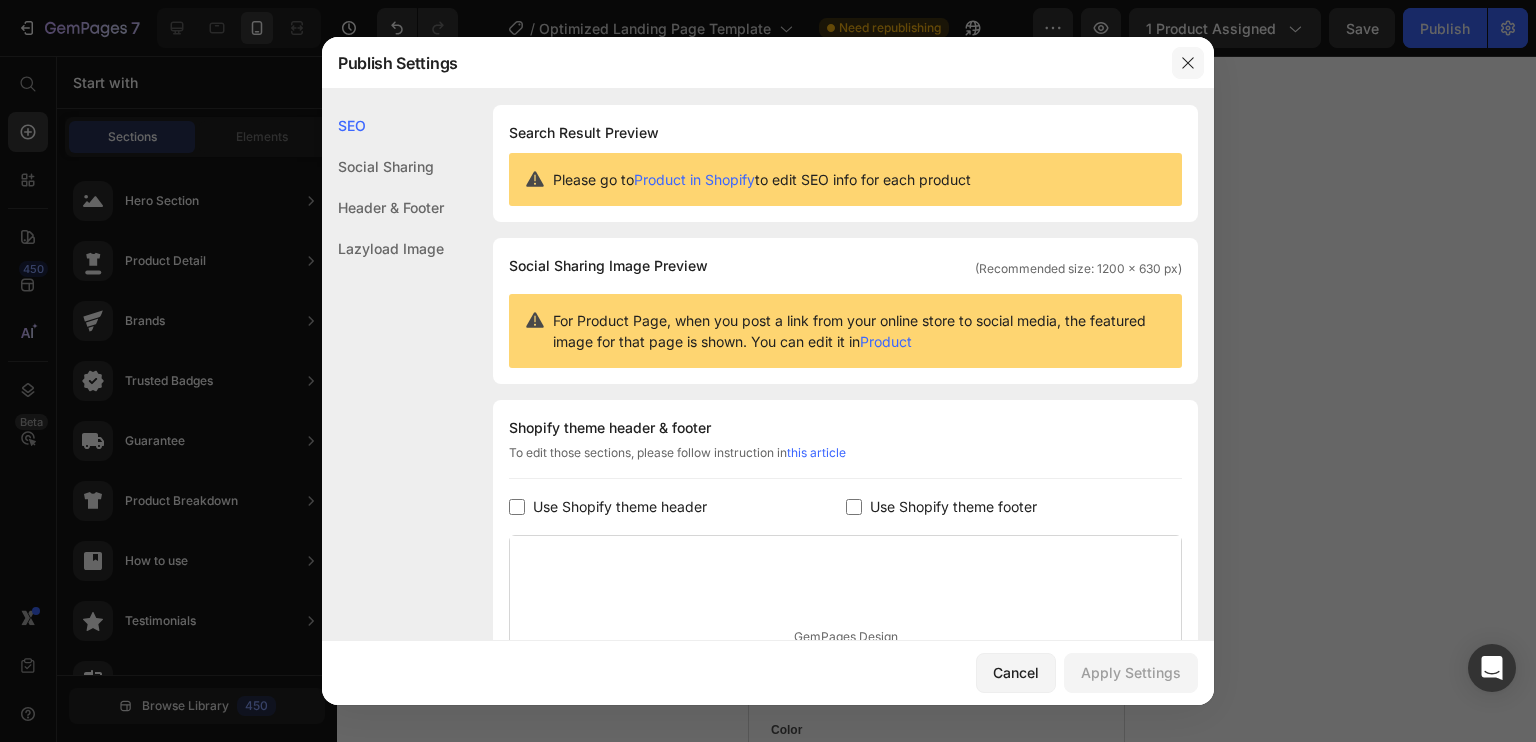 click at bounding box center (1188, 63) 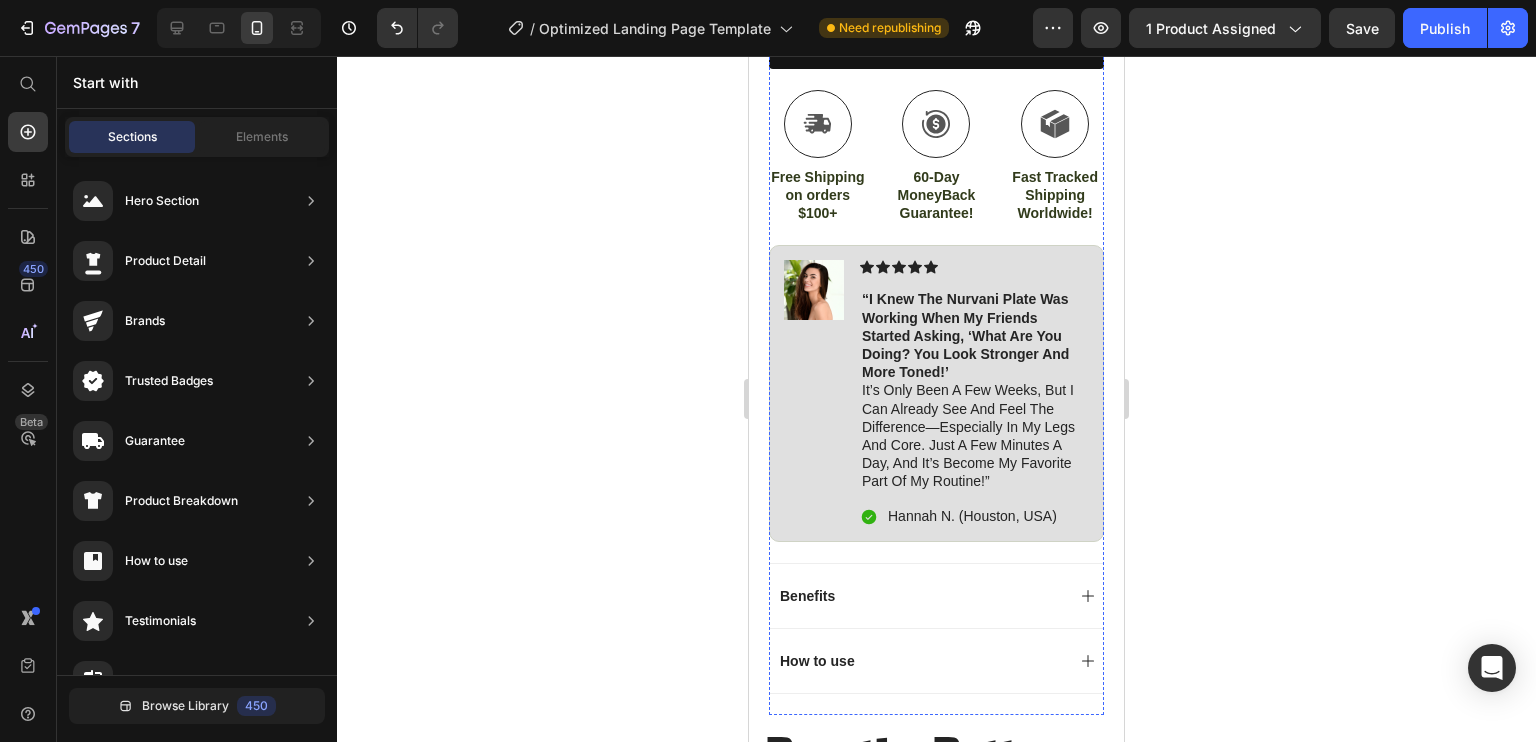 scroll, scrollTop: 1287, scrollLeft: 0, axis: vertical 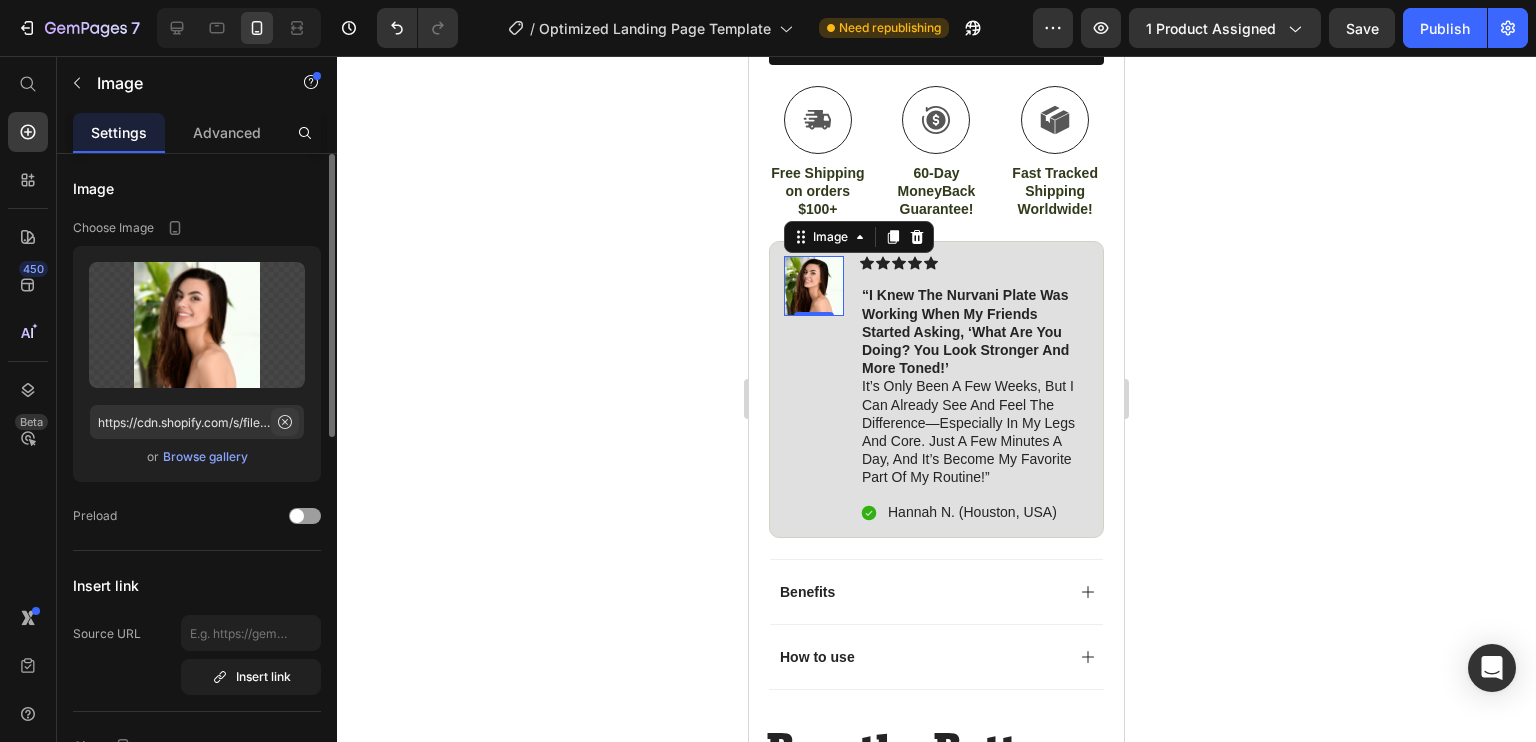 click 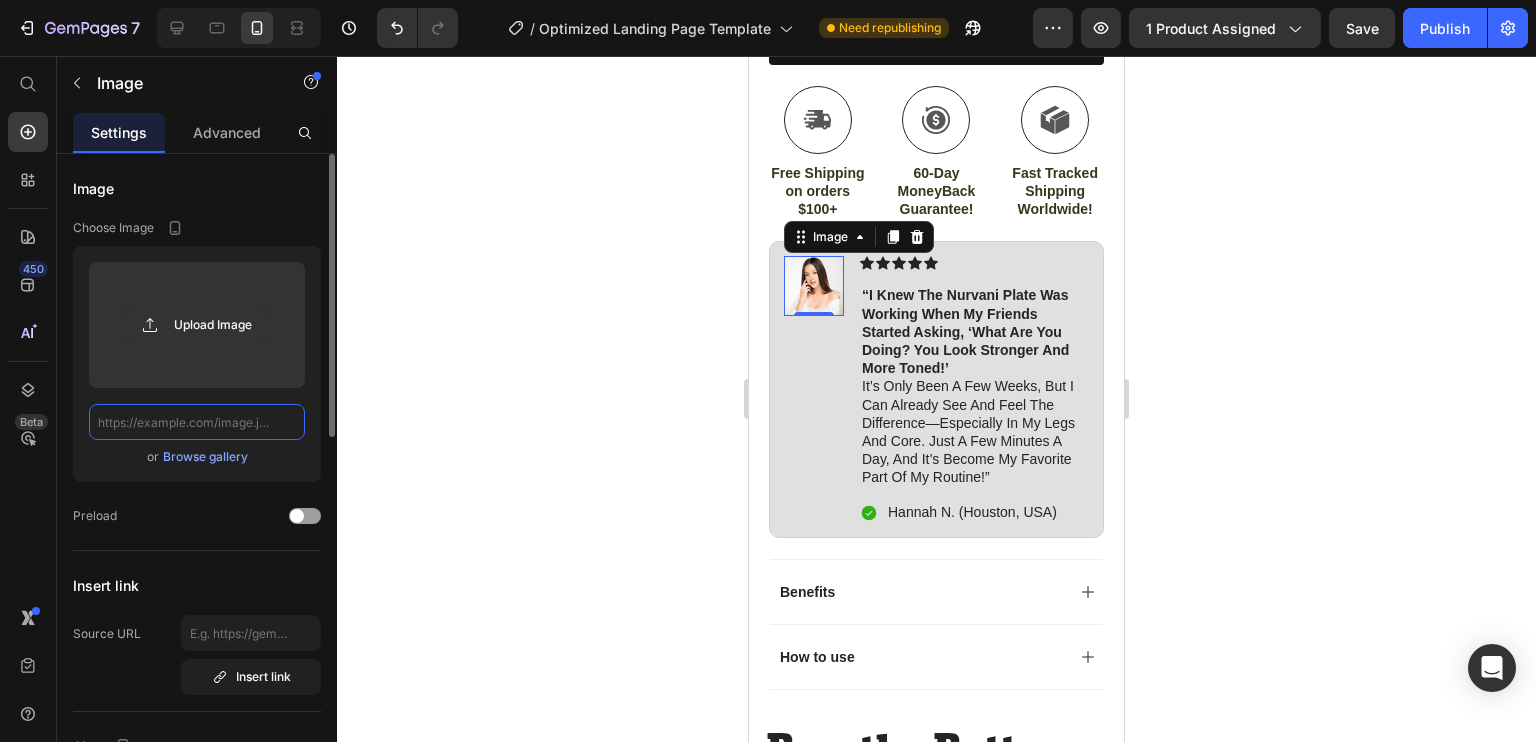 scroll, scrollTop: 0, scrollLeft: 0, axis: both 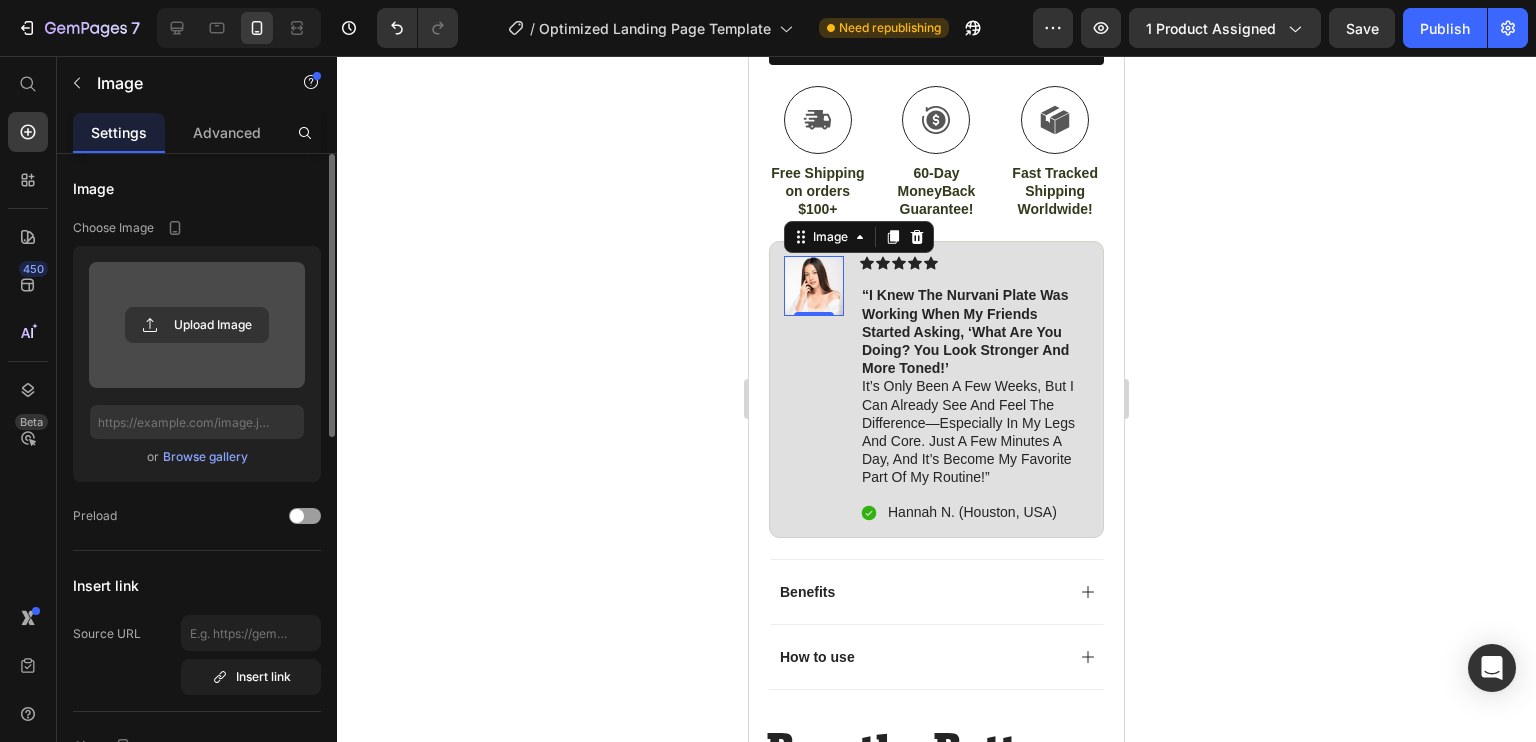 click at bounding box center (197, 325) 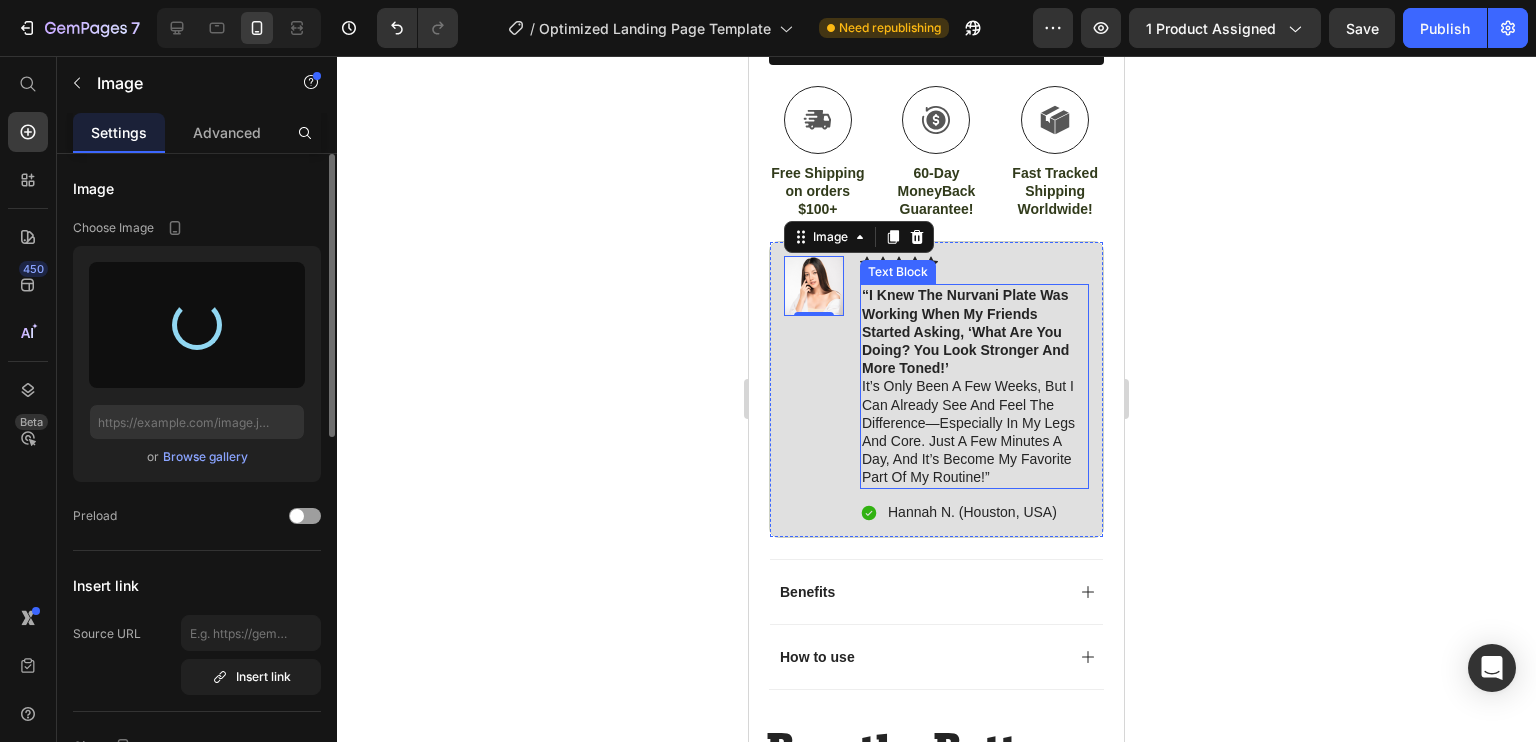 type on "https://cdn.shopify.com/s/files/1/0701/3865/8999/files/gempages_575018360752833380-20286154-b5f3-40d9-a5a5-f6bba46ec5e9.png" 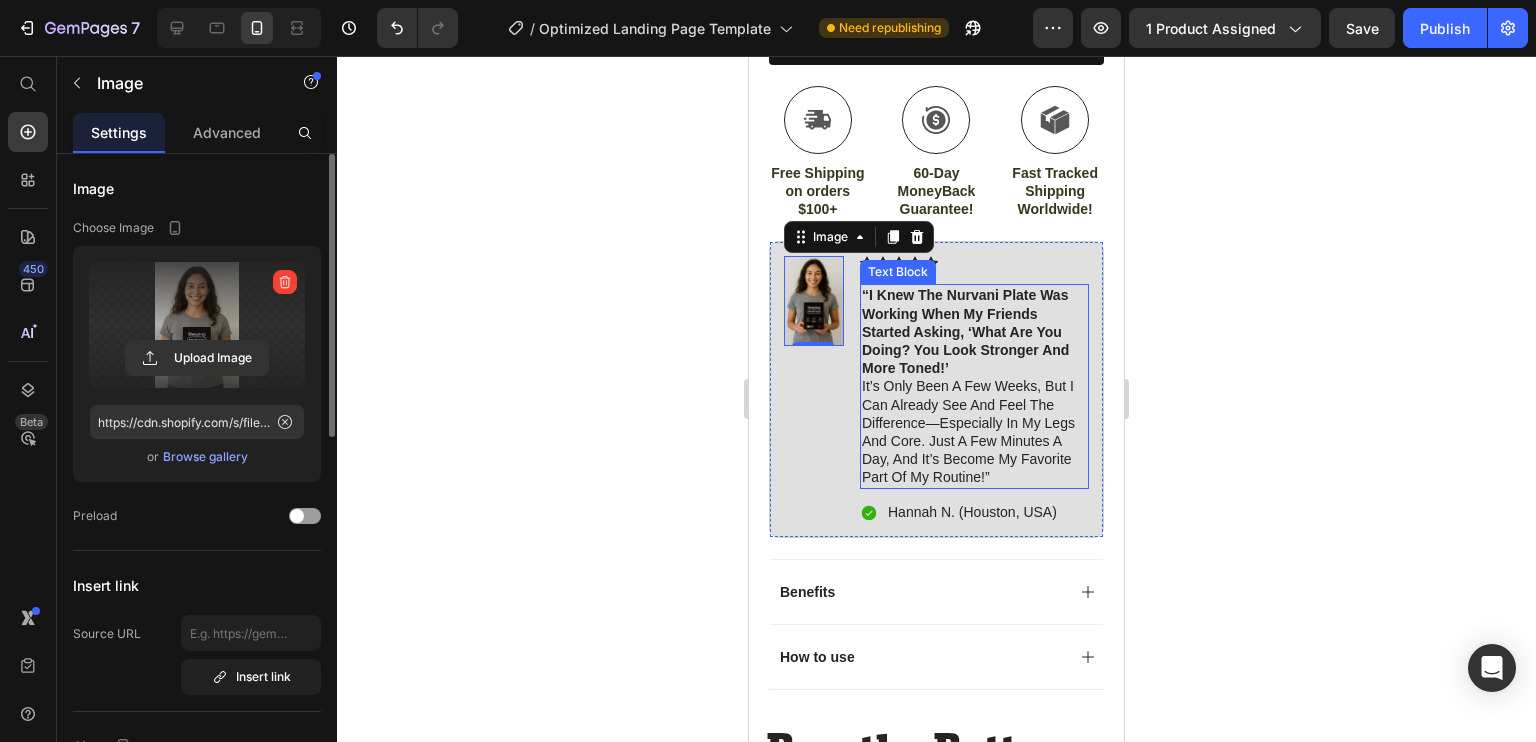 click on "“I knew the Nurvani Plate was working when my friends started asking, ‘What are you doing? You look stronger and more toned!’ It’s only been a few weeks, but I can already see and feel the difference—especially in my legs and core. Just a few minutes a day, and it’s become my favorite part of my routine!”" at bounding box center (974, 386) 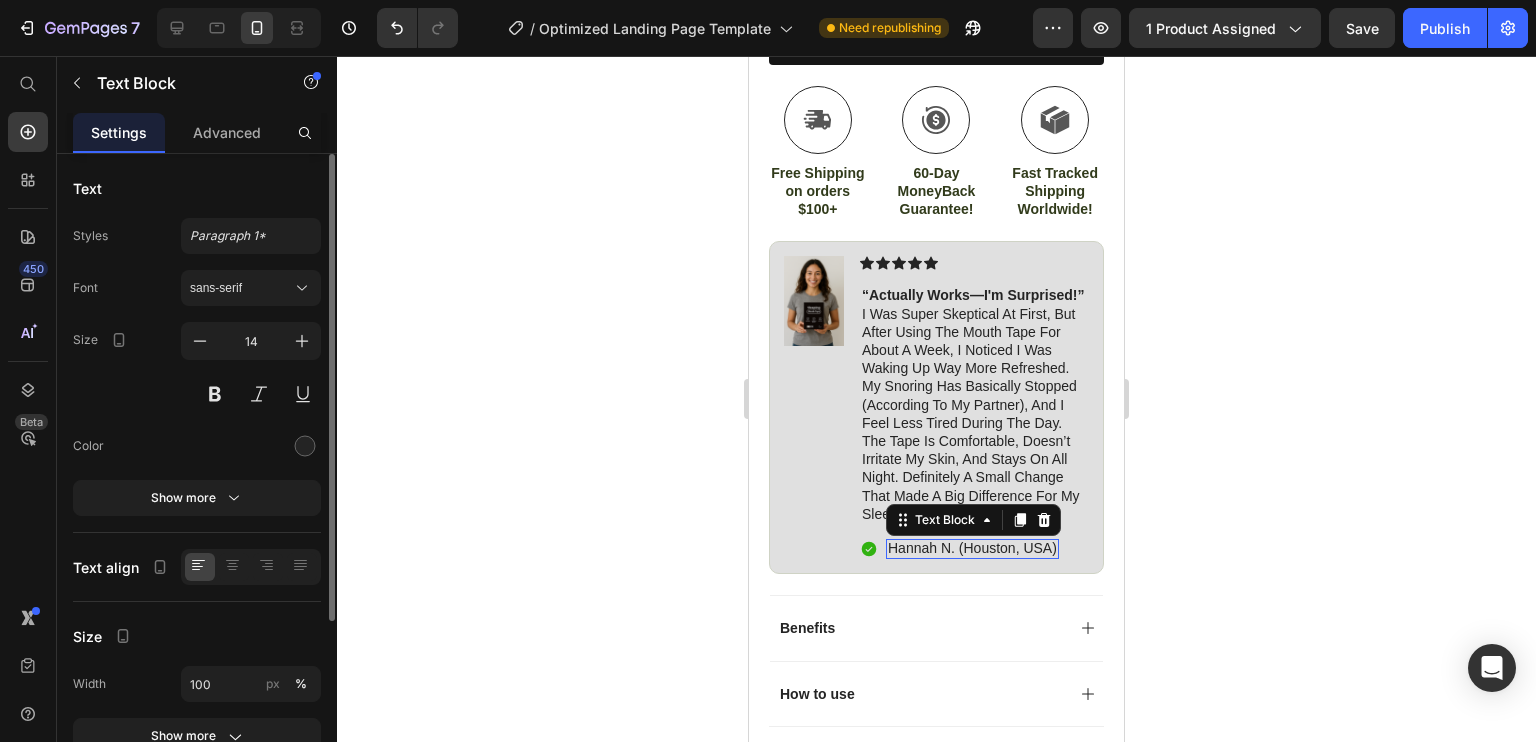 click on "Hannah N. (Houston, USA)" at bounding box center [972, 548] 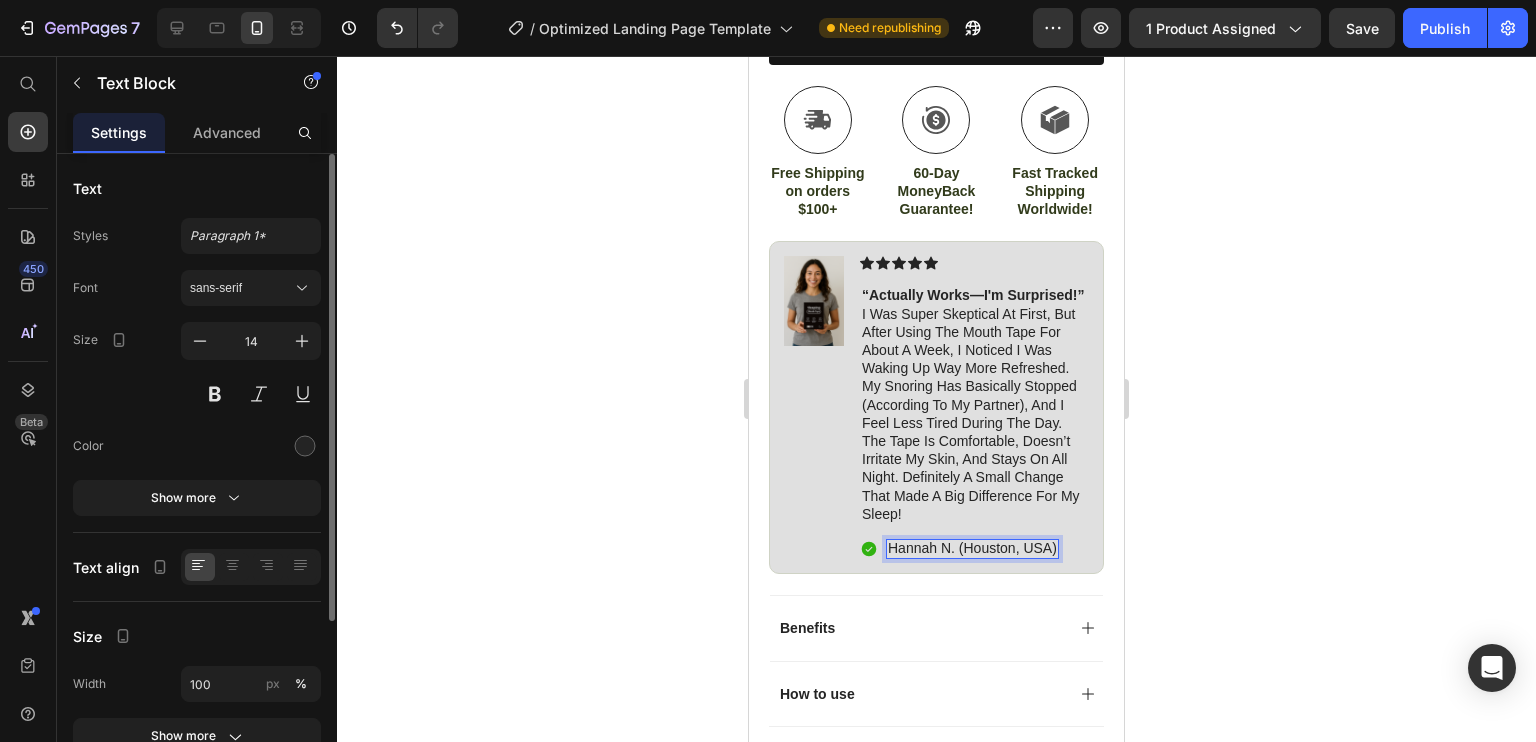 click on "Hannah N. (Houston, USA)" at bounding box center (972, 548) 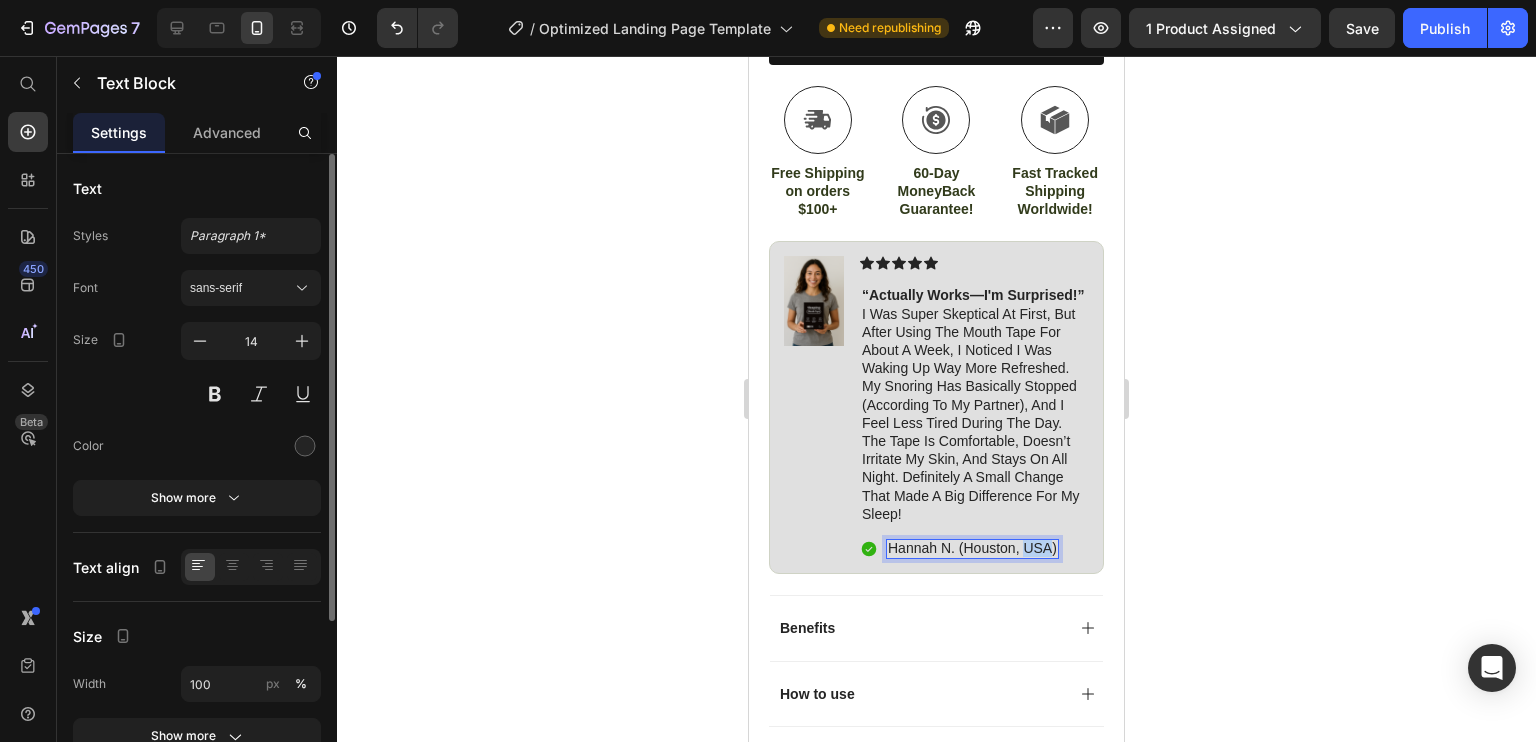 click on "Hannah N. (Houston, USA)" at bounding box center (972, 548) 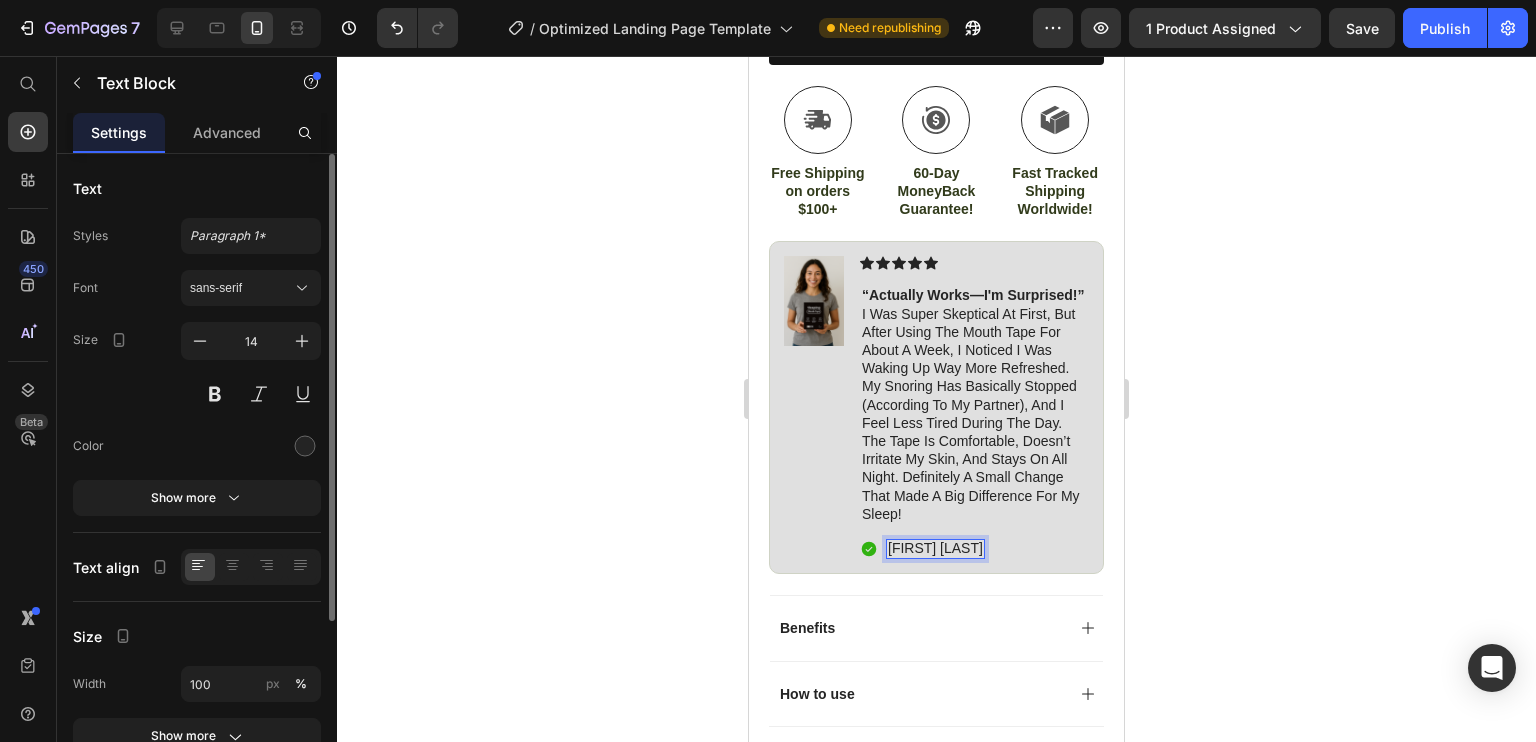 click on "[FIRST] [LAST]" at bounding box center (935, 548) 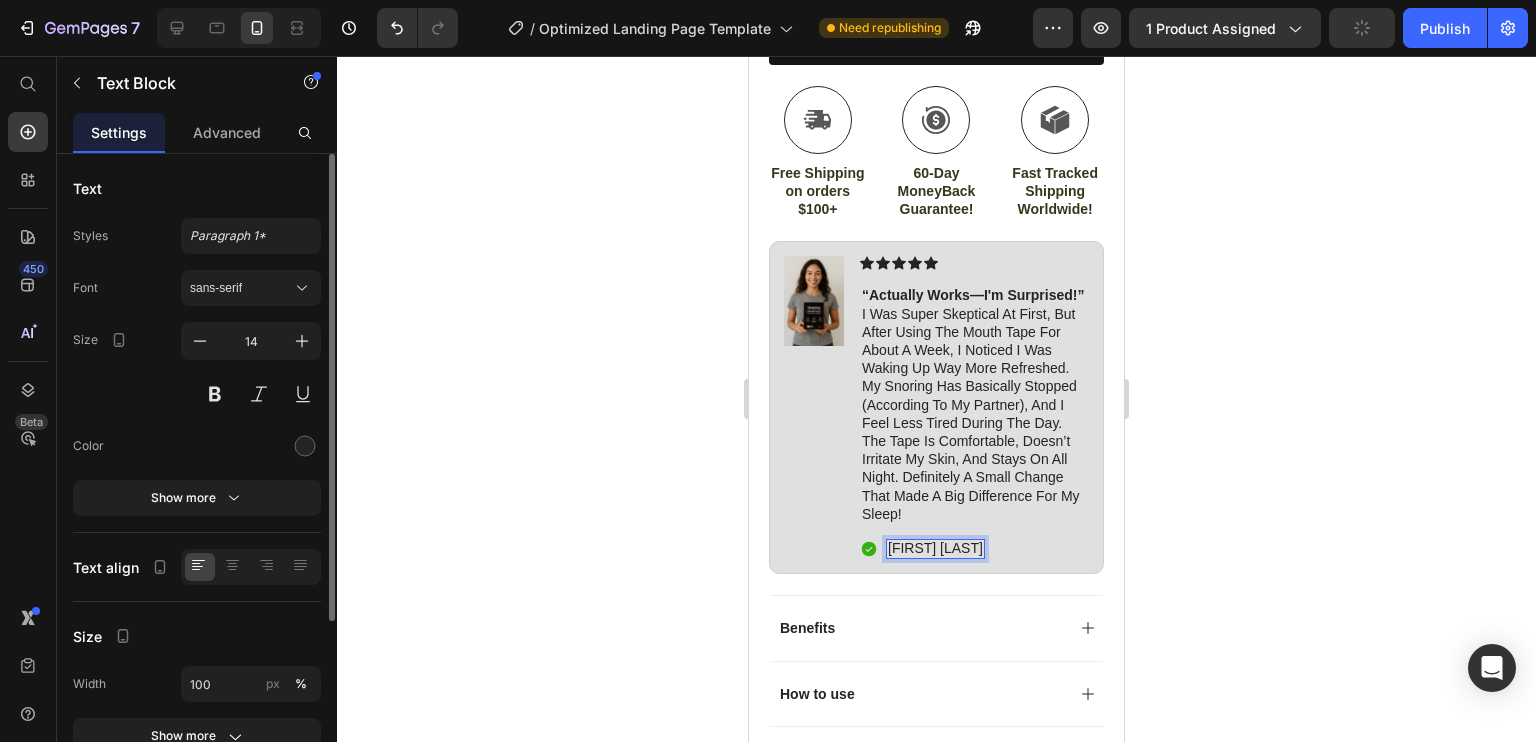 drag, startPoint x: 1260, startPoint y: 433, endPoint x: 311, endPoint y: 395, distance: 949.7605 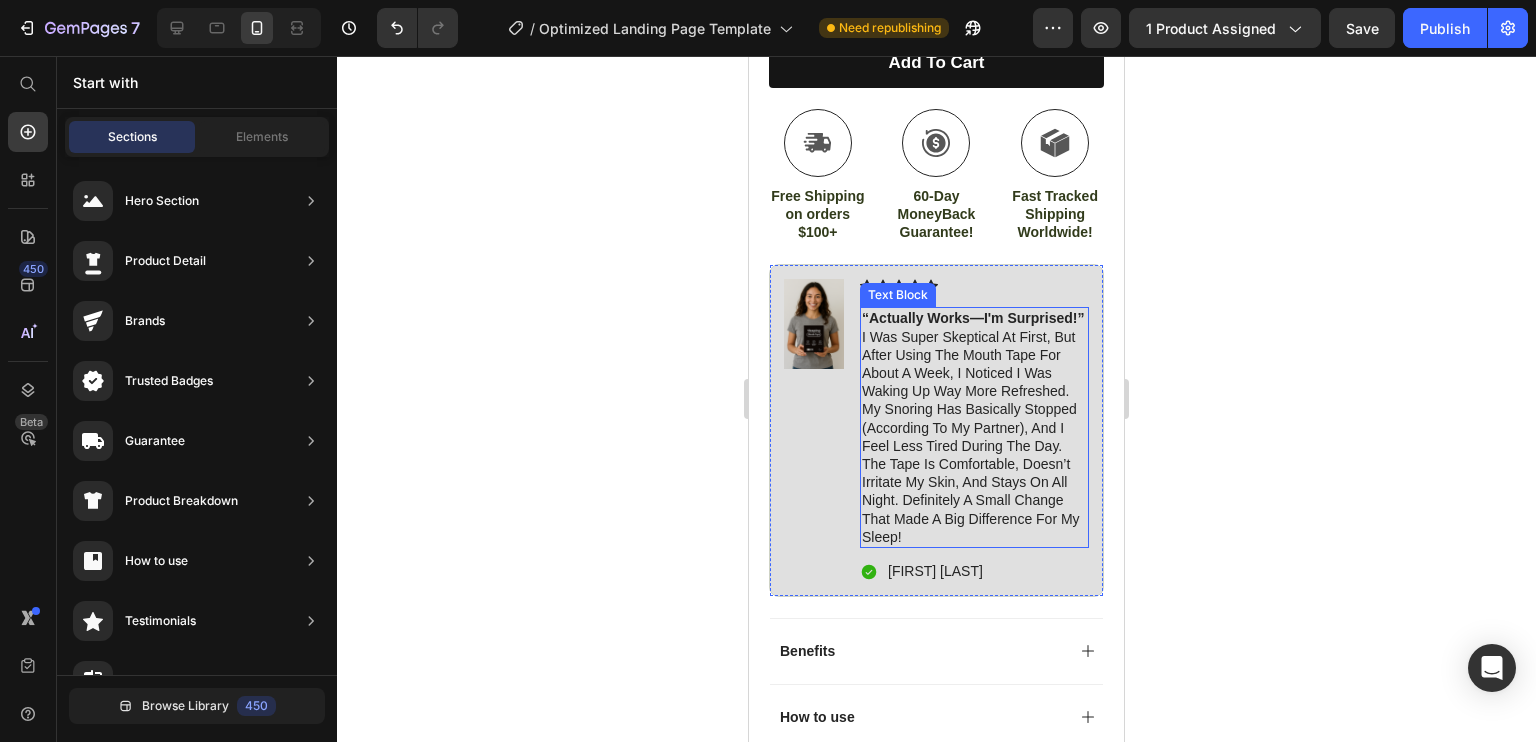scroll, scrollTop: 1255, scrollLeft: 0, axis: vertical 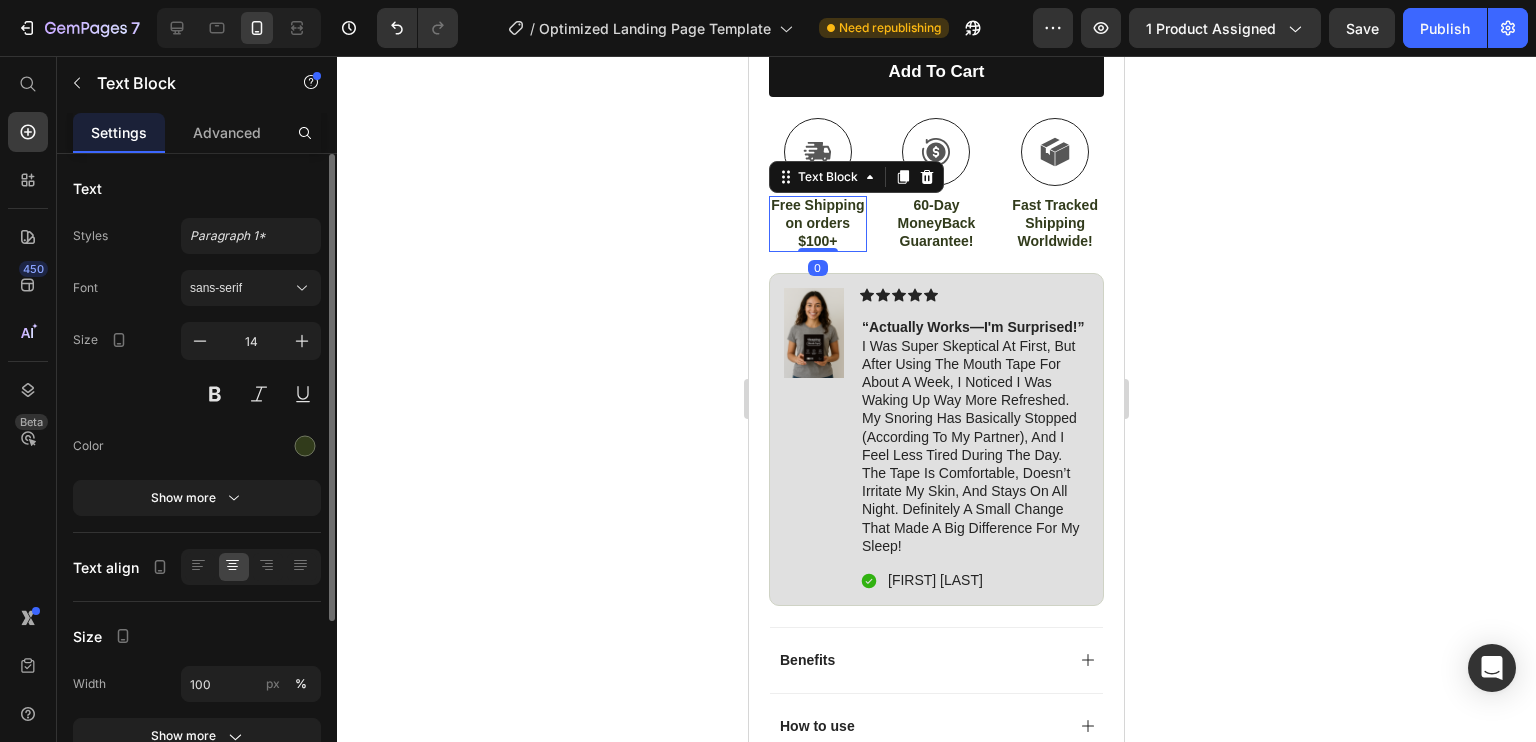 click on "Free Shipping on orders $100+" at bounding box center [818, 223] 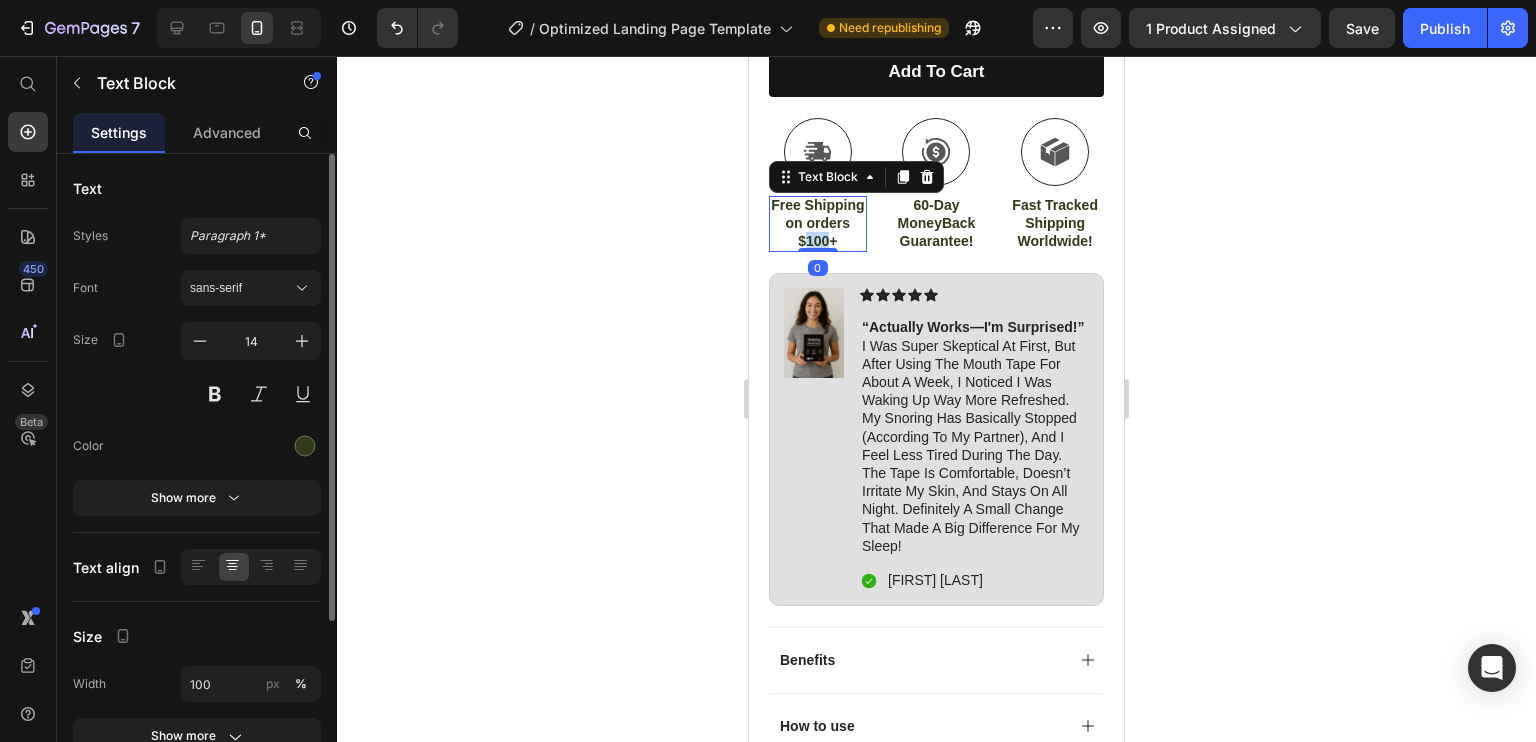 click on "Free Shipping on orders $100+" at bounding box center [818, 223] 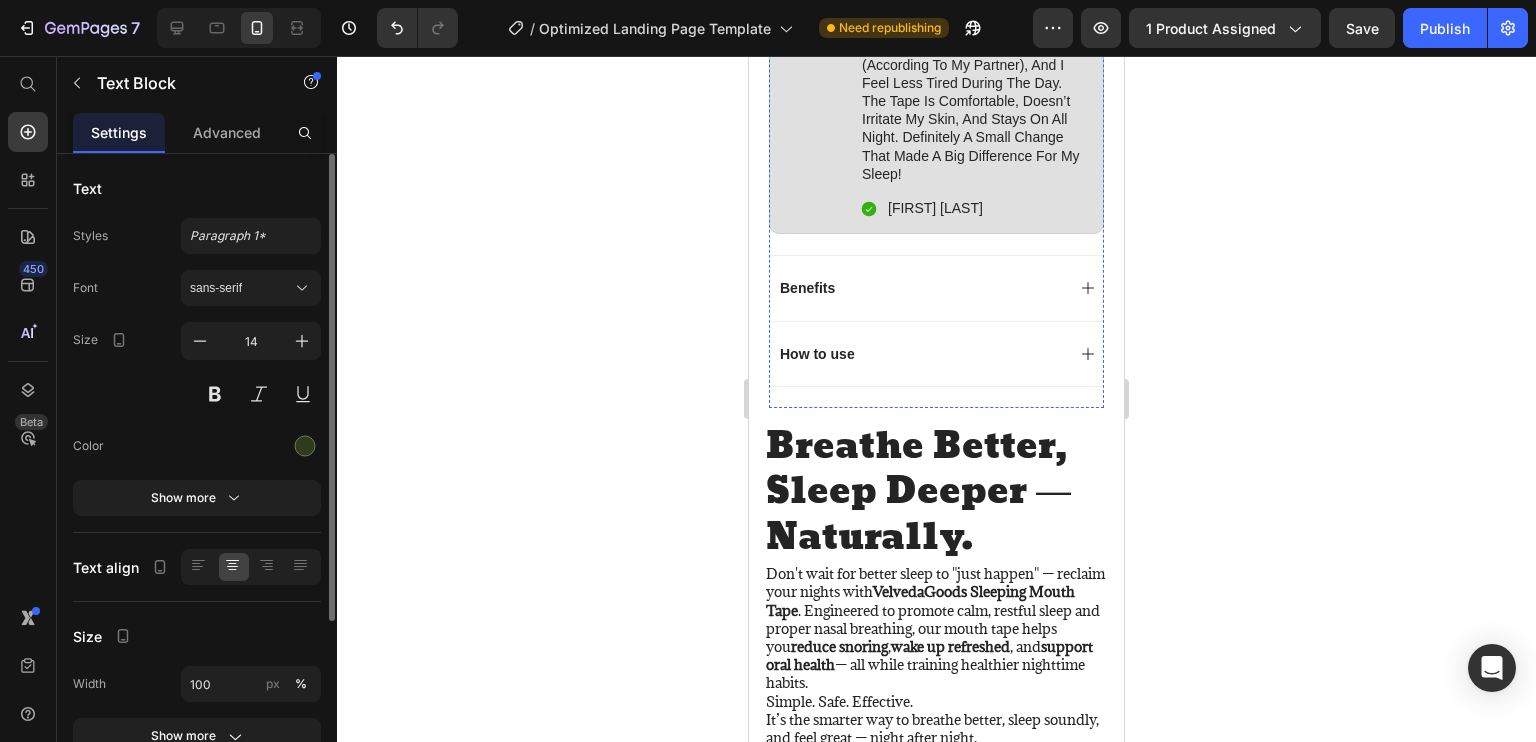 scroll, scrollTop: 1628, scrollLeft: 0, axis: vertical 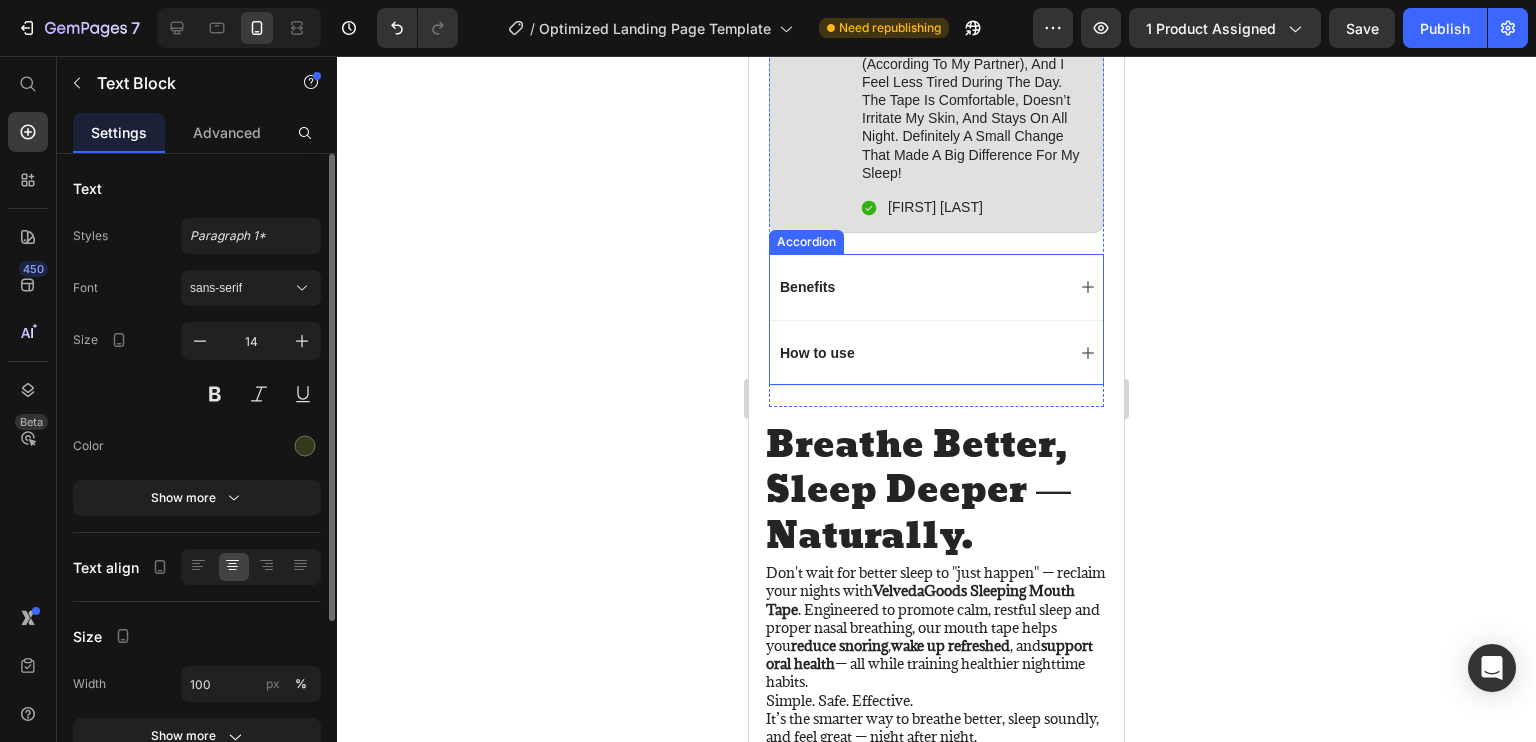 click on "Benefits" at bounding box center (920, 287) 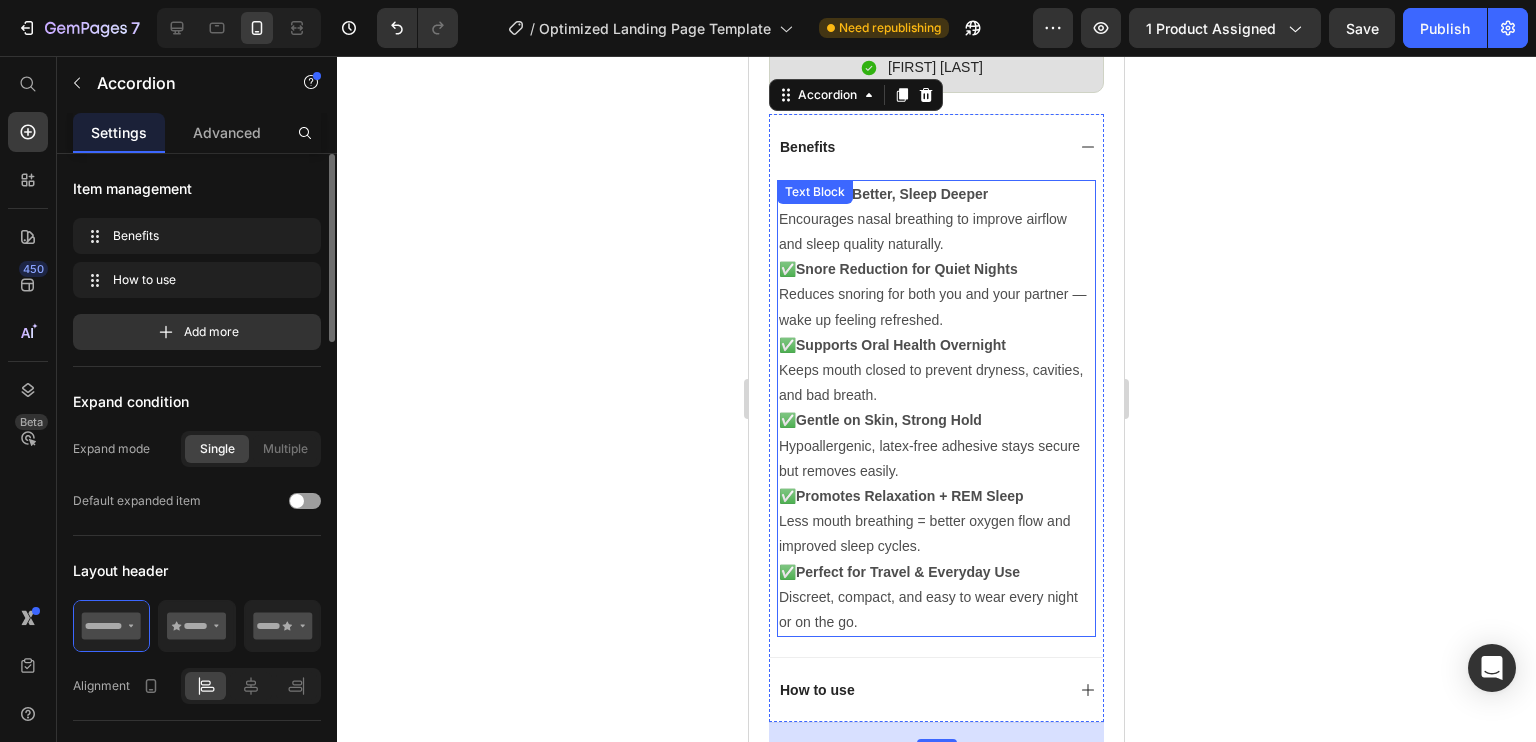 scroll, scrollTop: 2072, scrollLeft: 0, axis: vertical 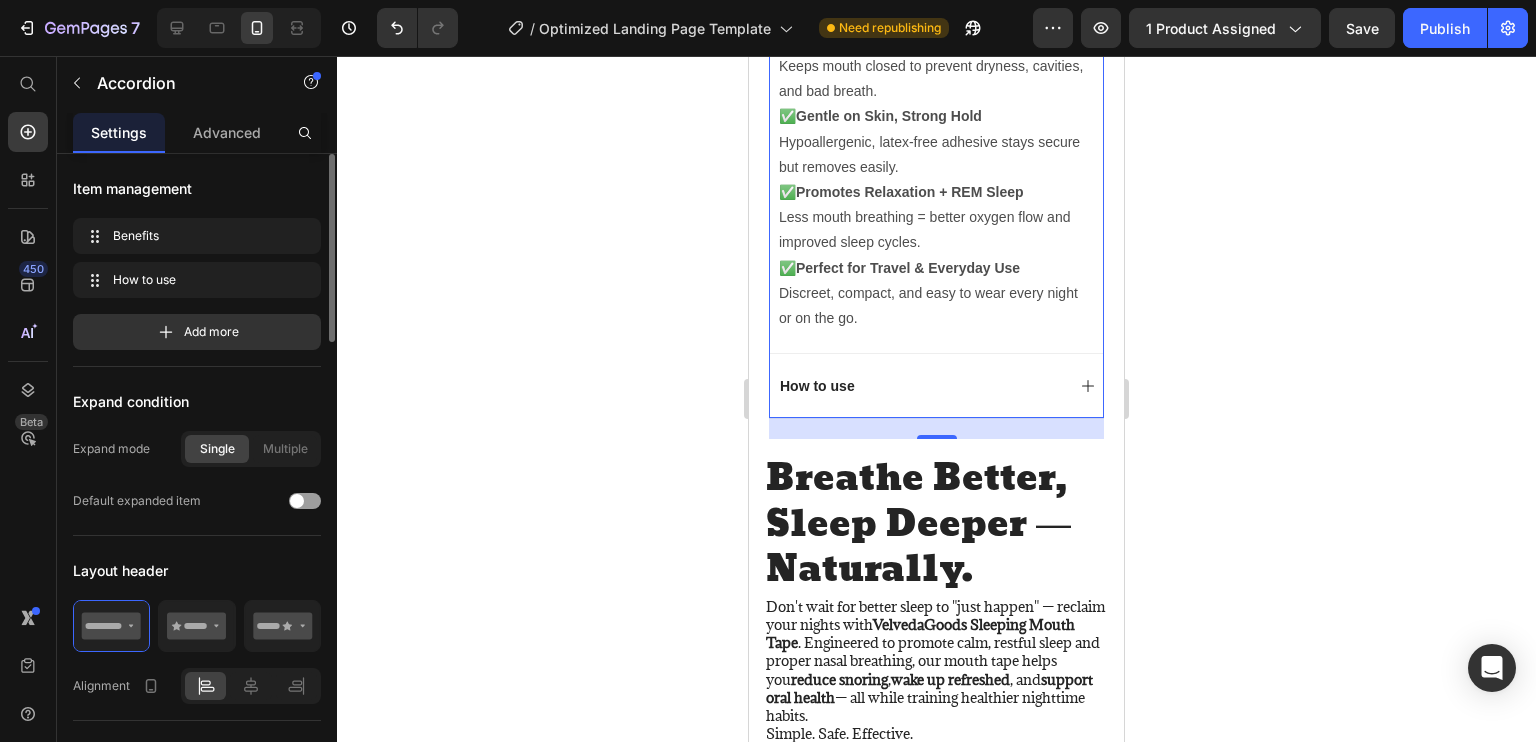 click 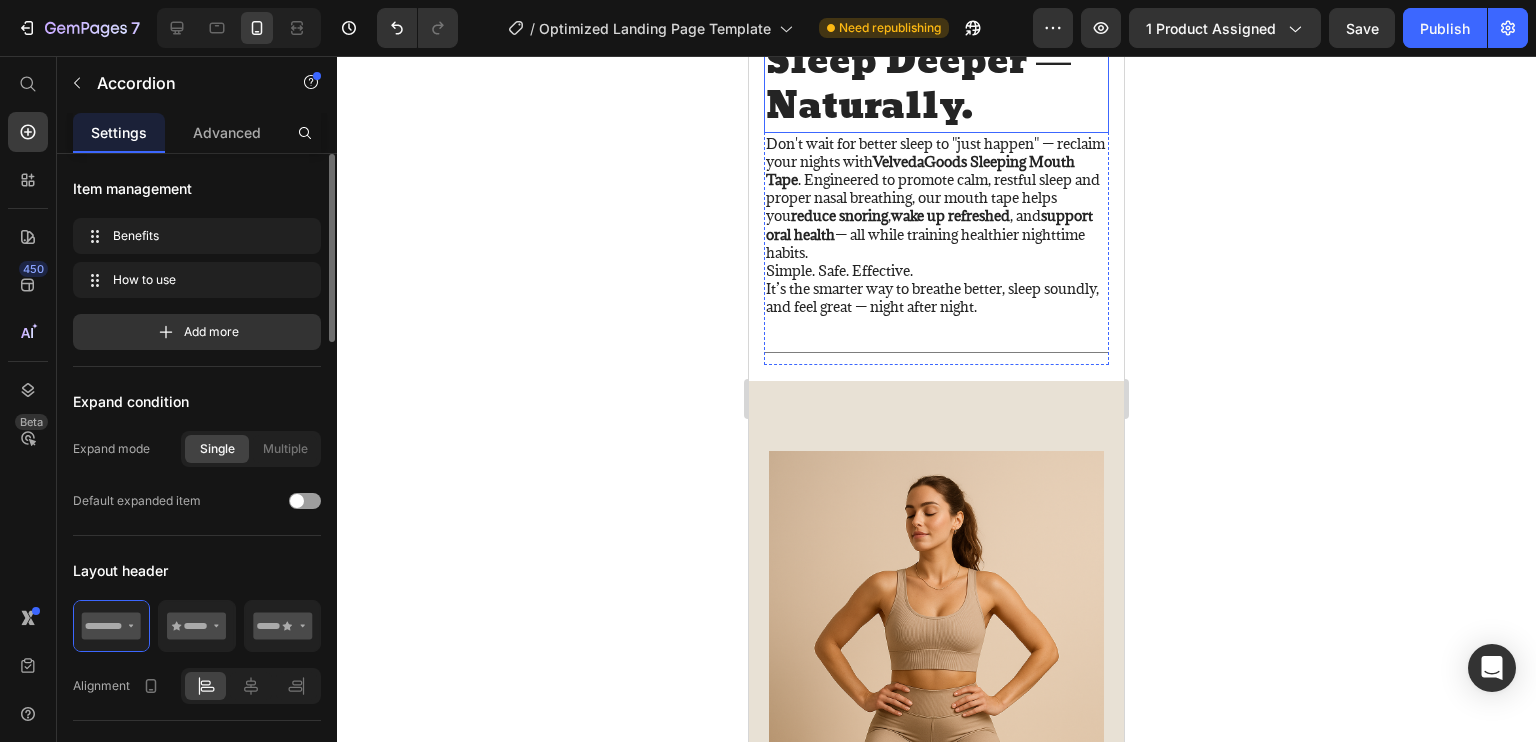 scroll, scrollTop: 2663, scrollLeft: 0, axis: vertical 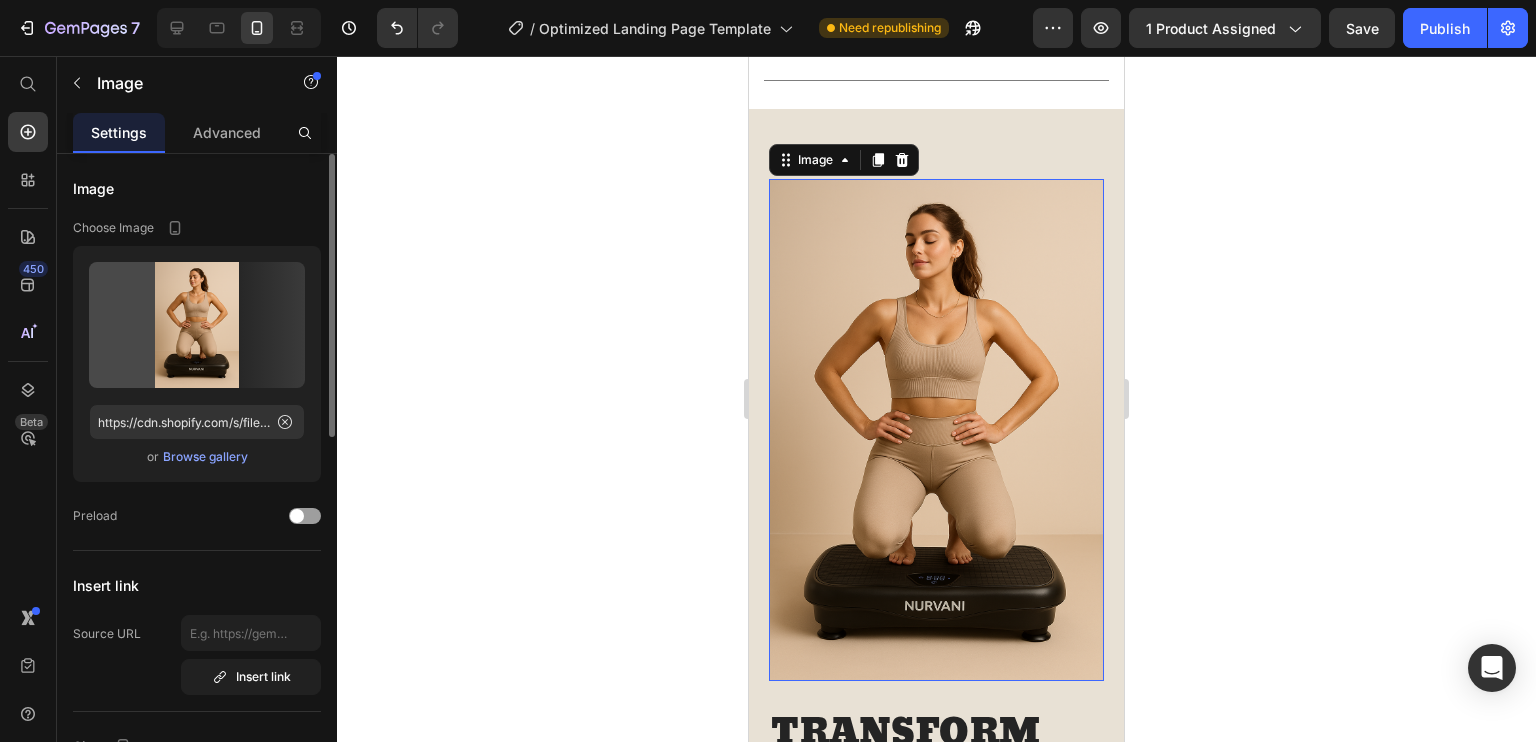 click at bounding box center [936, 430] 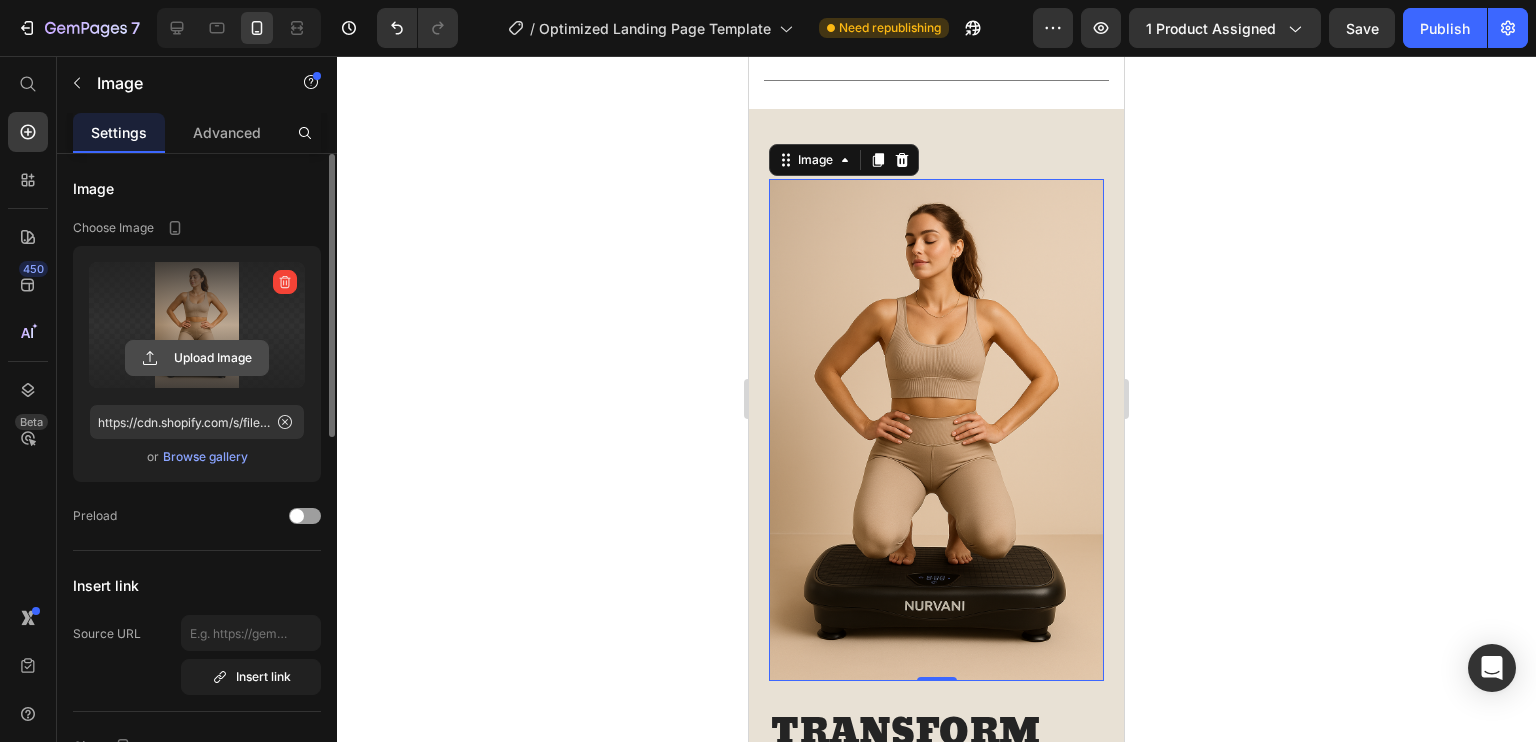 drag, startPoint x: 284, startPoint y: 418, endPoint x: 212, endPoint y: 355, distance: 95.67131 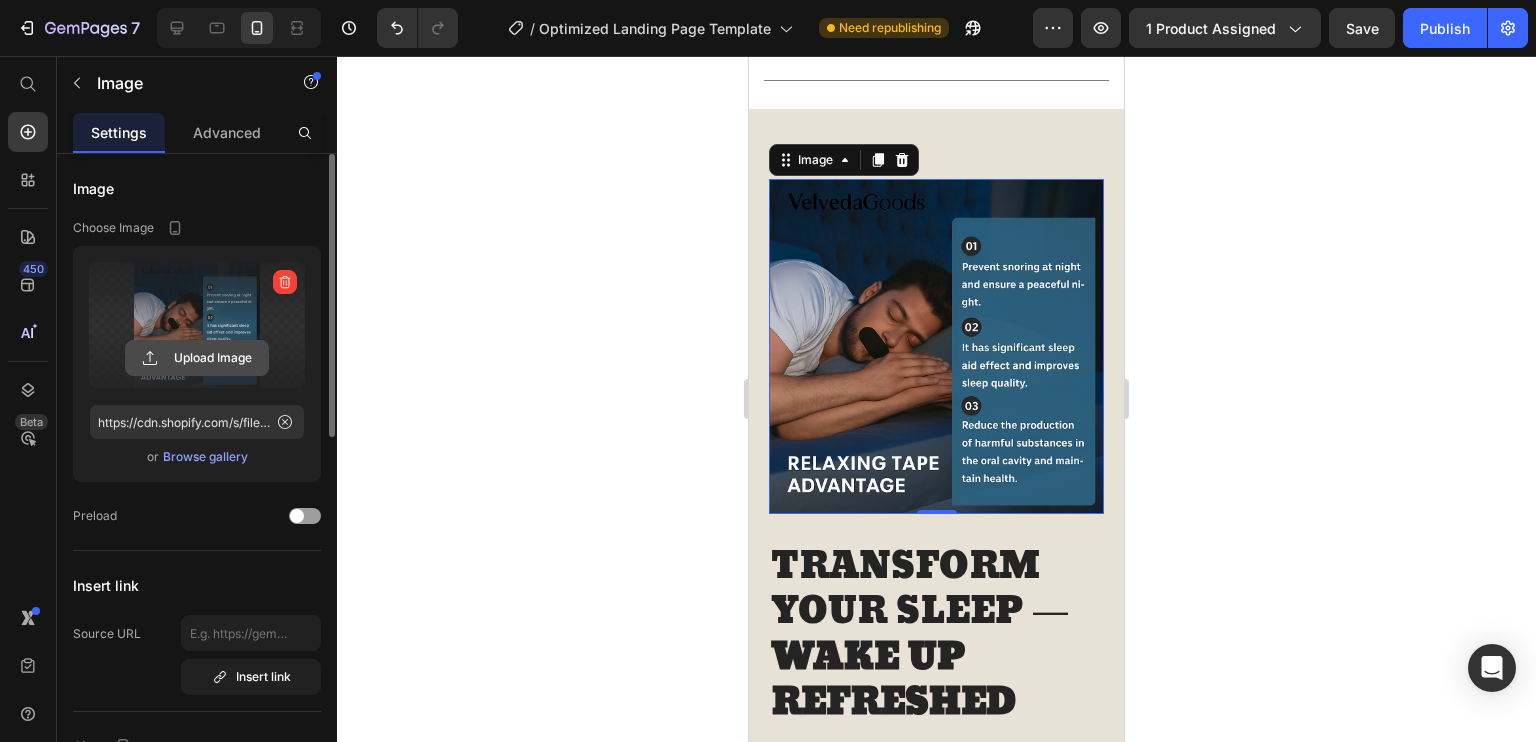 click 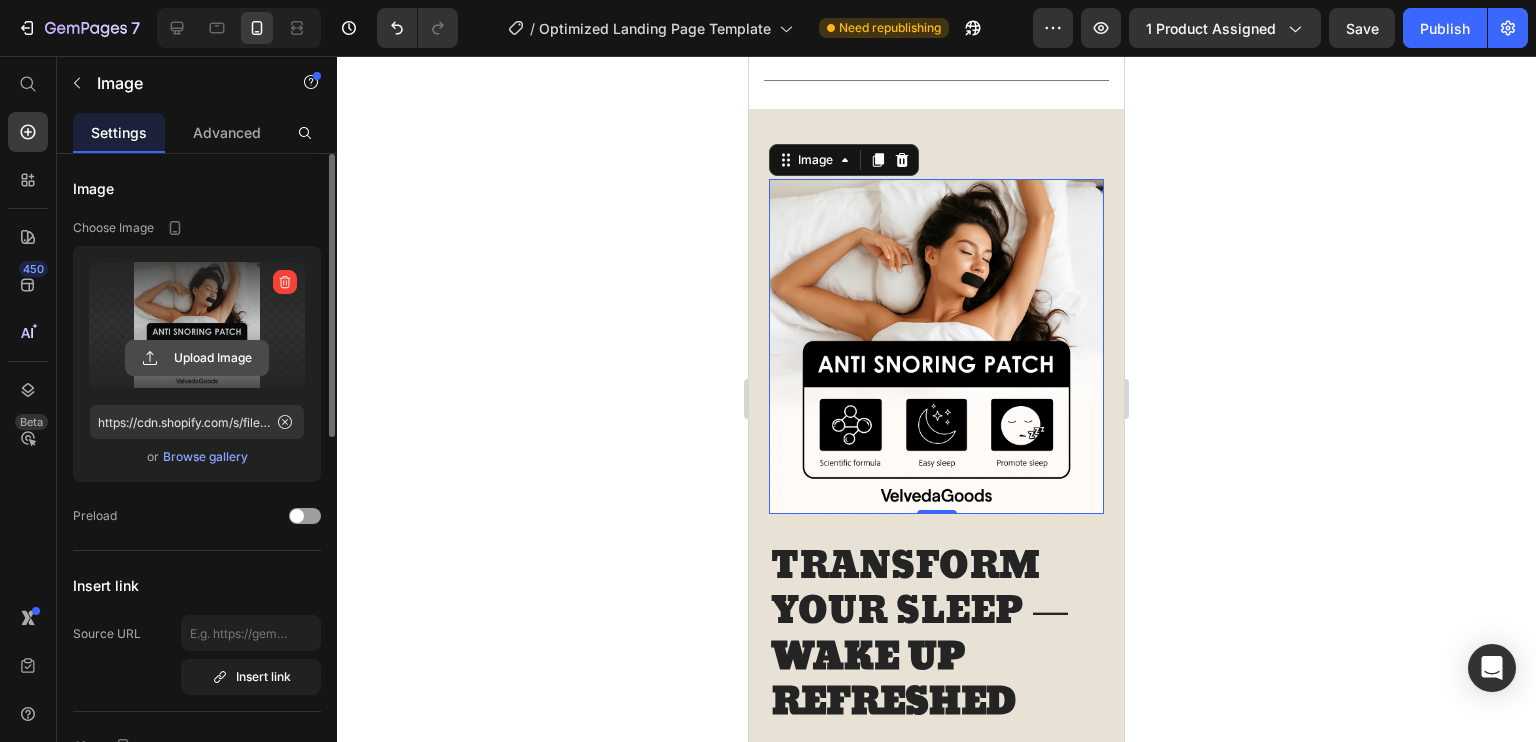 click 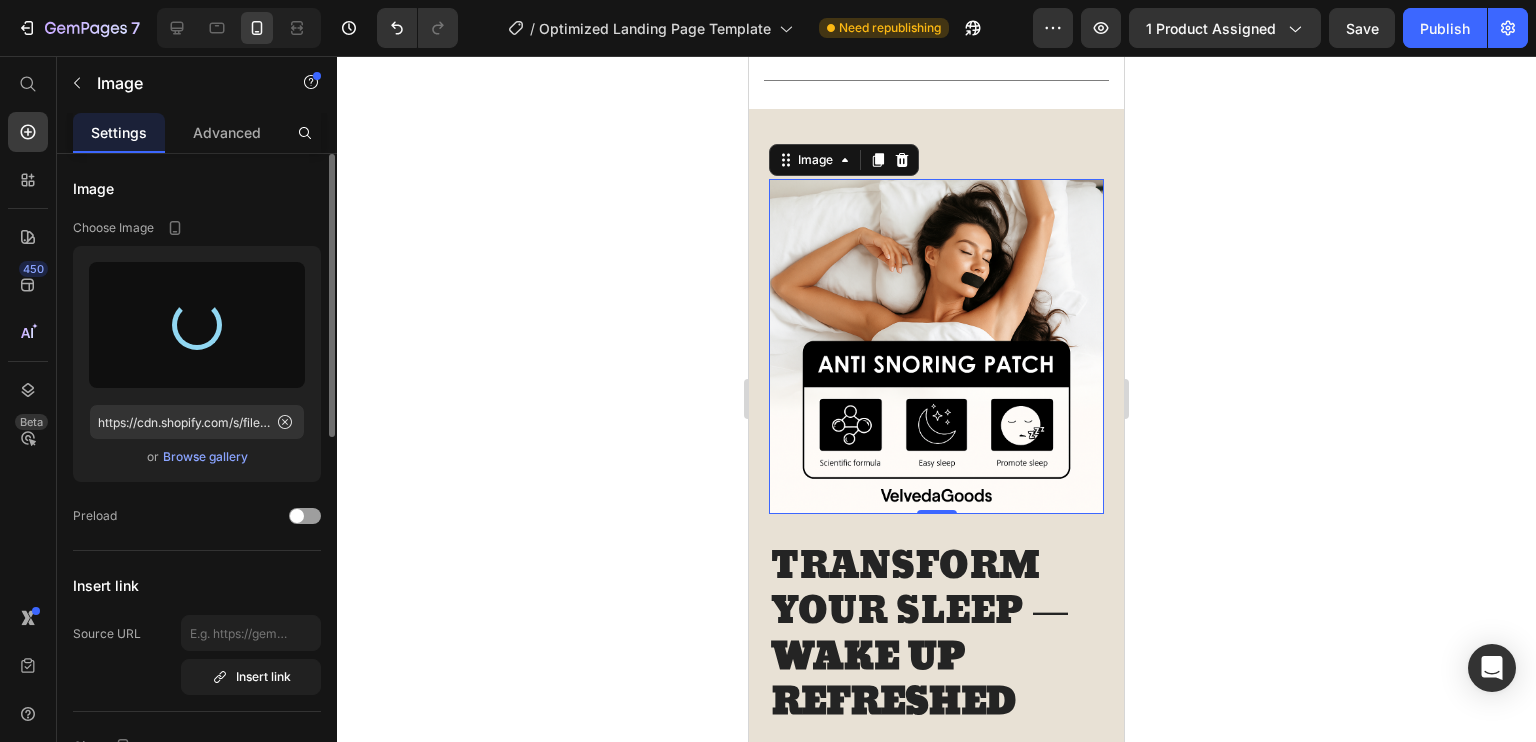 type on "https://cdn.shopify.com/s/files/1/0701/3865/8999/files/gempages_575018360752833380-f8ace354-4b6a-4915-bbab-ffef980700e4.png" 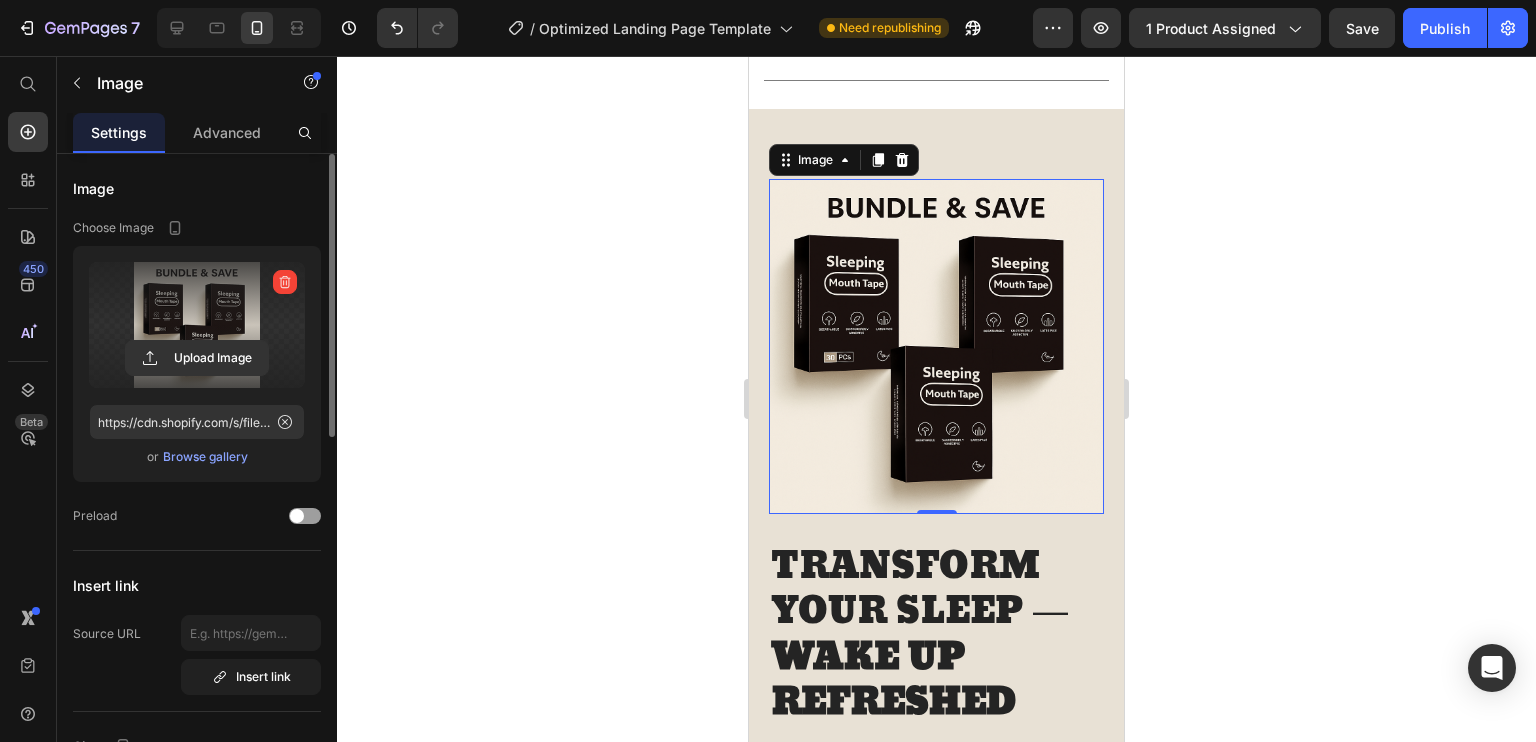 click 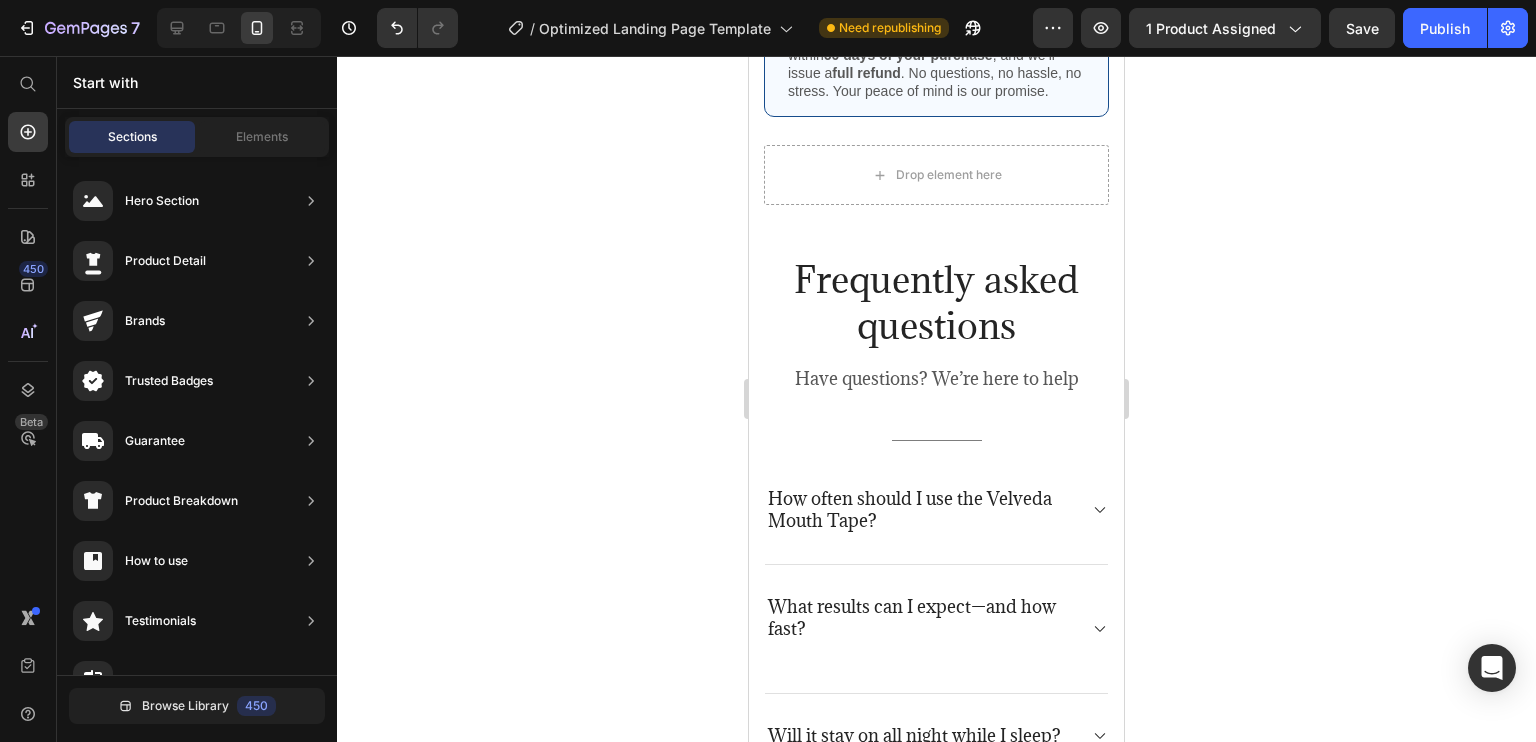 scroll, scrollTop: 5060, scrollLeft: 0, axis: vertical 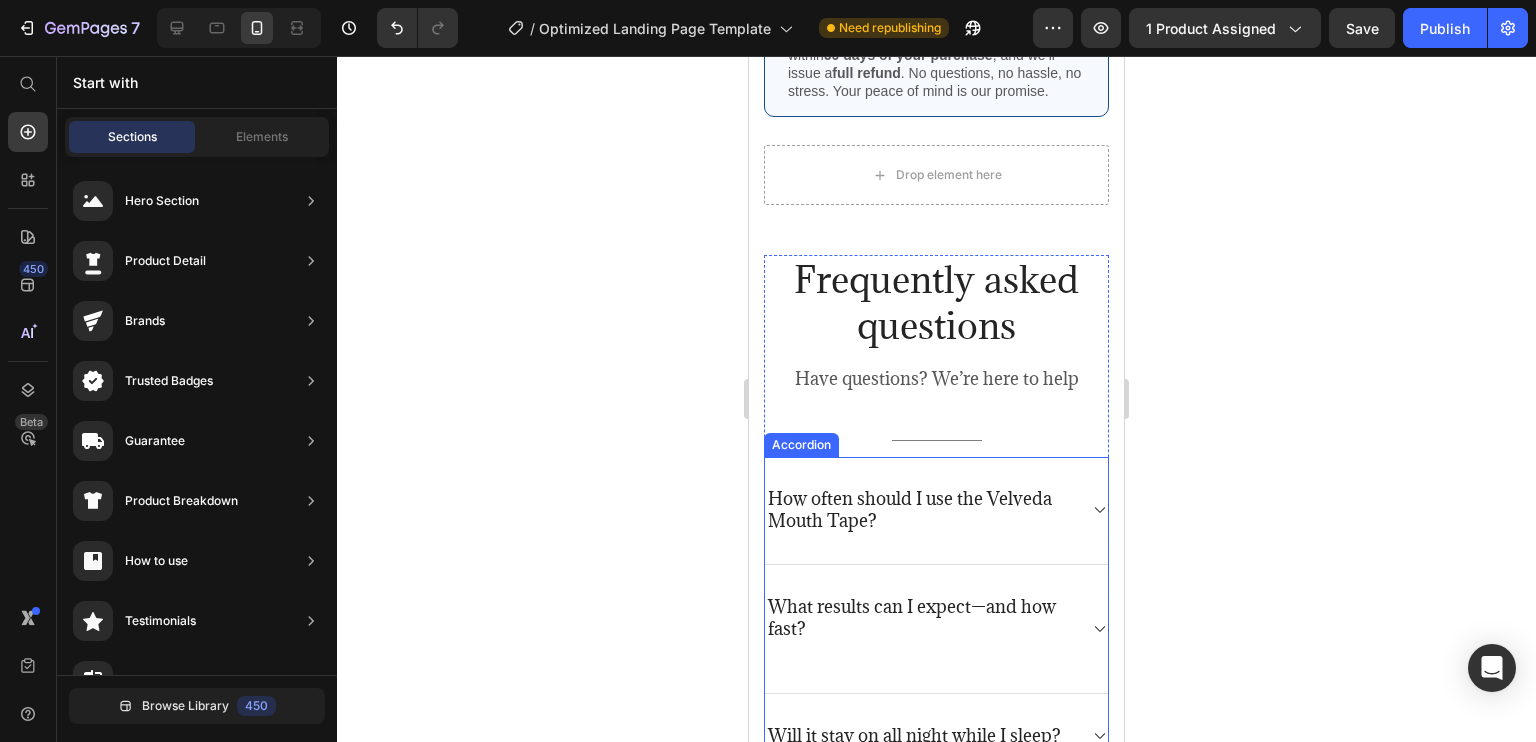 click 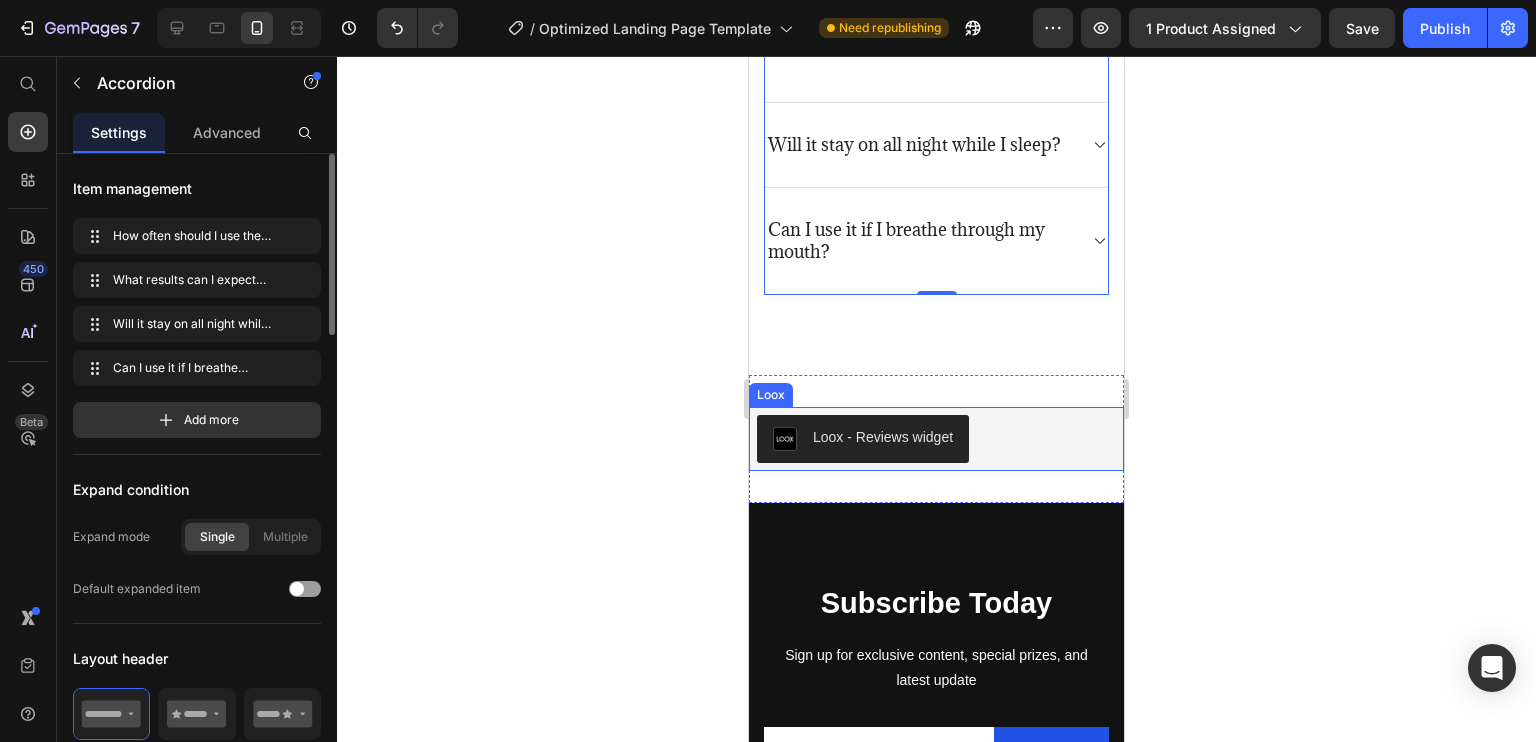 scroll, scrollTop: 5762, scrollLeft: 0, axis: vertical 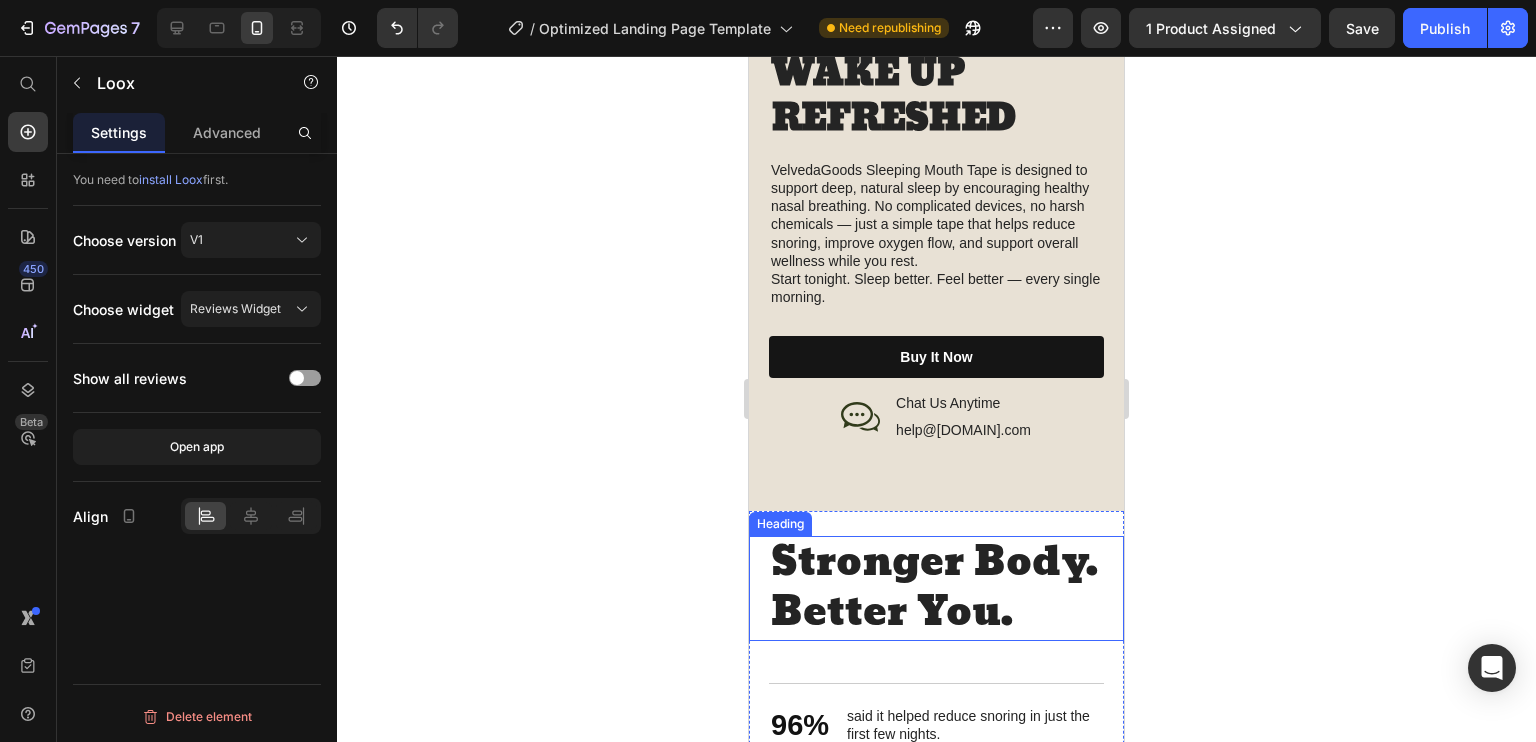 click on "Stronger Body. Better You." at bounding box center [936, 588] 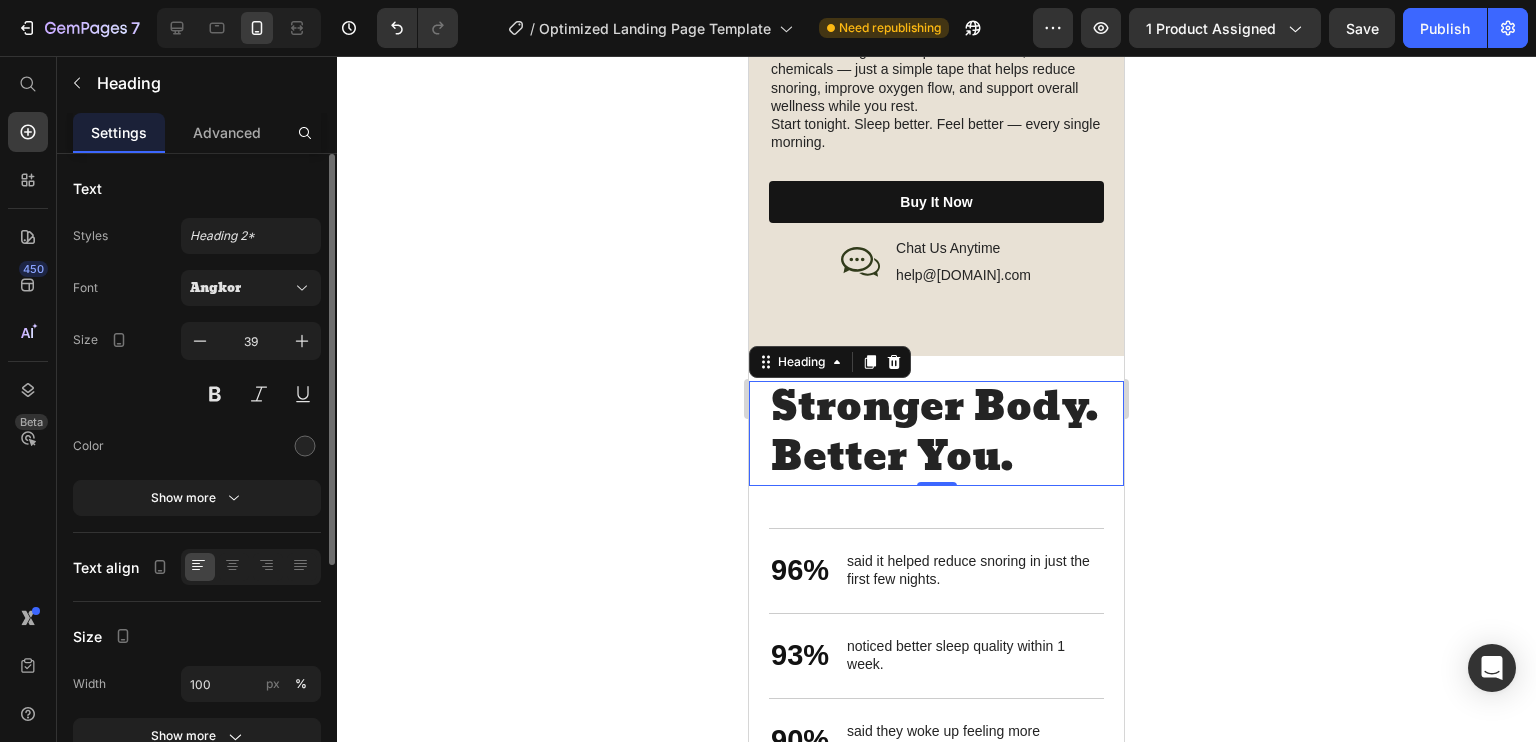 scroll, scrollTop: 3431, scrollLeft: 0, axis: vertical 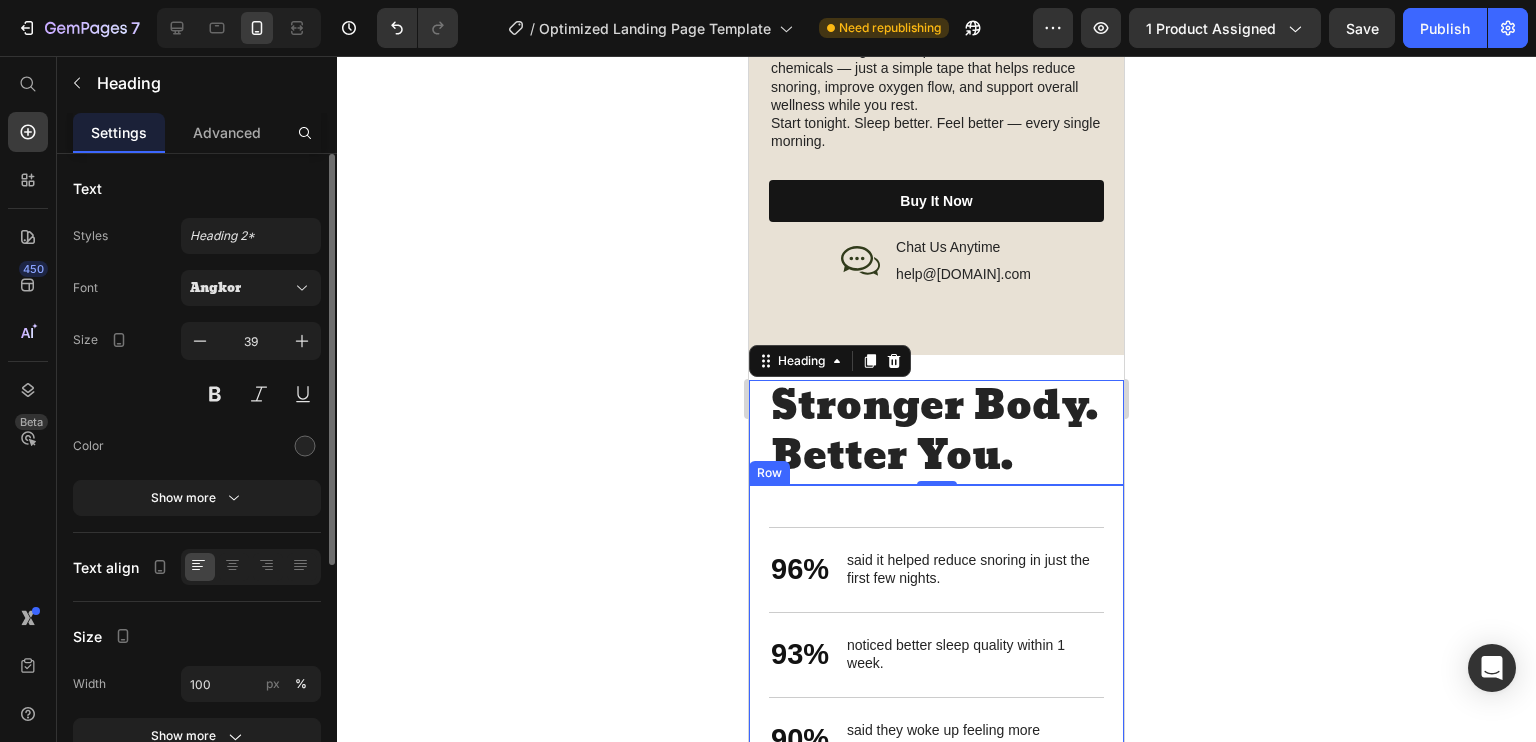 click 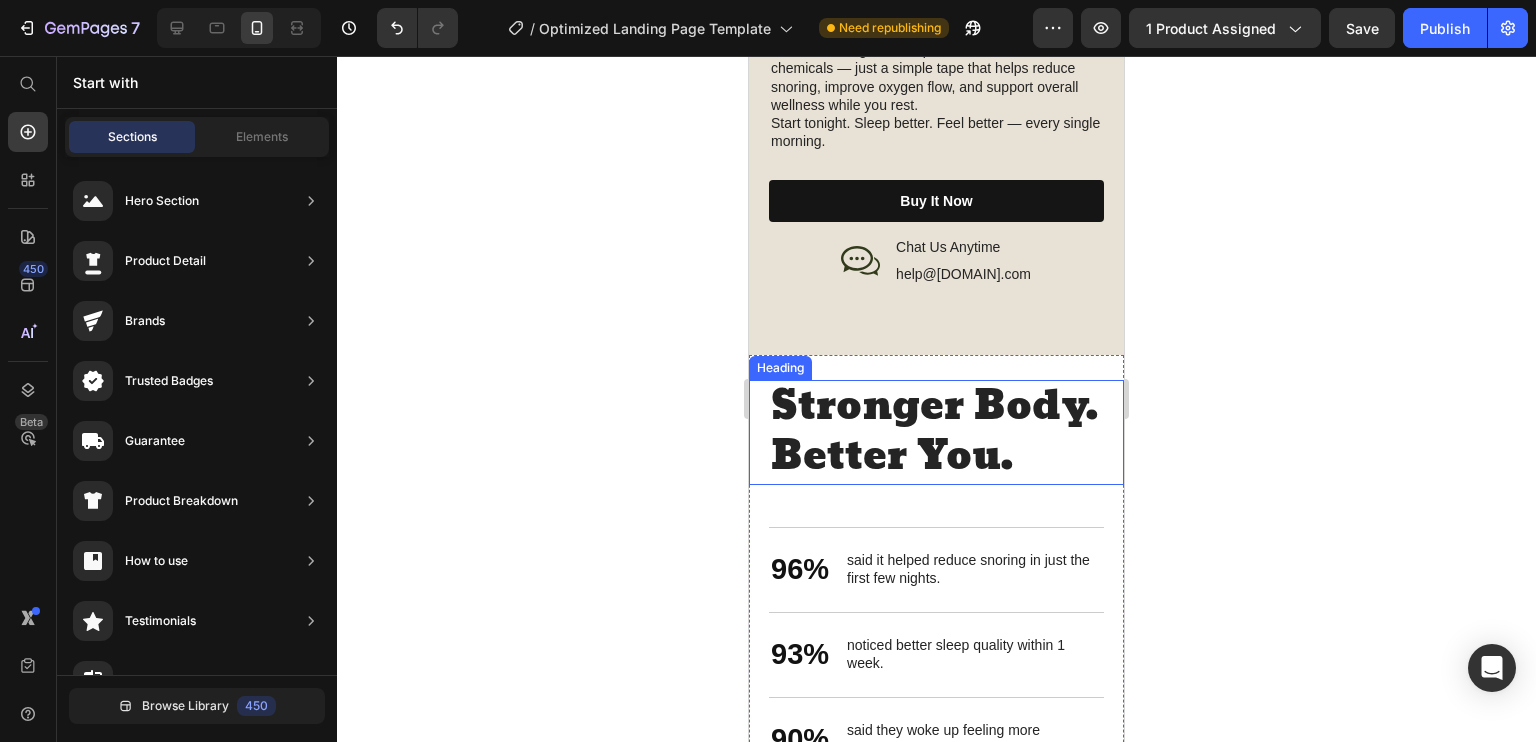 click on "Stronger Body. Better You." at bounding box center (936, 432) 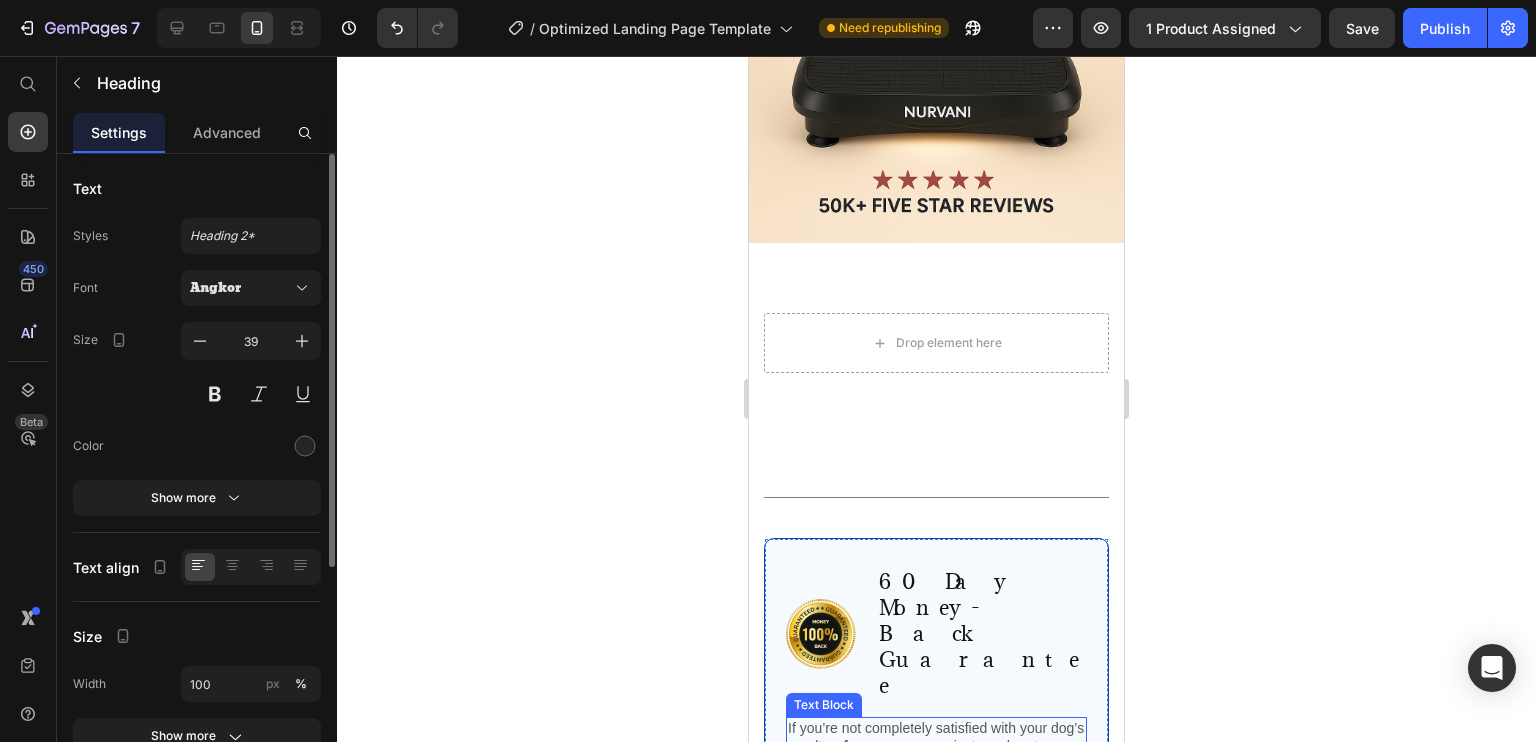 scroll, scrollTop: 4348, scrollLeft: 0, axis: vertical 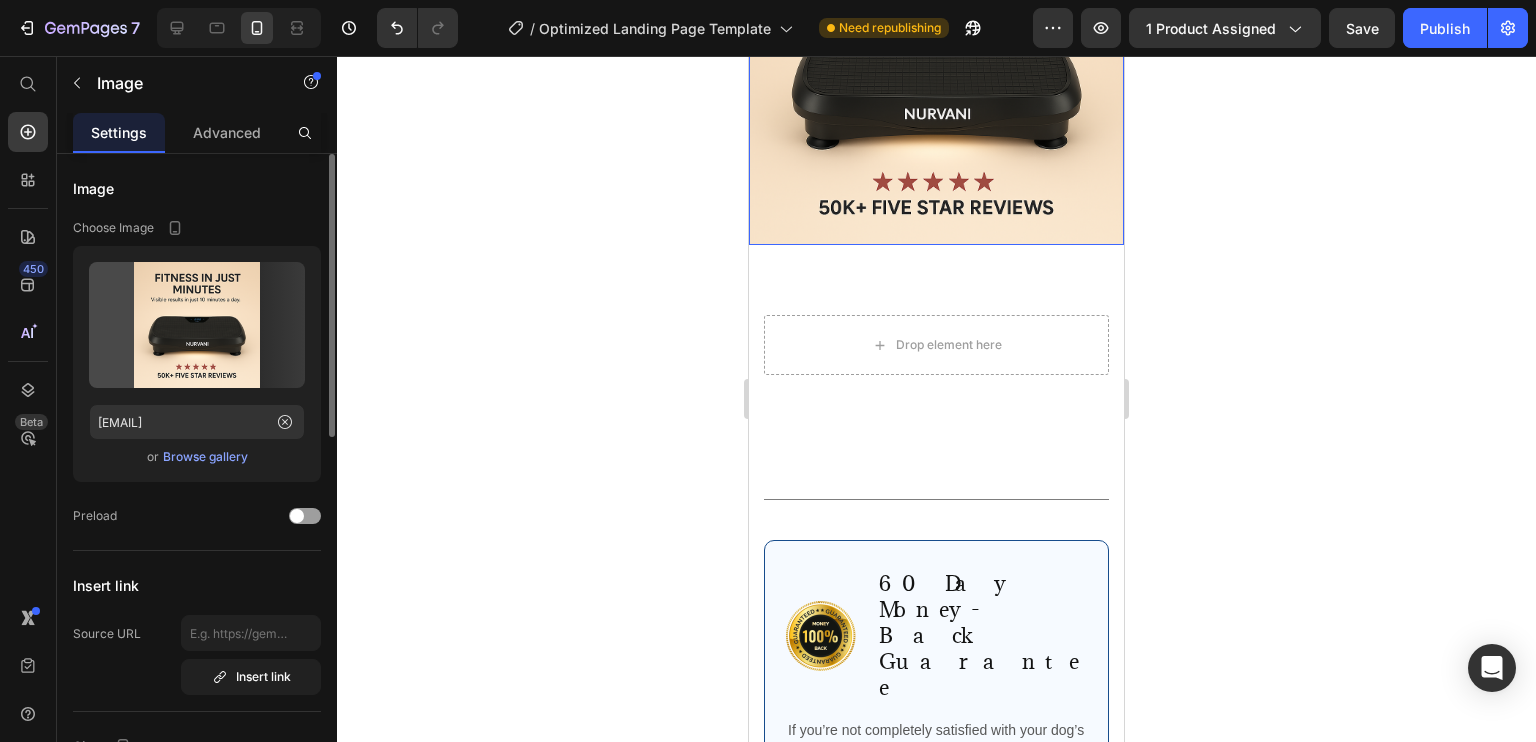 click at bounding box center [936, 57] 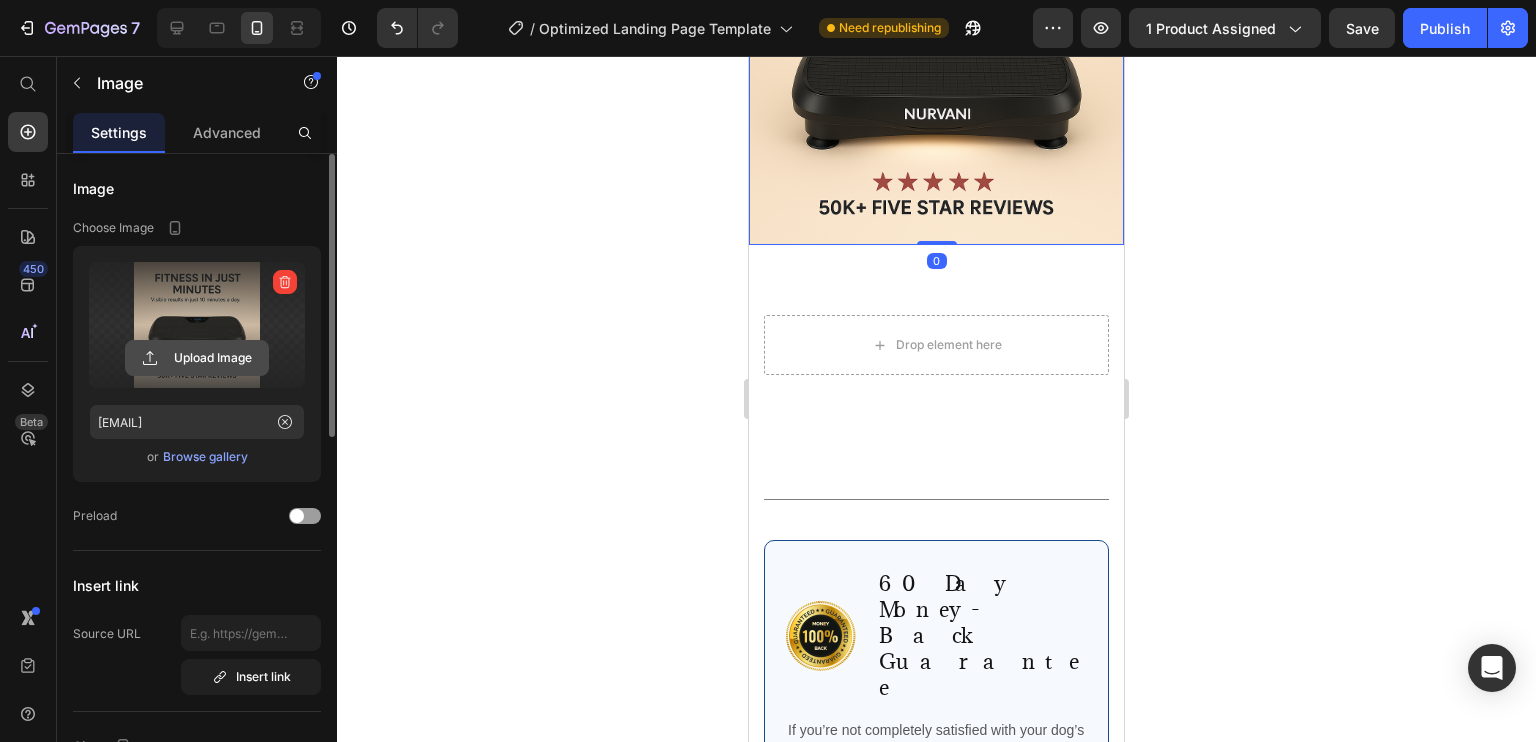 click 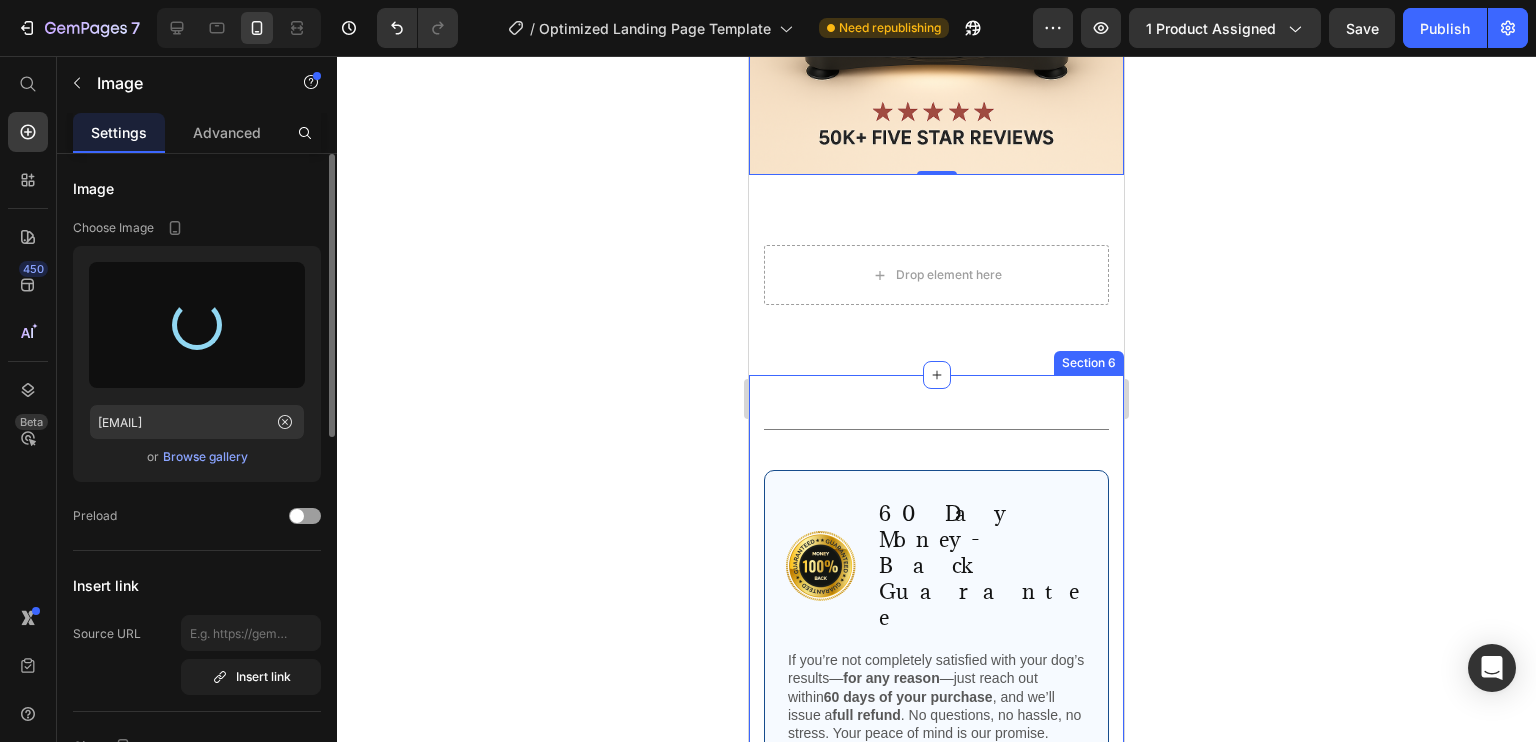 type on "https://cdn.shopify.com/s/files/1/0701/3865/8999/files/gempages_575018360752833380-8b10bd1b-6404-495f-a764-99fbafd74a02.png" 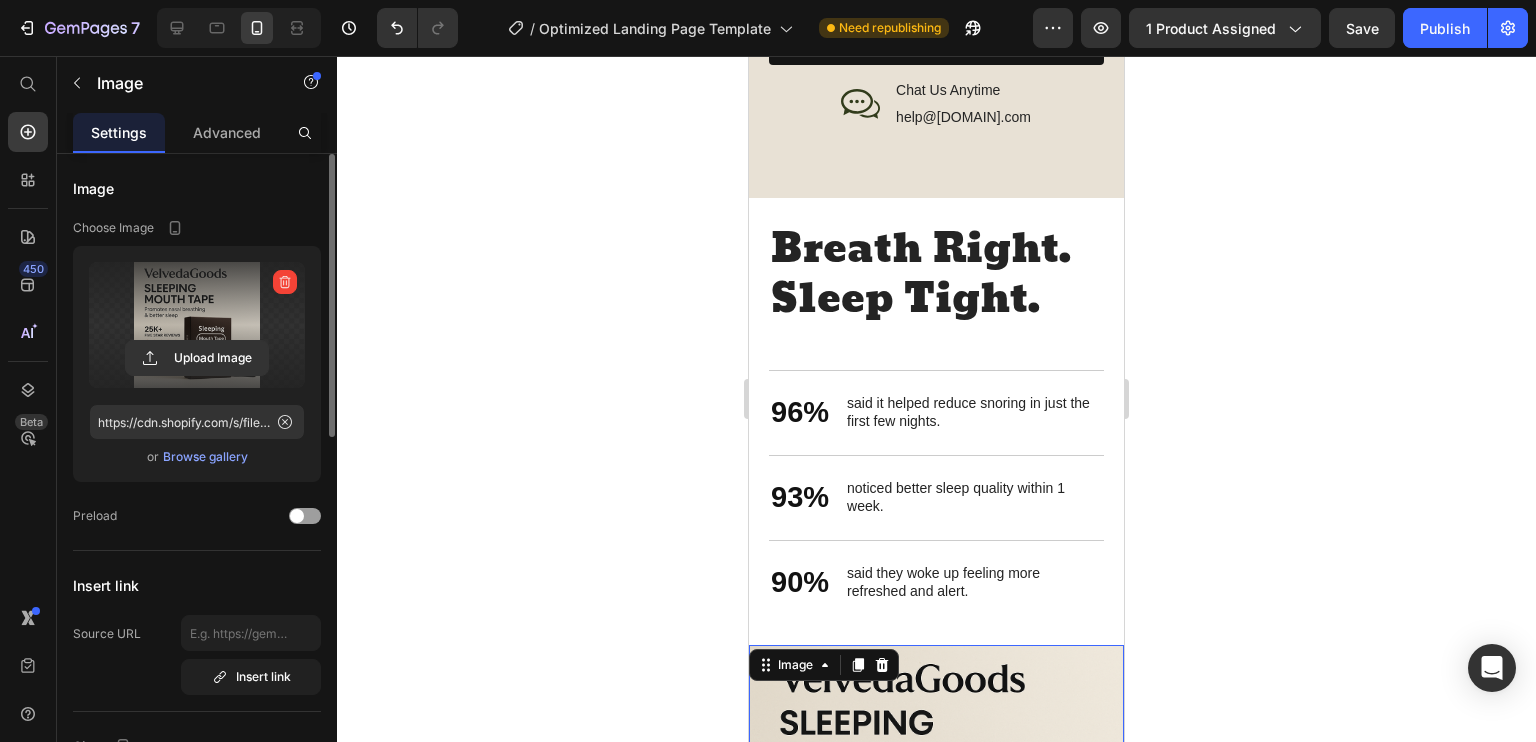 scroll, scrollTop: 3488, scrollLeft: 0, axis: vertical 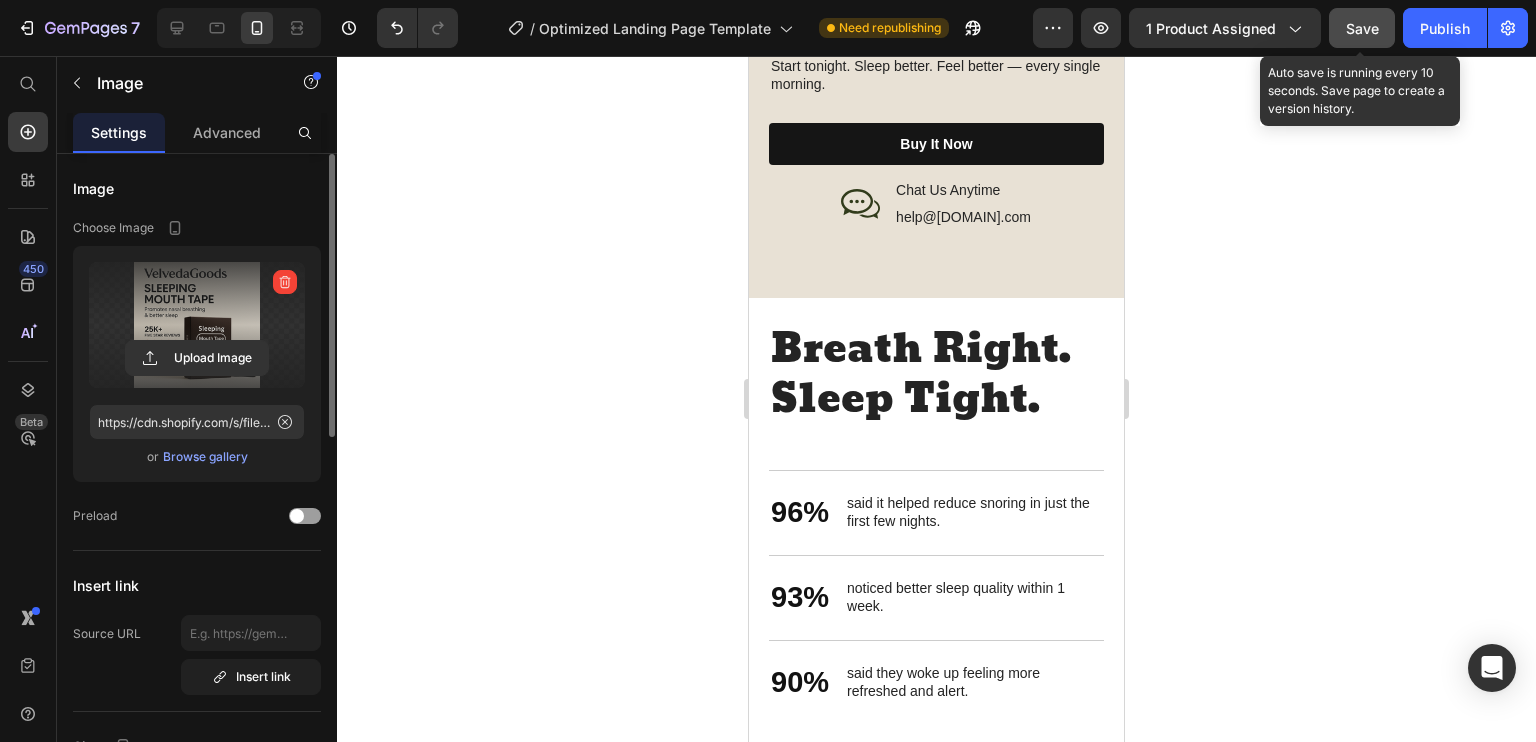 click on "Save" at bounding box center (1362, 28) 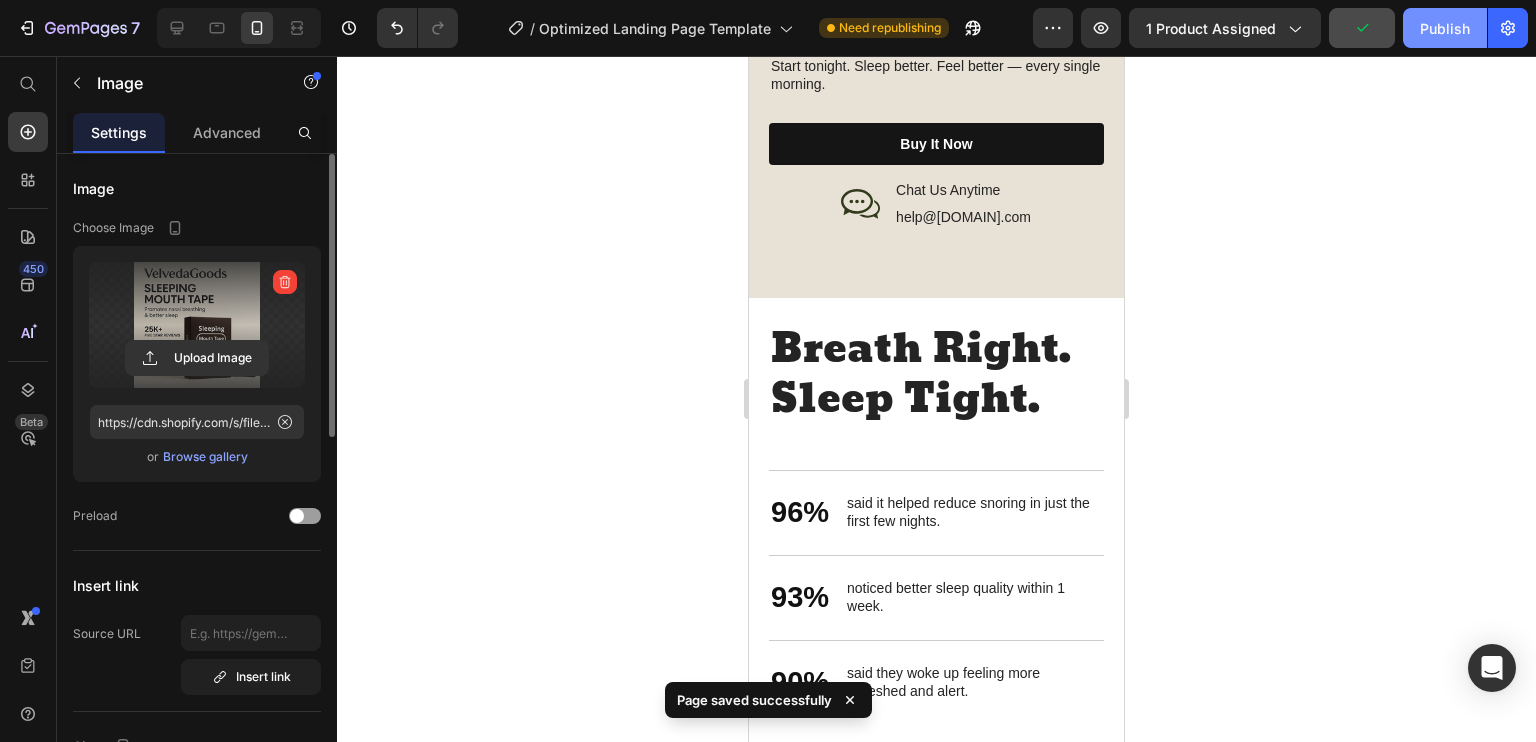 click on "Publish" at bounding box center [1445, 28] 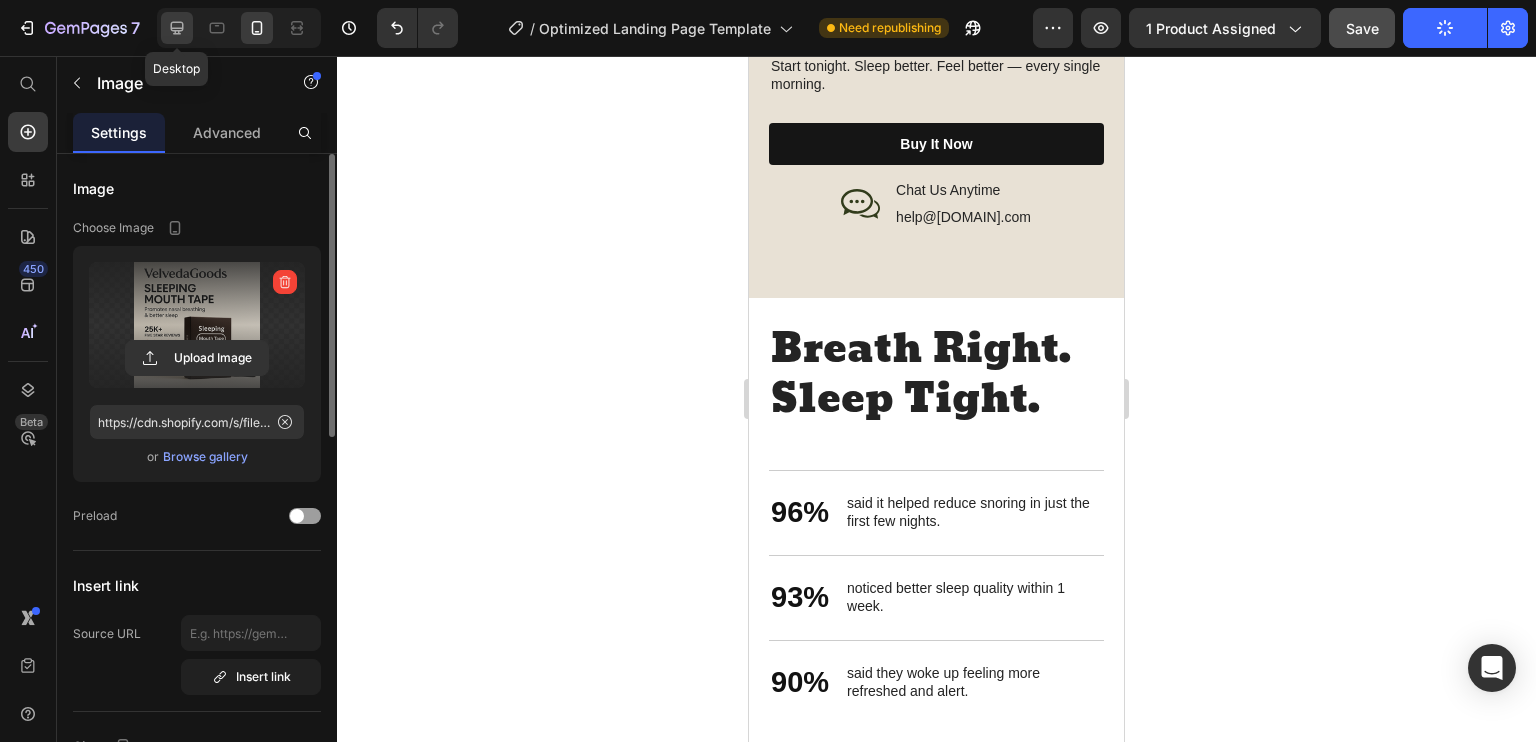 click 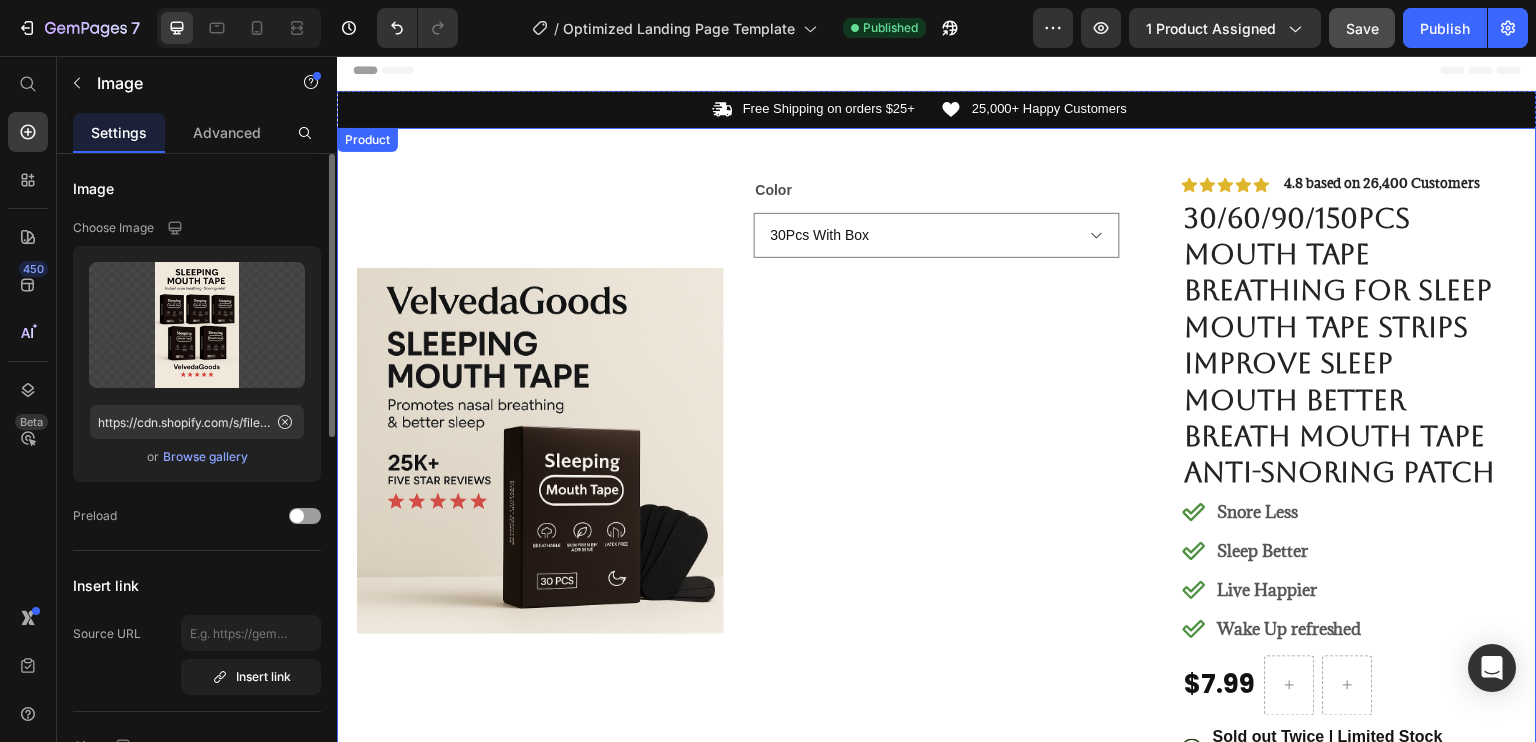 scroll, scrollTop: 4, scrollLeft: 0, axis: vertical 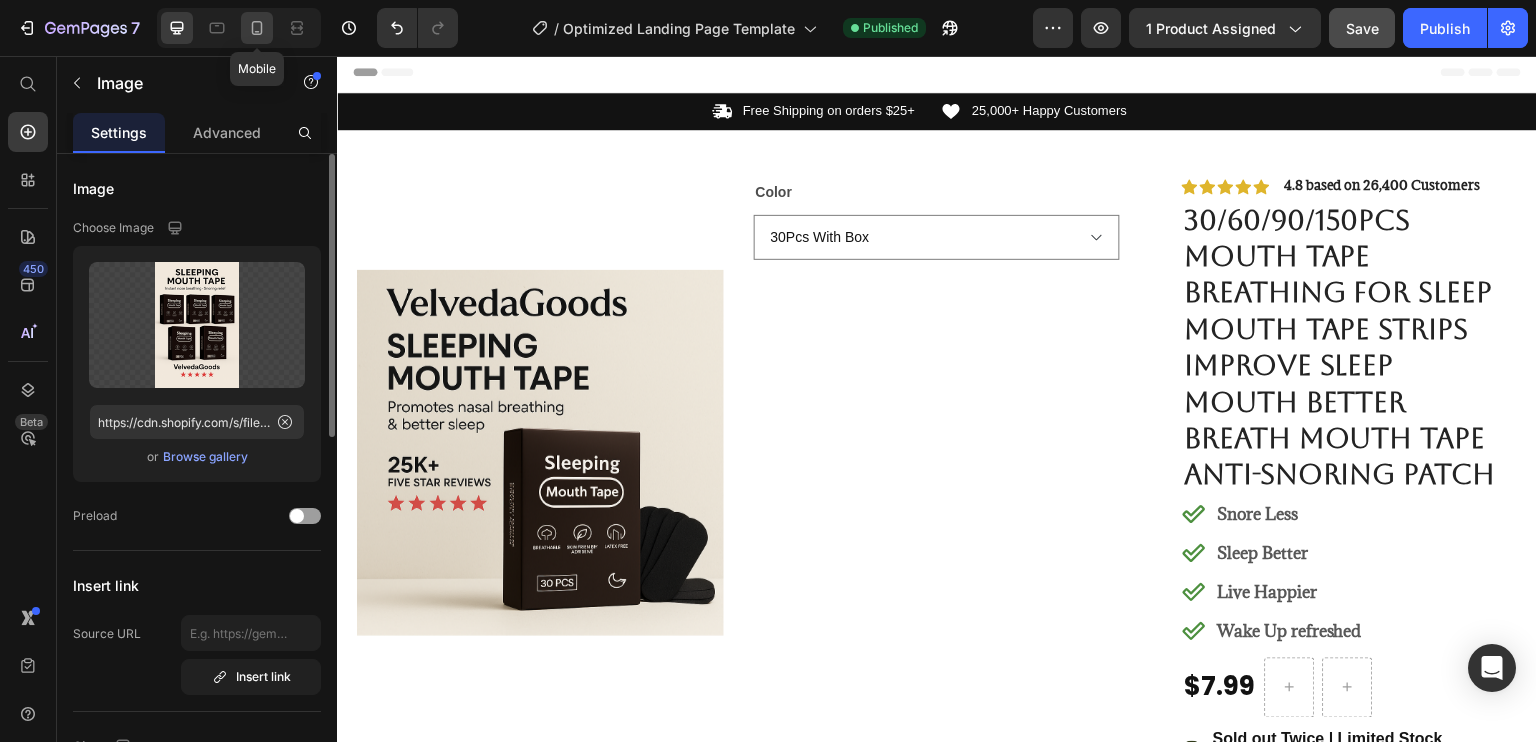 click 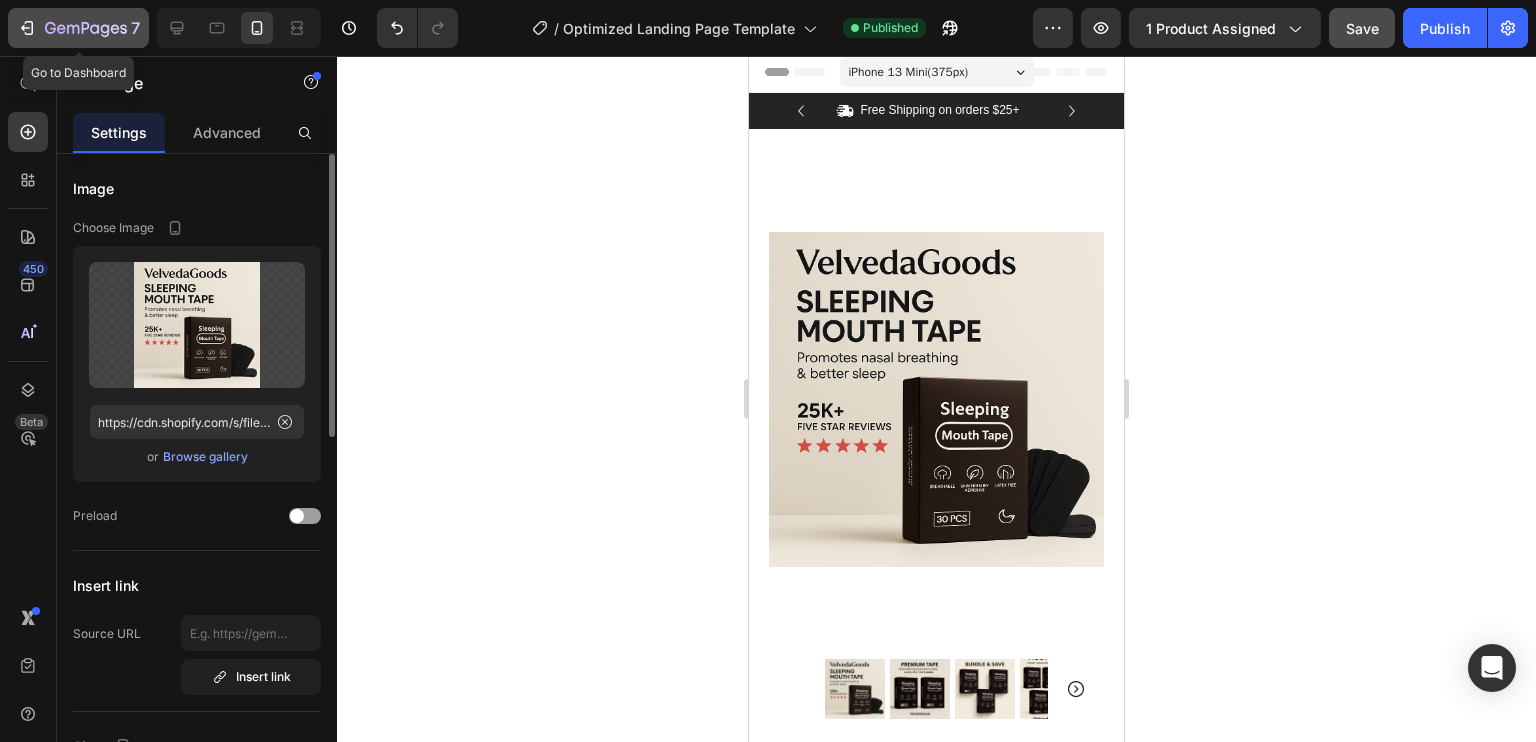 click 